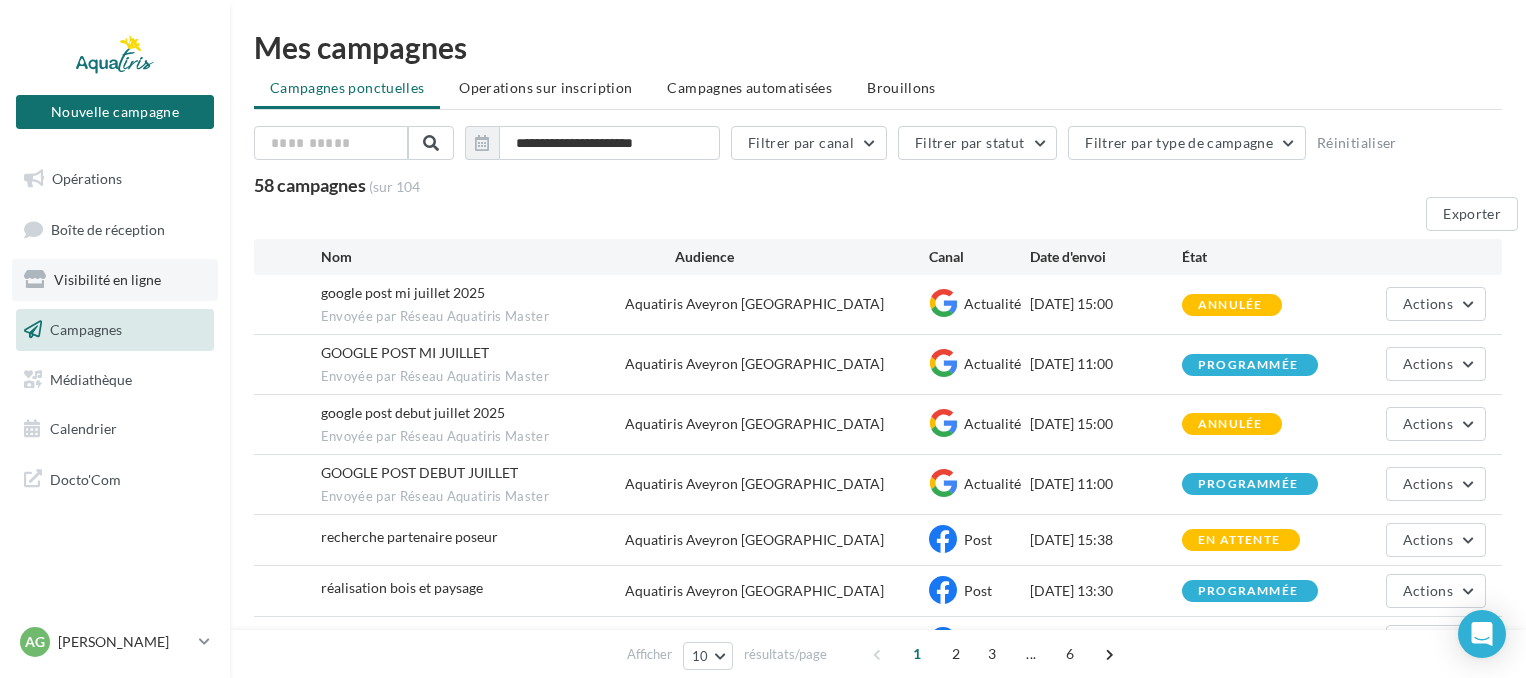 scroll, scrollTop: 0, scrollLeft: 0, axis: both 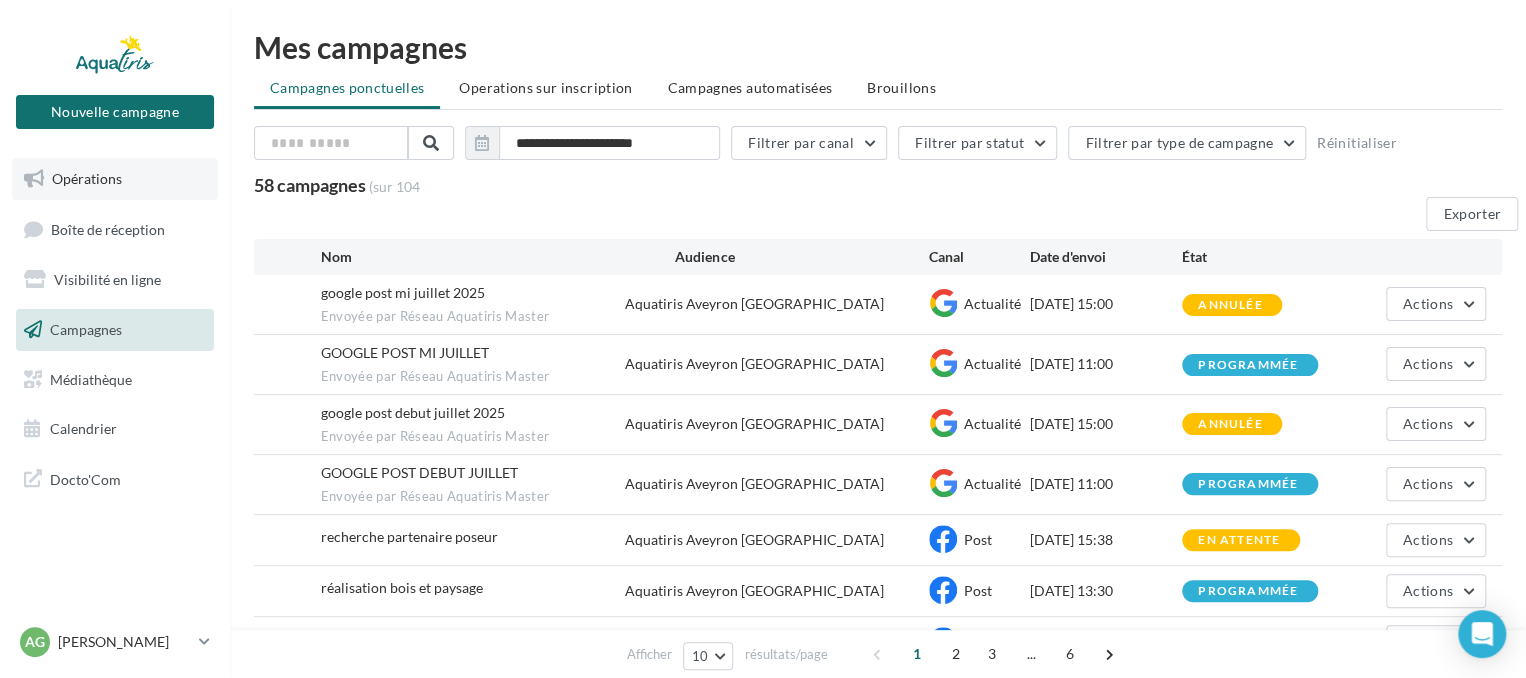 click on "Opérations" at bounding box center (87, 178) 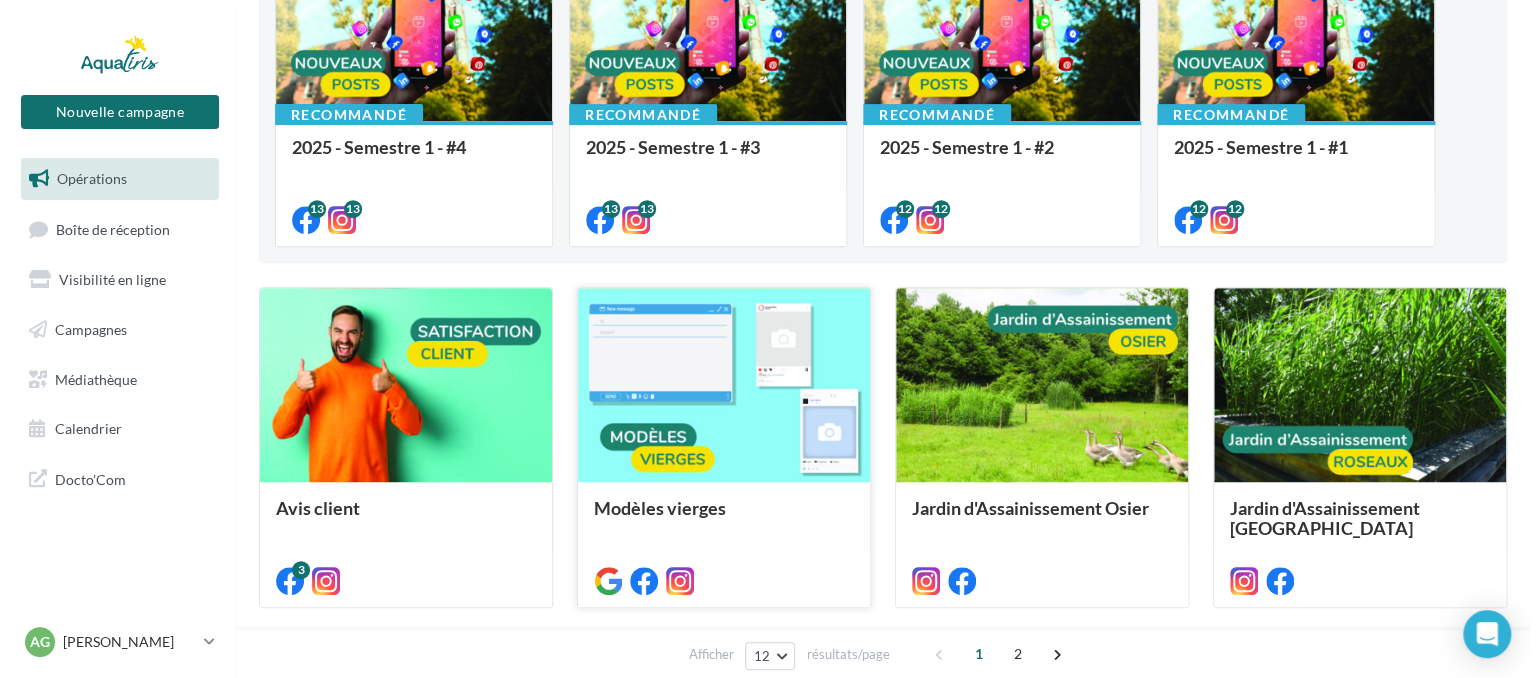 scroll, scrollTop: 300, scrollLeft: 0, axis: vertical 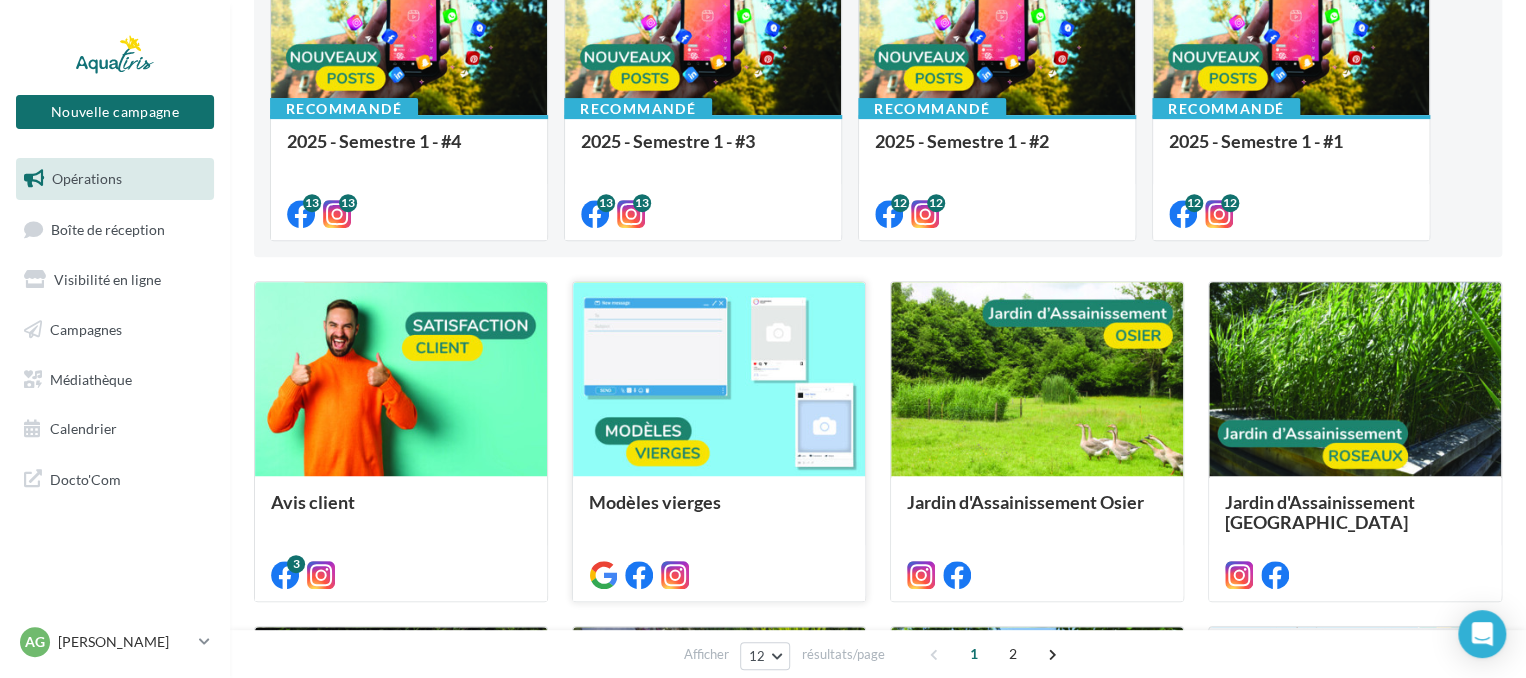 click at bounding box center (719, 380) 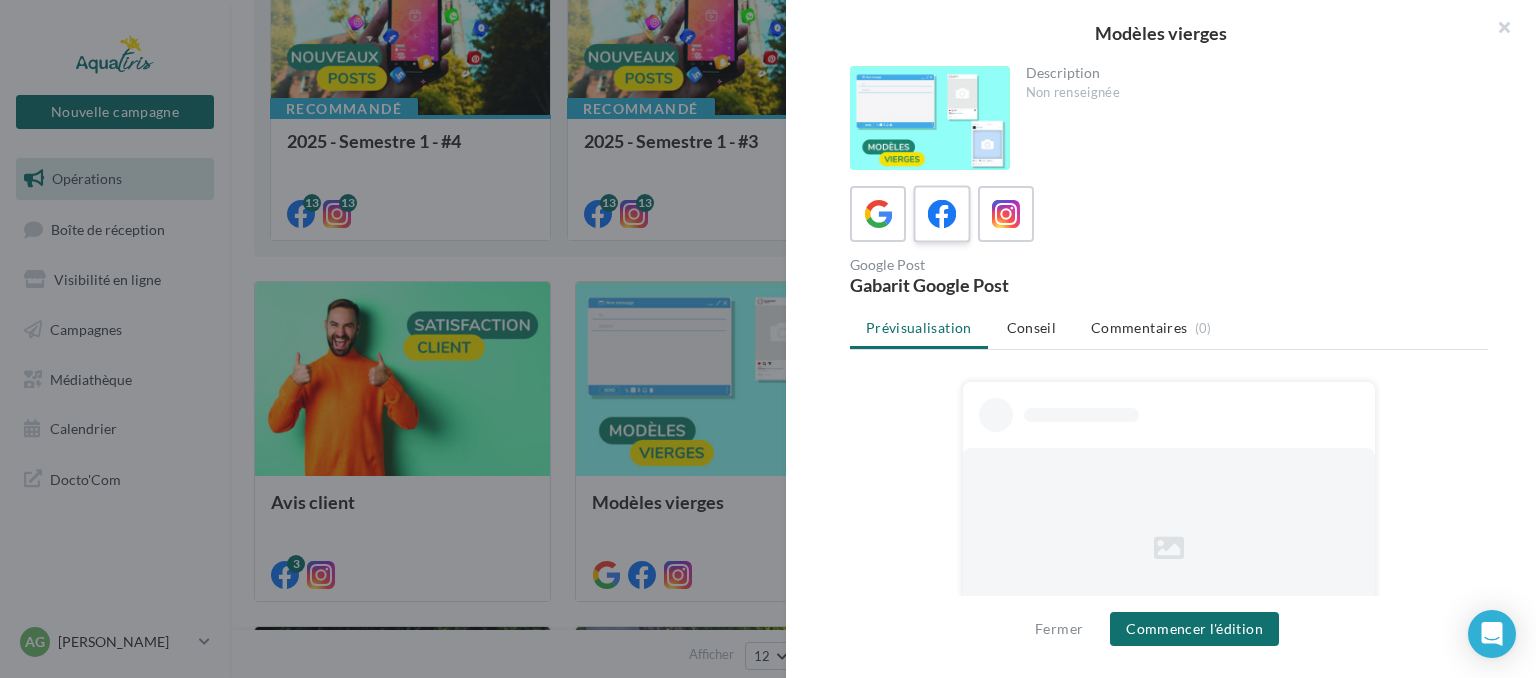 click at bounding box center [942, 214] 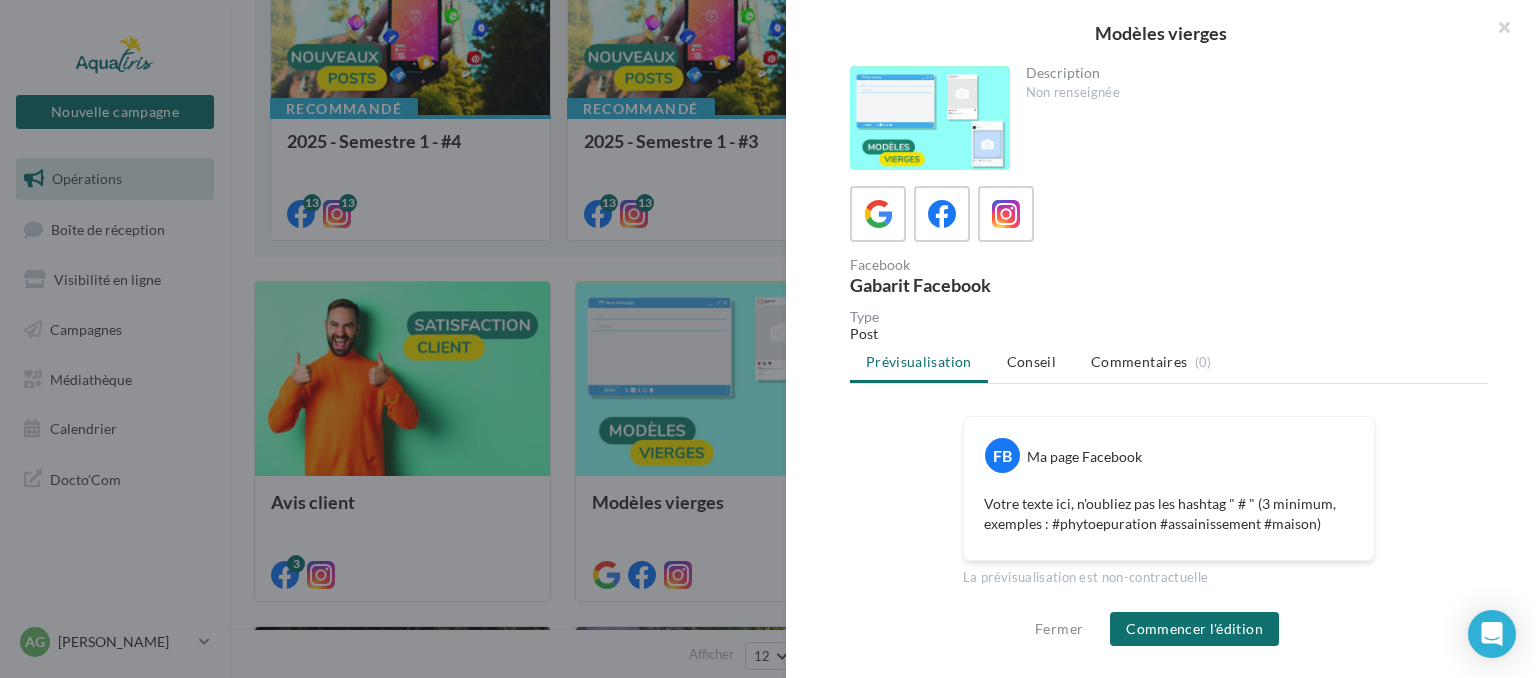 scroll, scrollTop: 17, scrollLeft: 0, axis: vertical 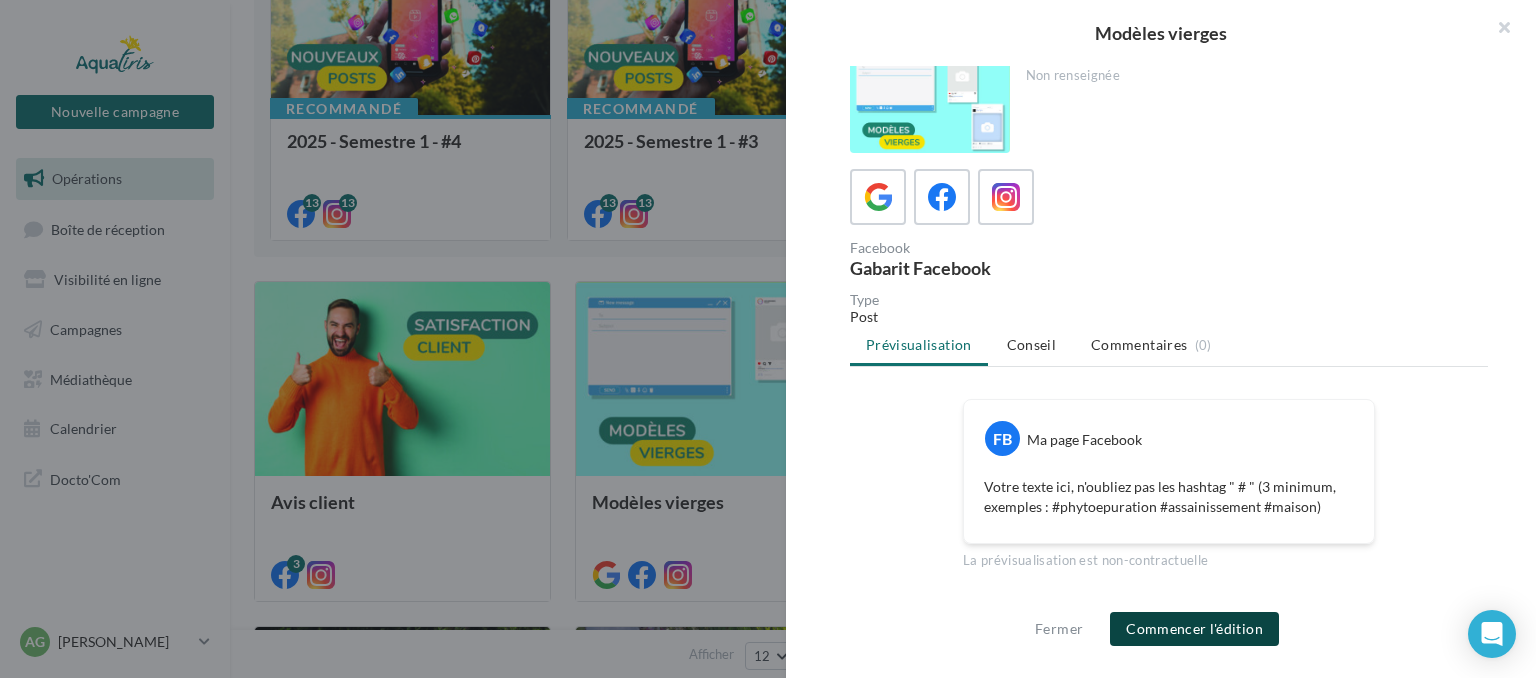 click on "Commencer l'édition" at bounding box center [1194, 629] 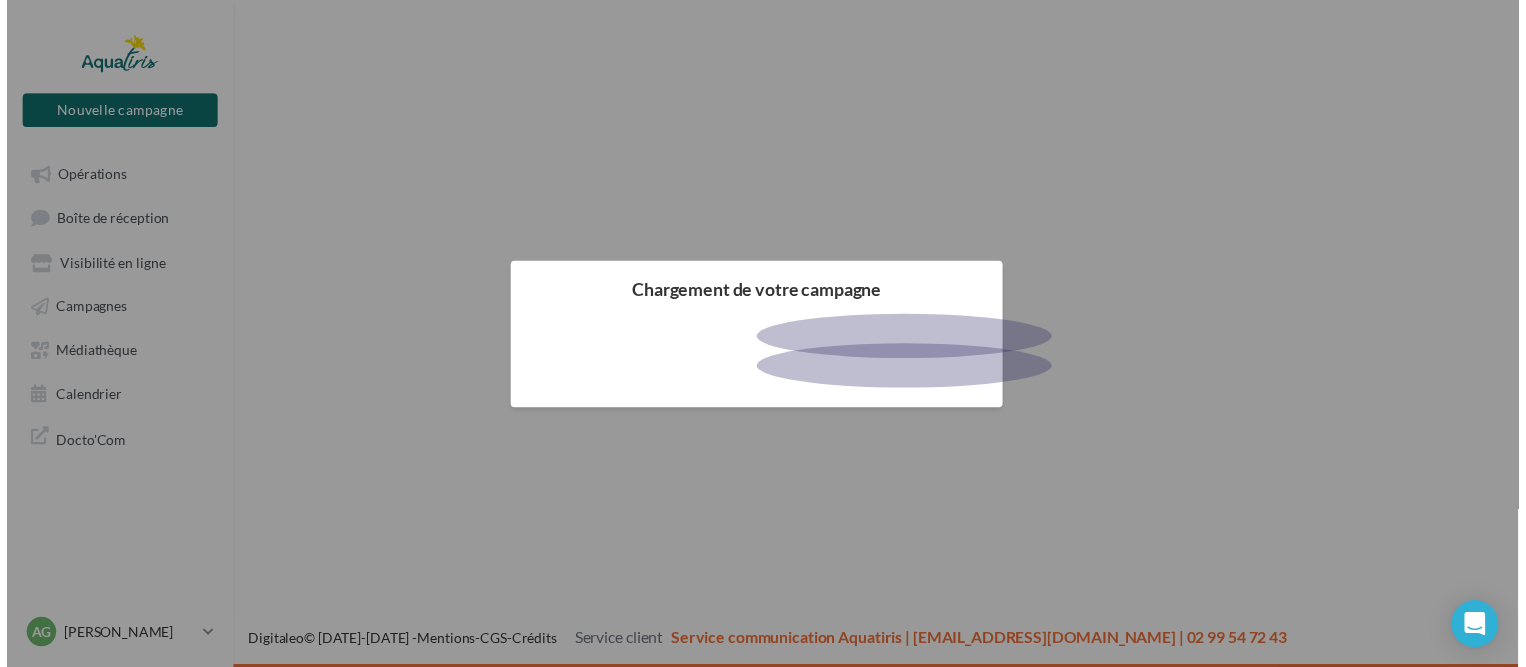 scroll, scrollTop: 0, scrollLeft: 0, axis: both 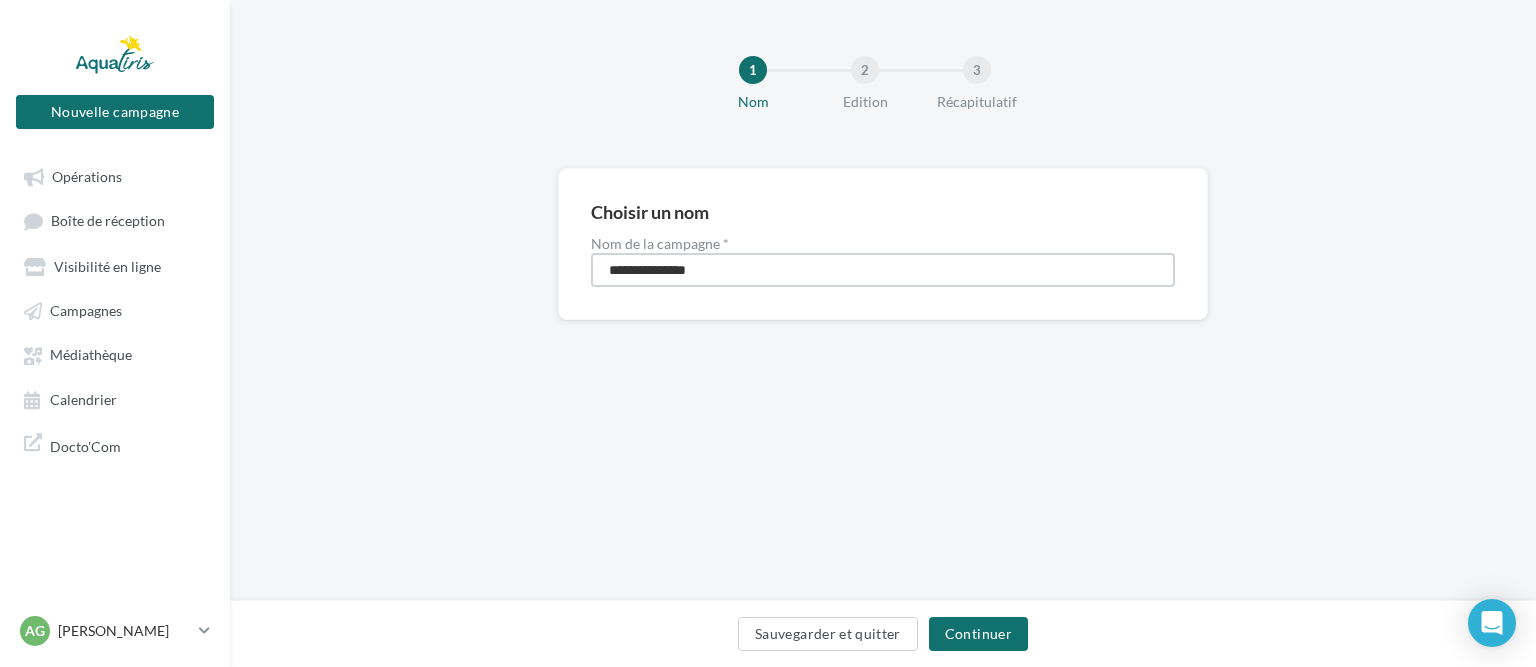 click on "**********" at bounding box center [883, 270] 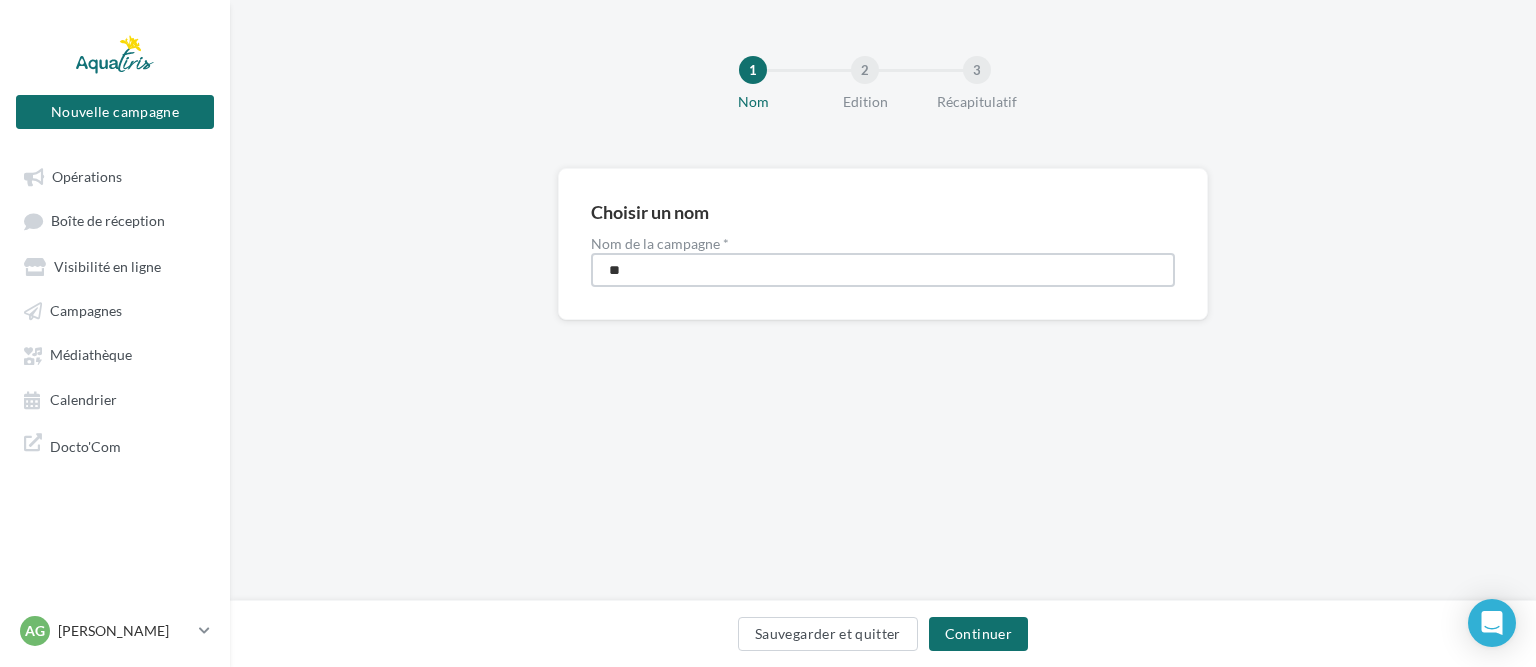 type on "*" 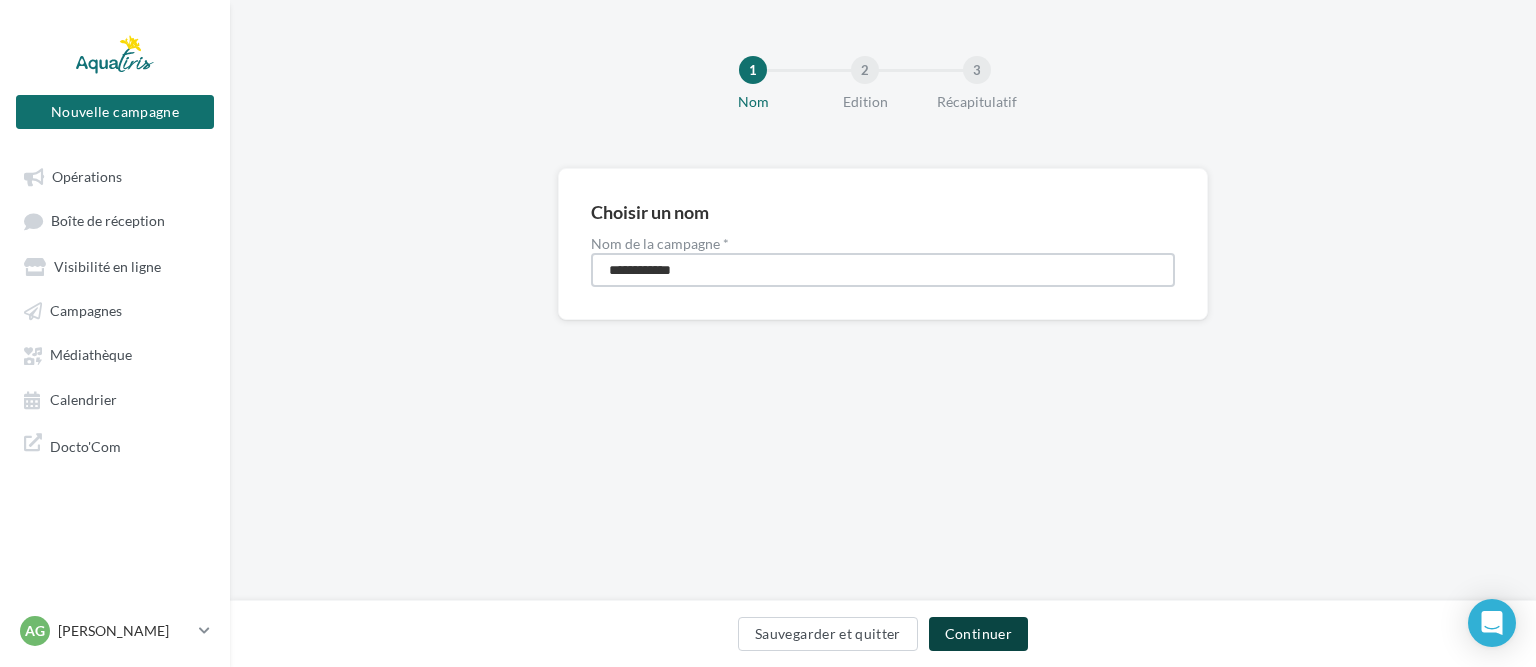 type on "**********" 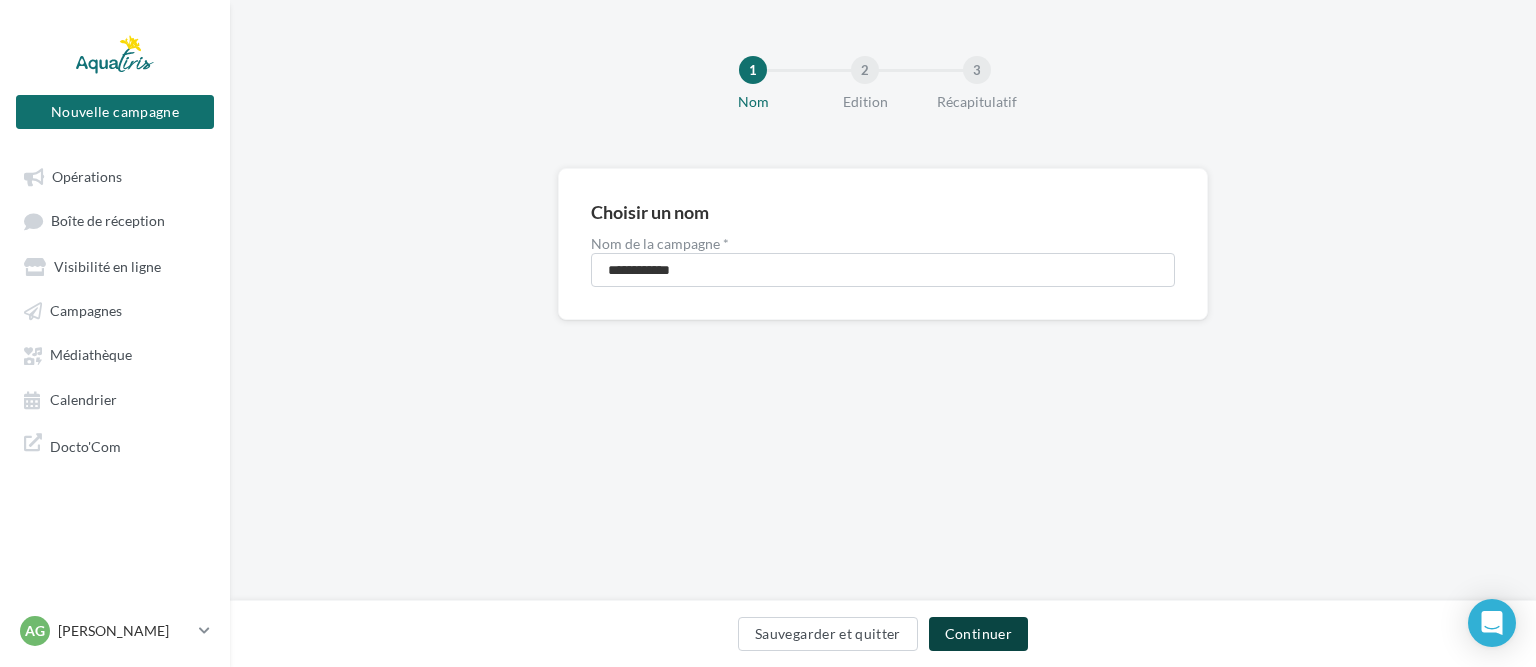 click on "Continuer" at bounding box center [978, 634] 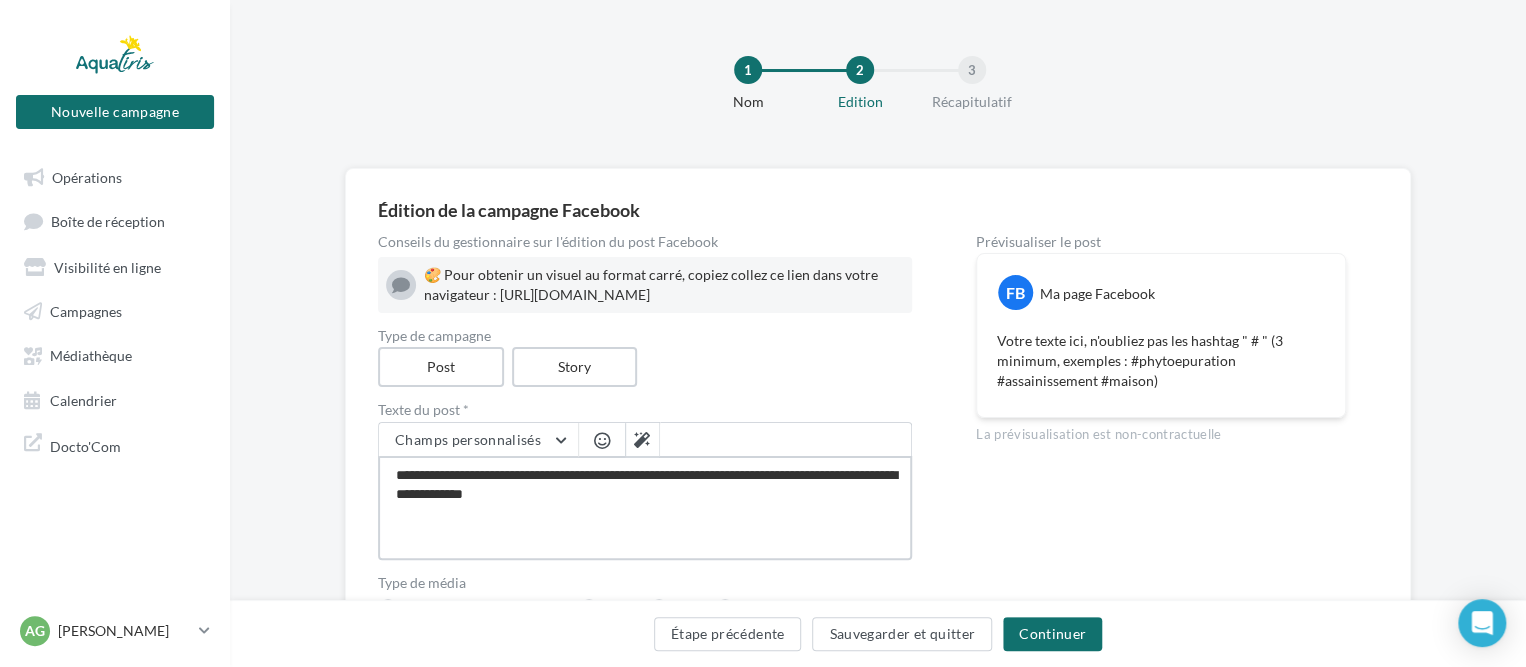 drag, startPoint x: 569, startPoint y: 516, endPoint x: 391, endPoint y: 493, distance: 179.4798 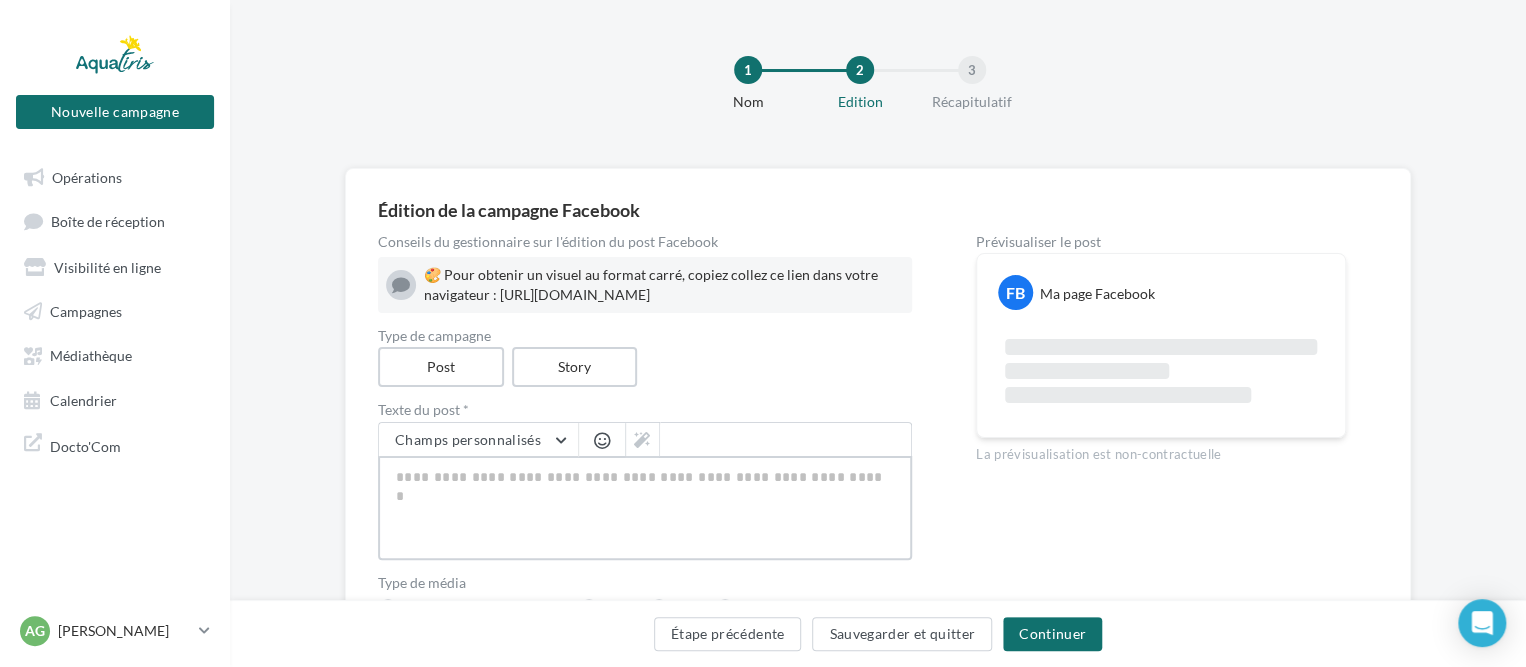 paste on "**********" 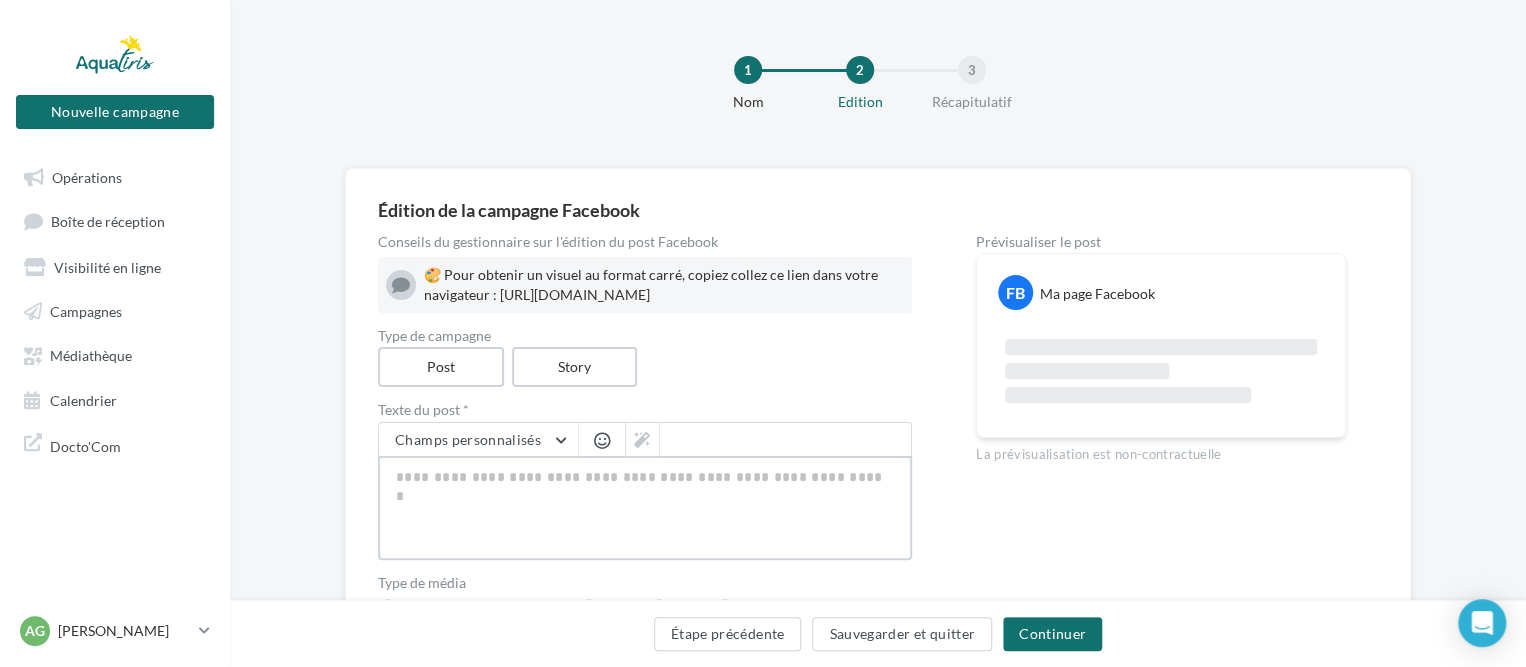 type on "**********" 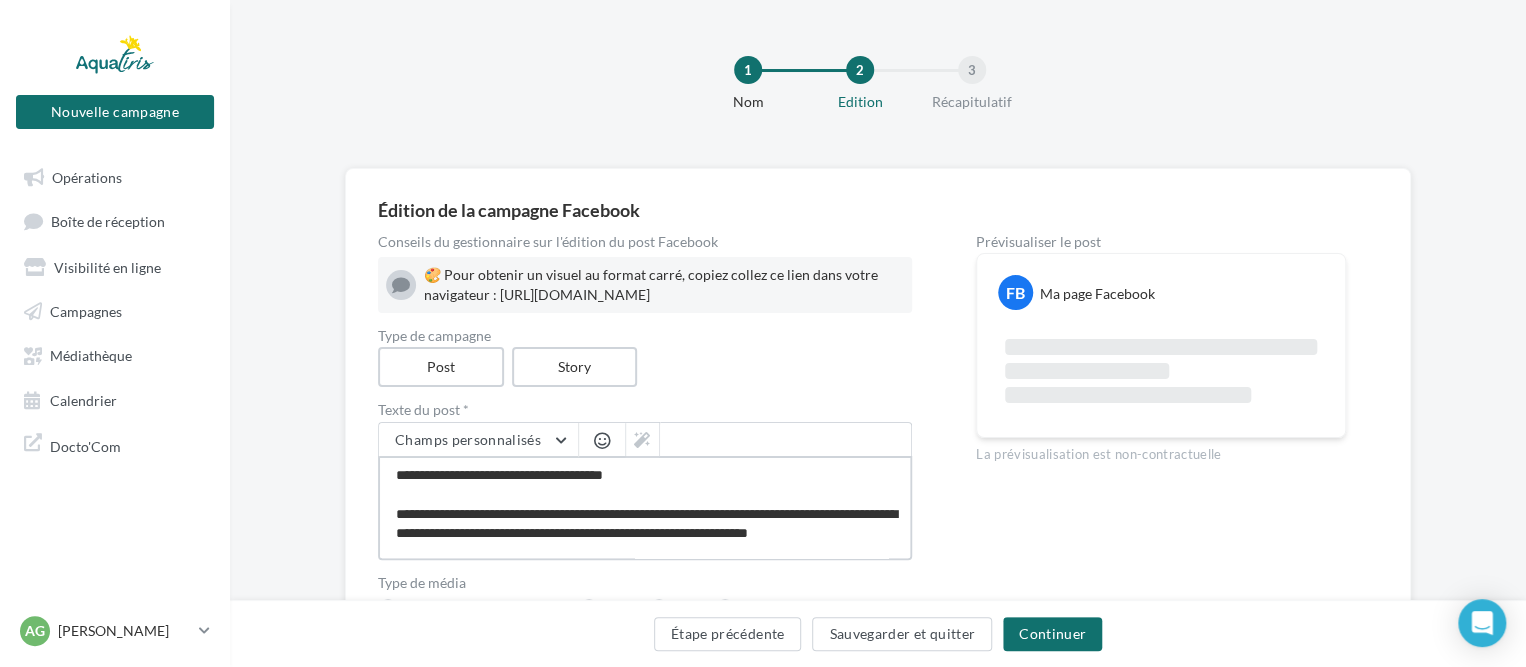 scroll, scrollTop: 280, scrollLeft: 0, axis: vertical 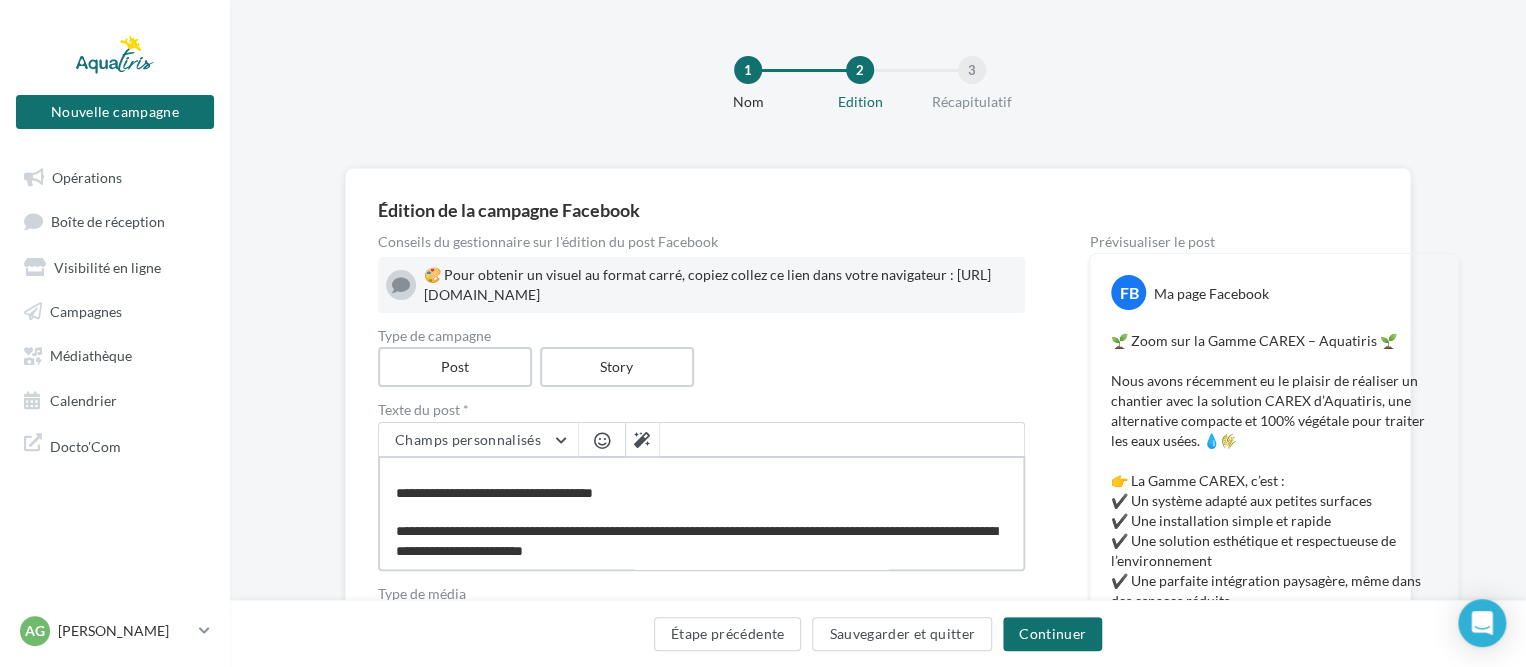 click on "**********" at bounding box center [701, 513] 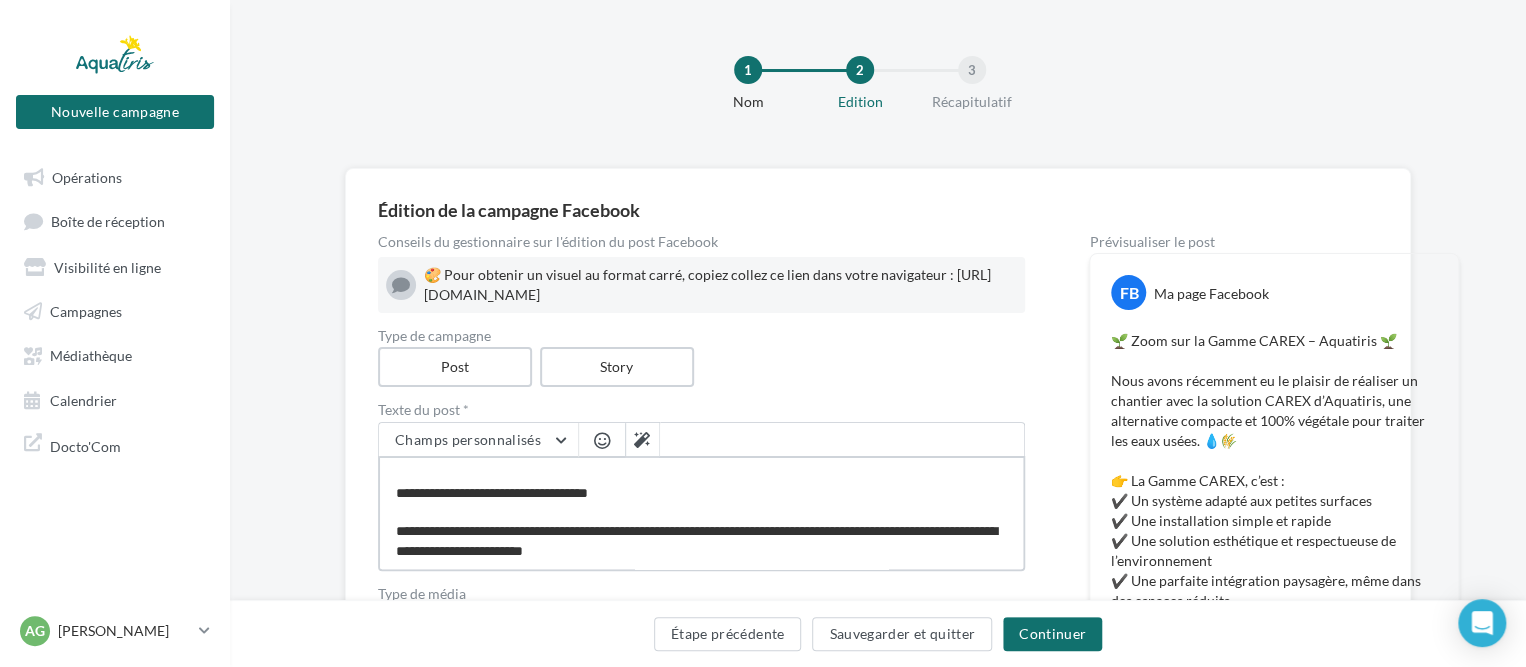 type on "**********" 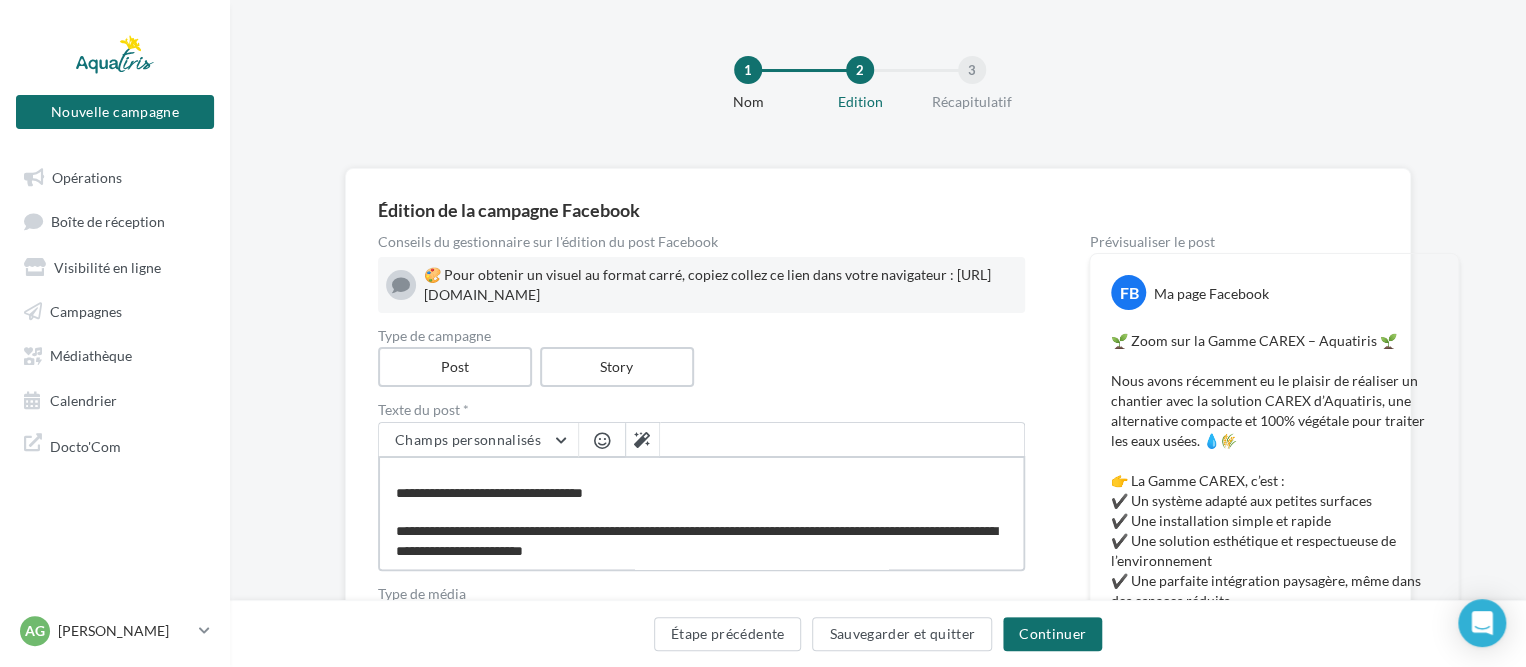 type on "**********" 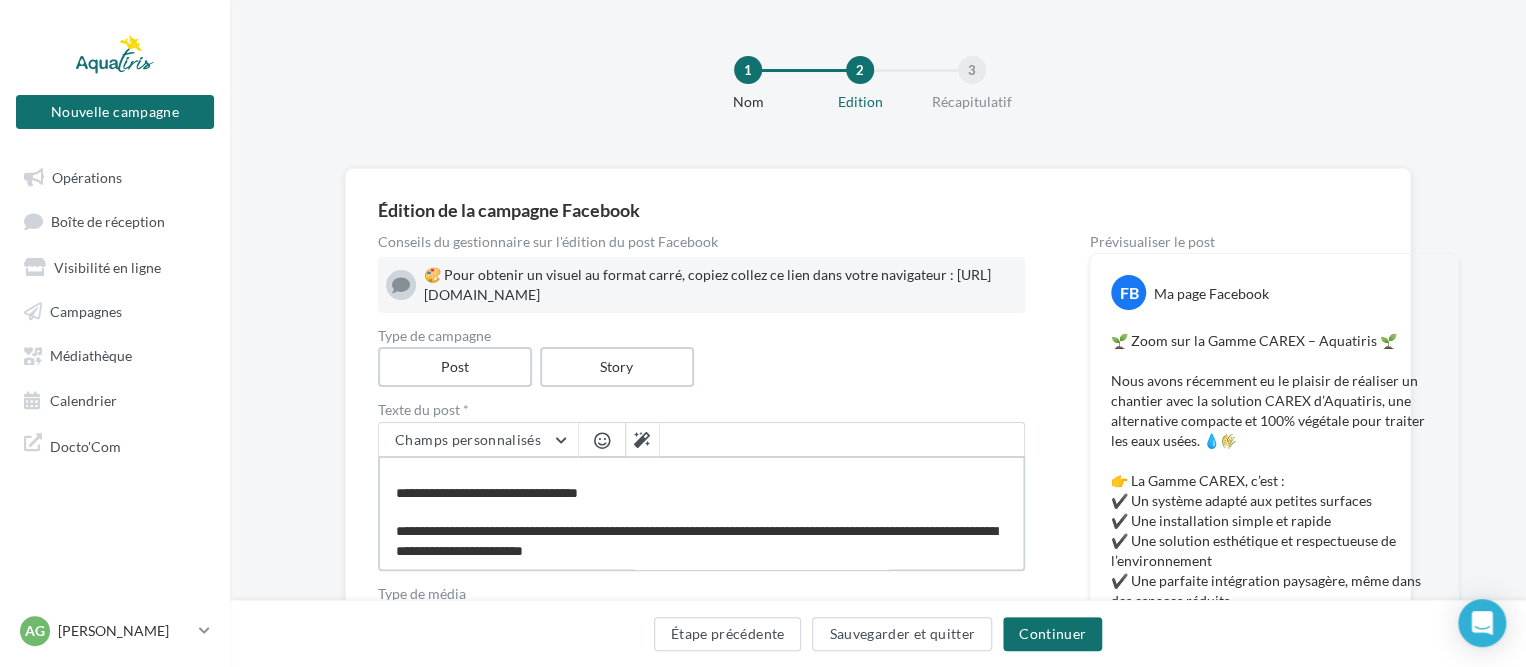 type on "**********" 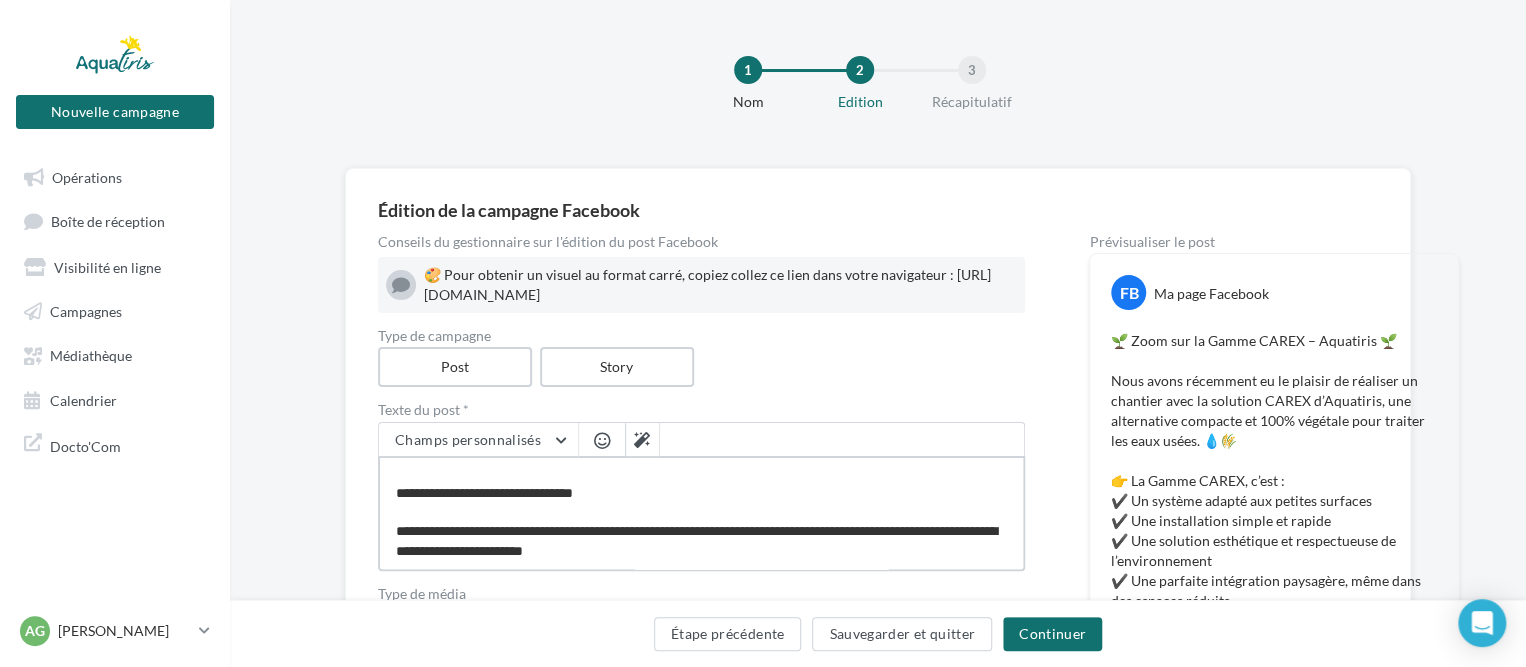 type on "**********" 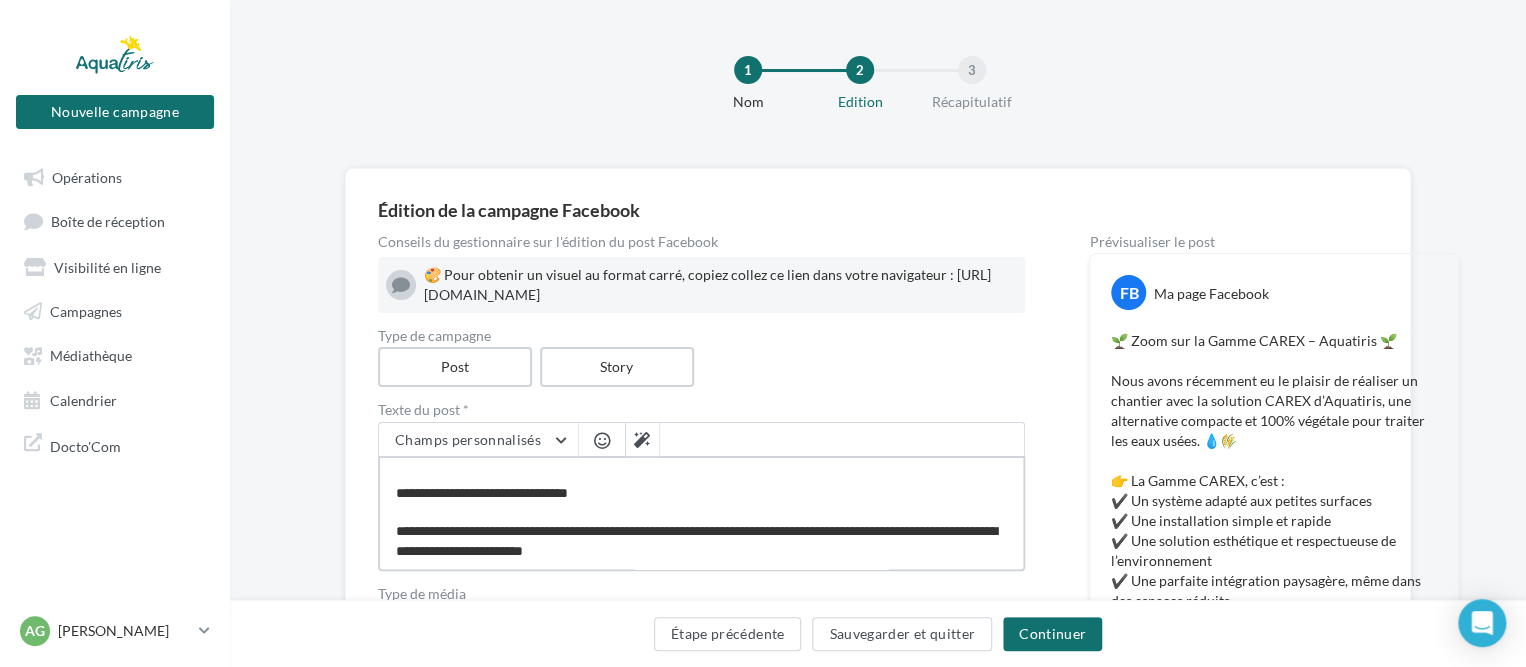 type on "**********" 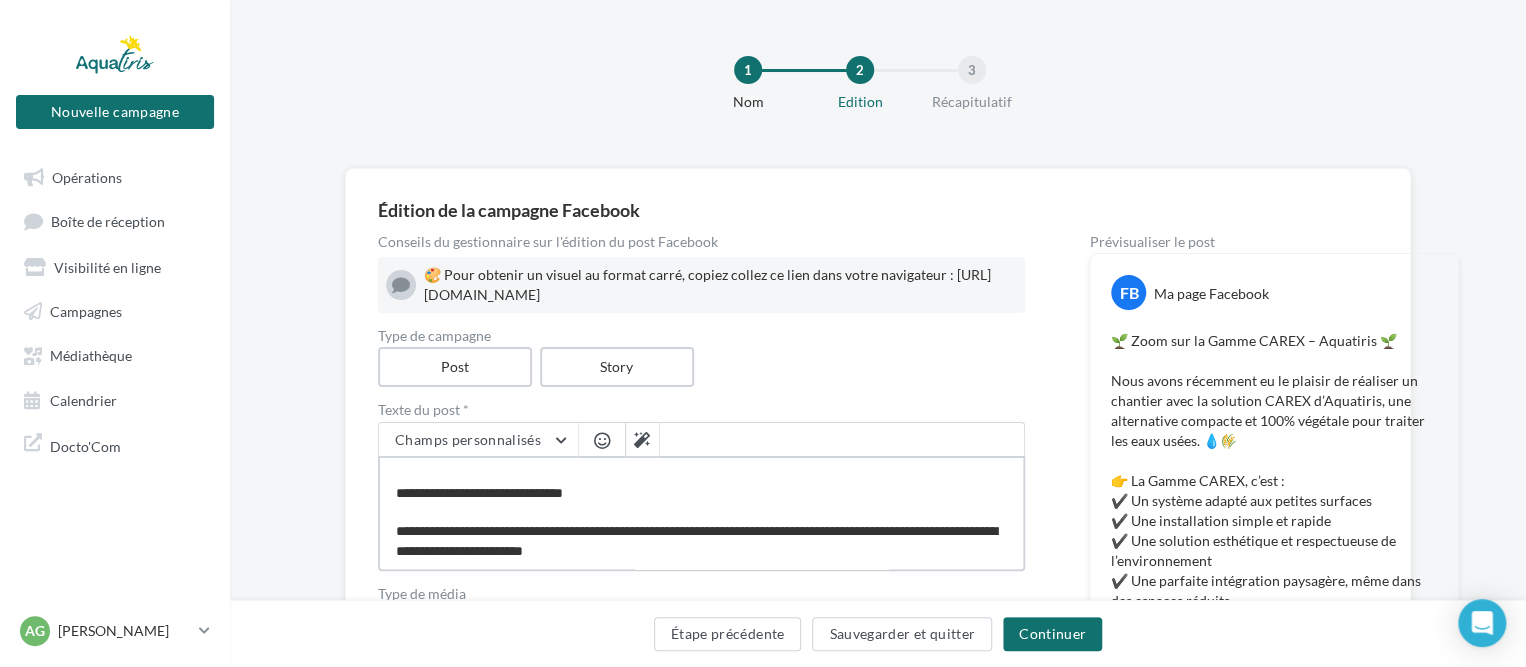 type on "**********" 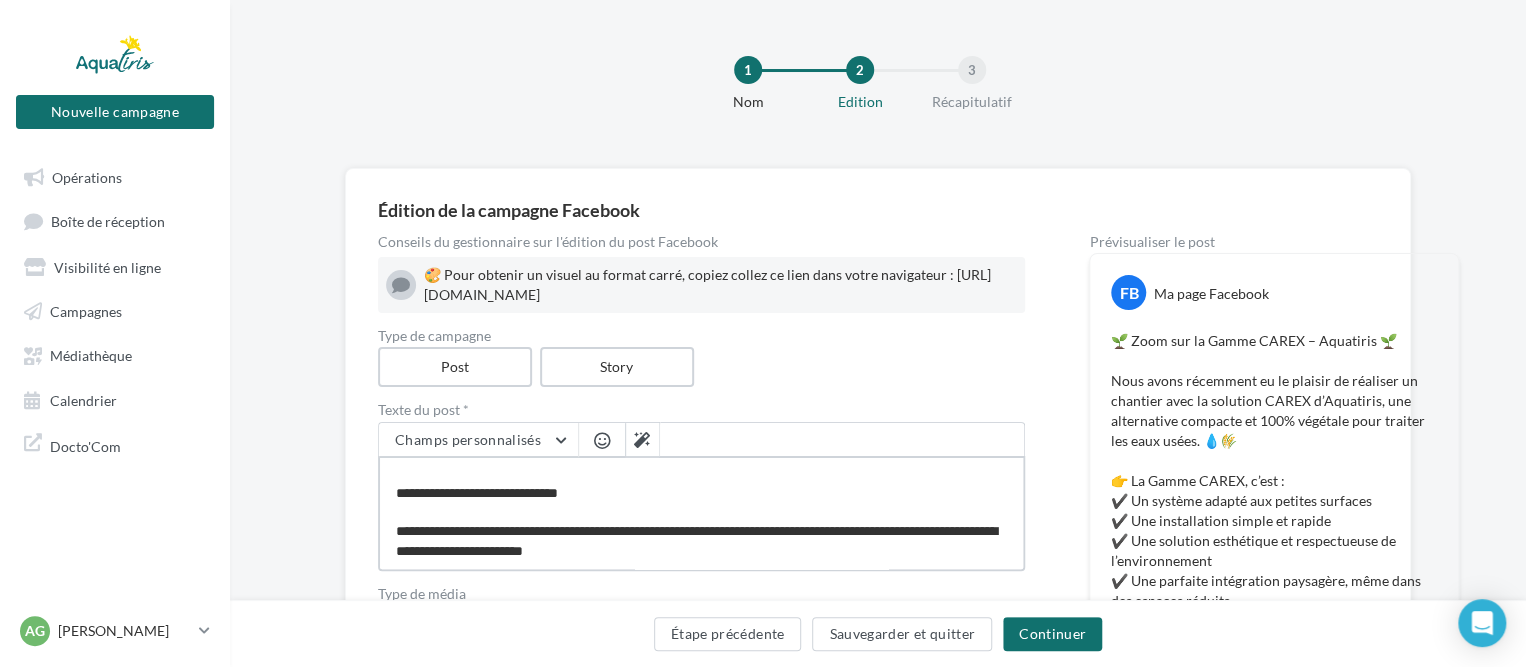 type on "**********" 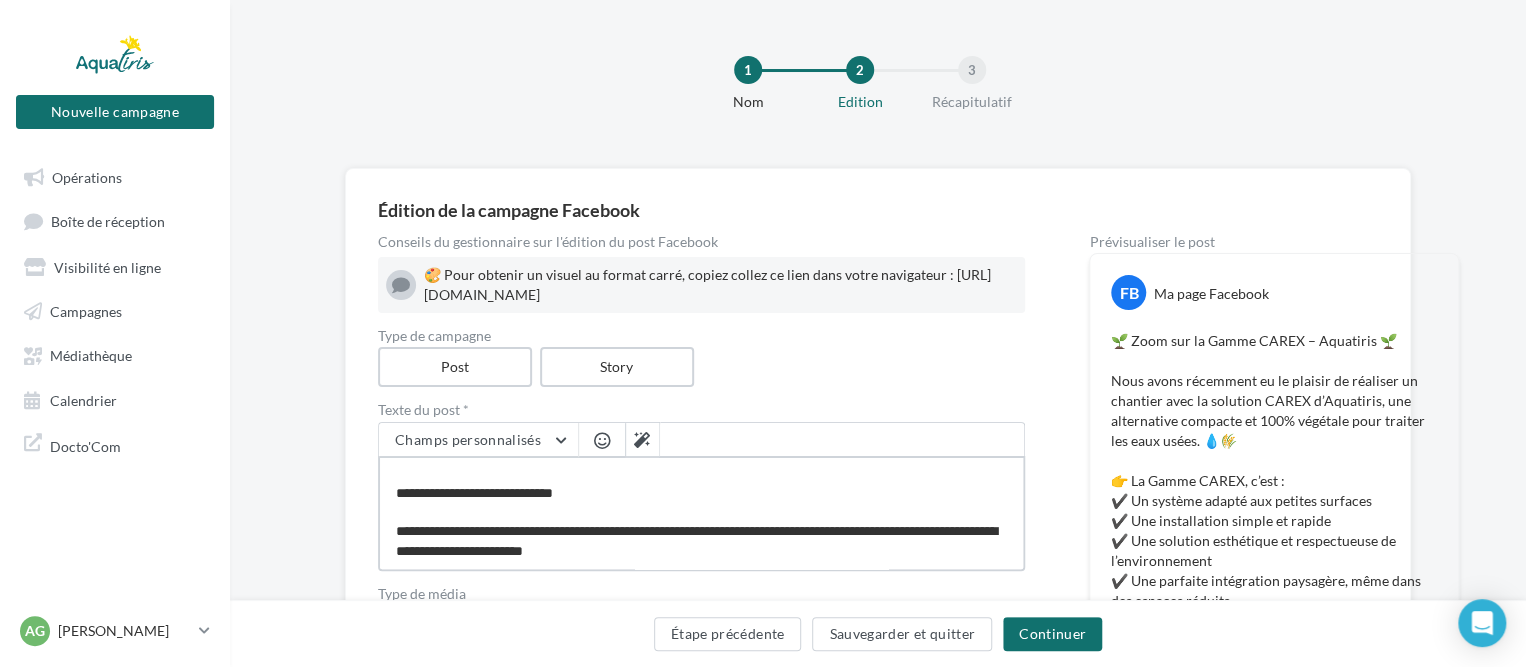 type on "**********" 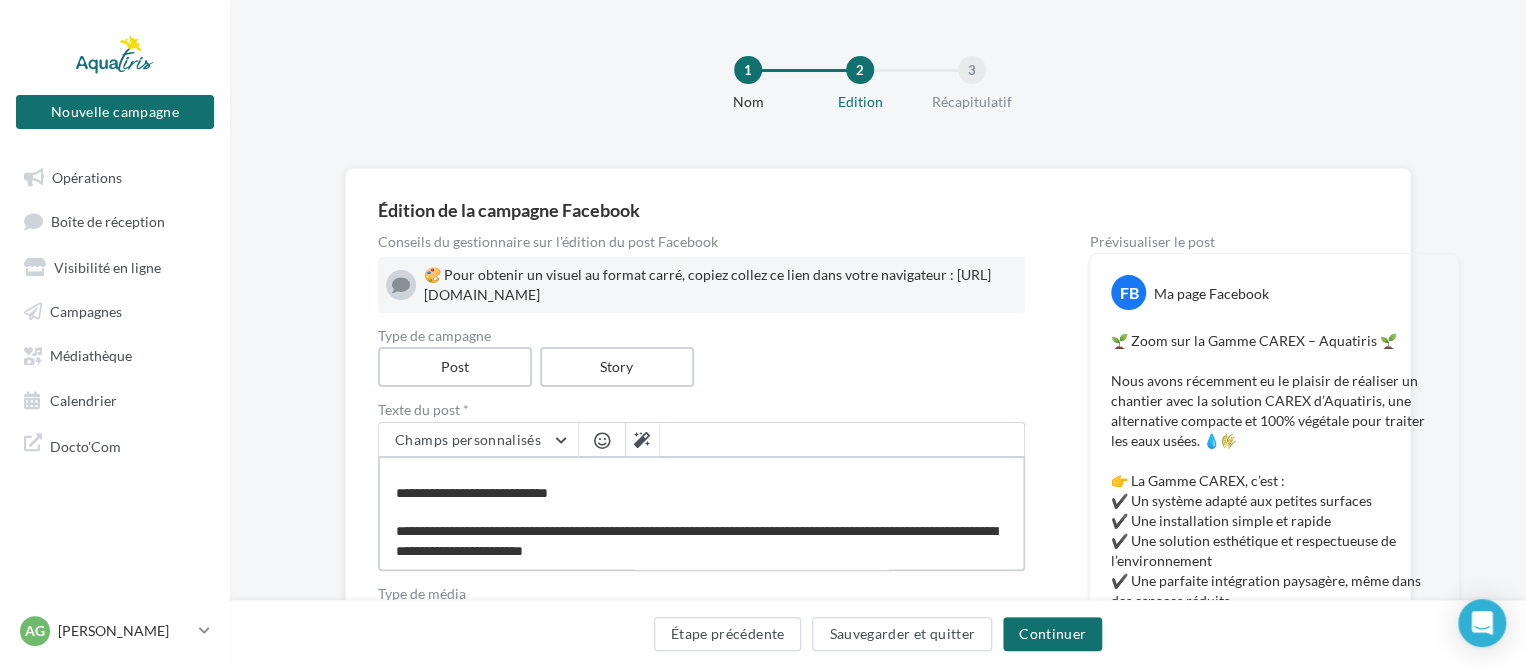 type on "**********" 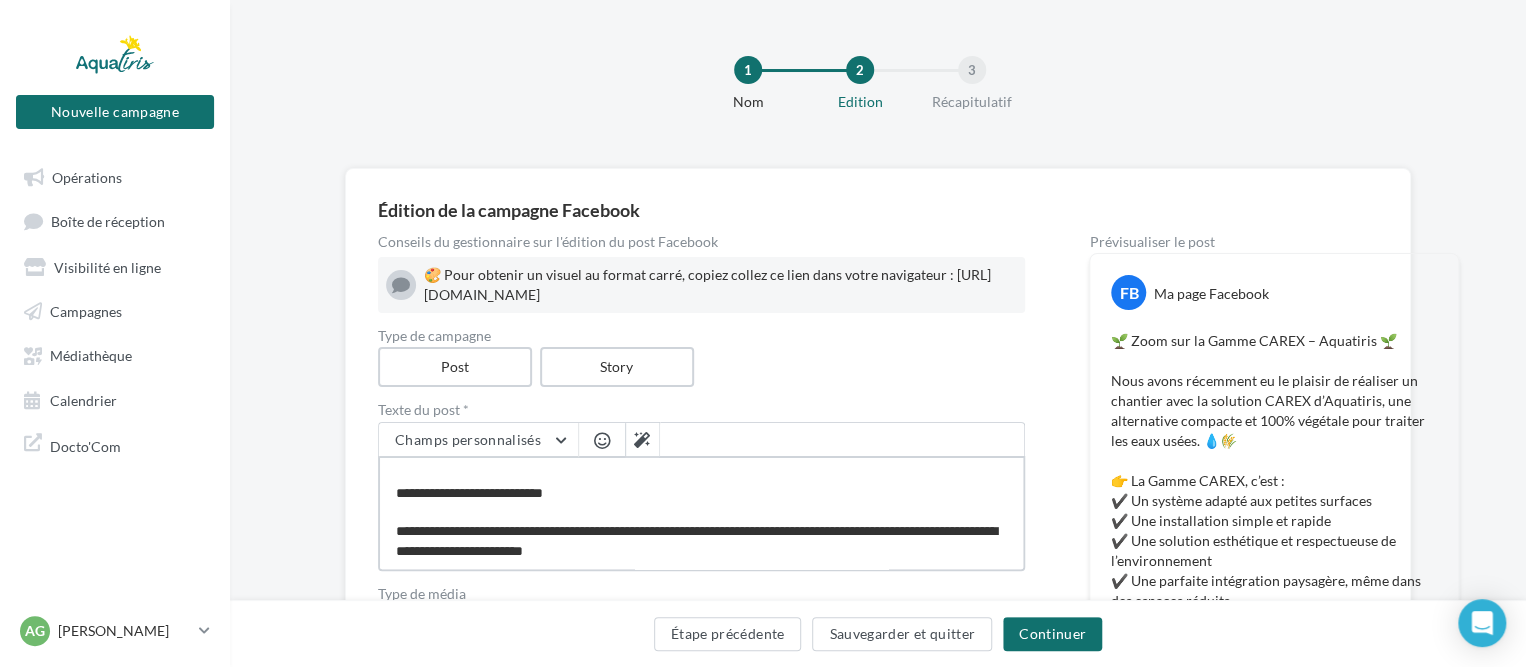type on "**********" 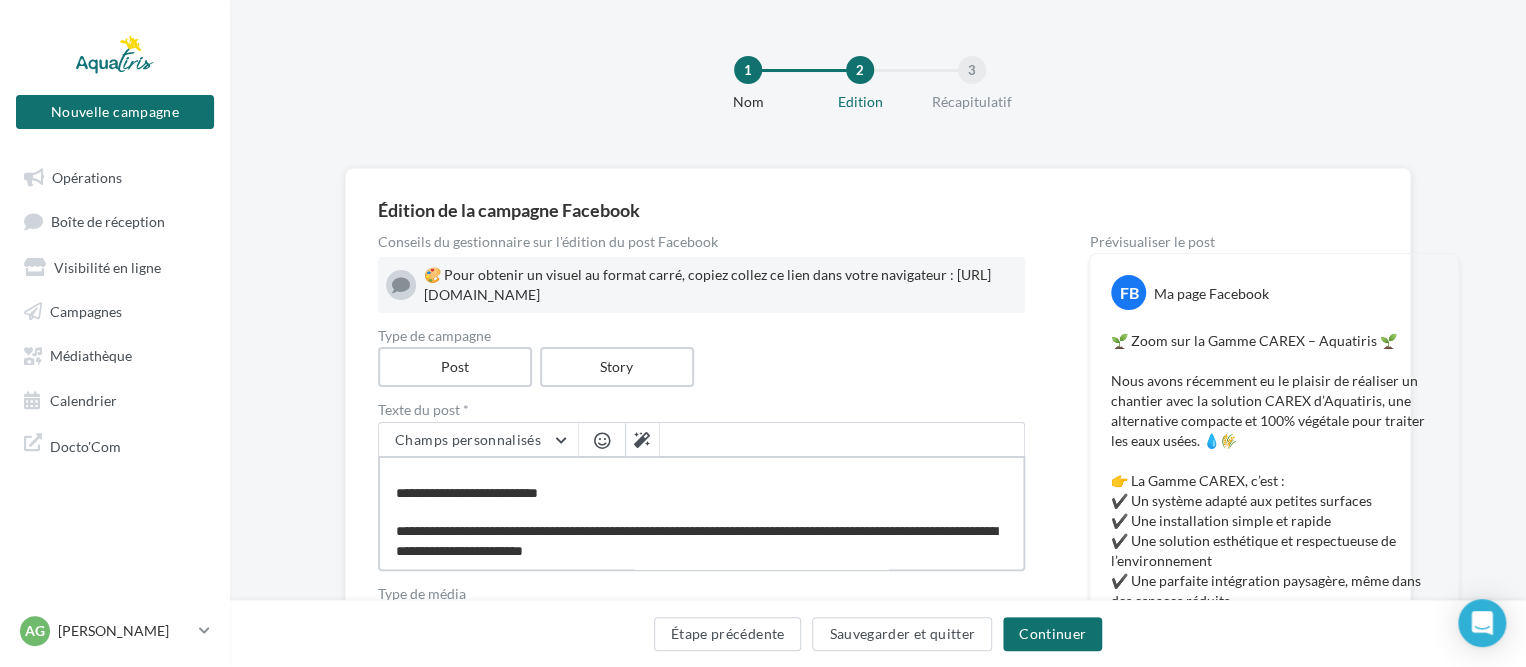 type on "**********" 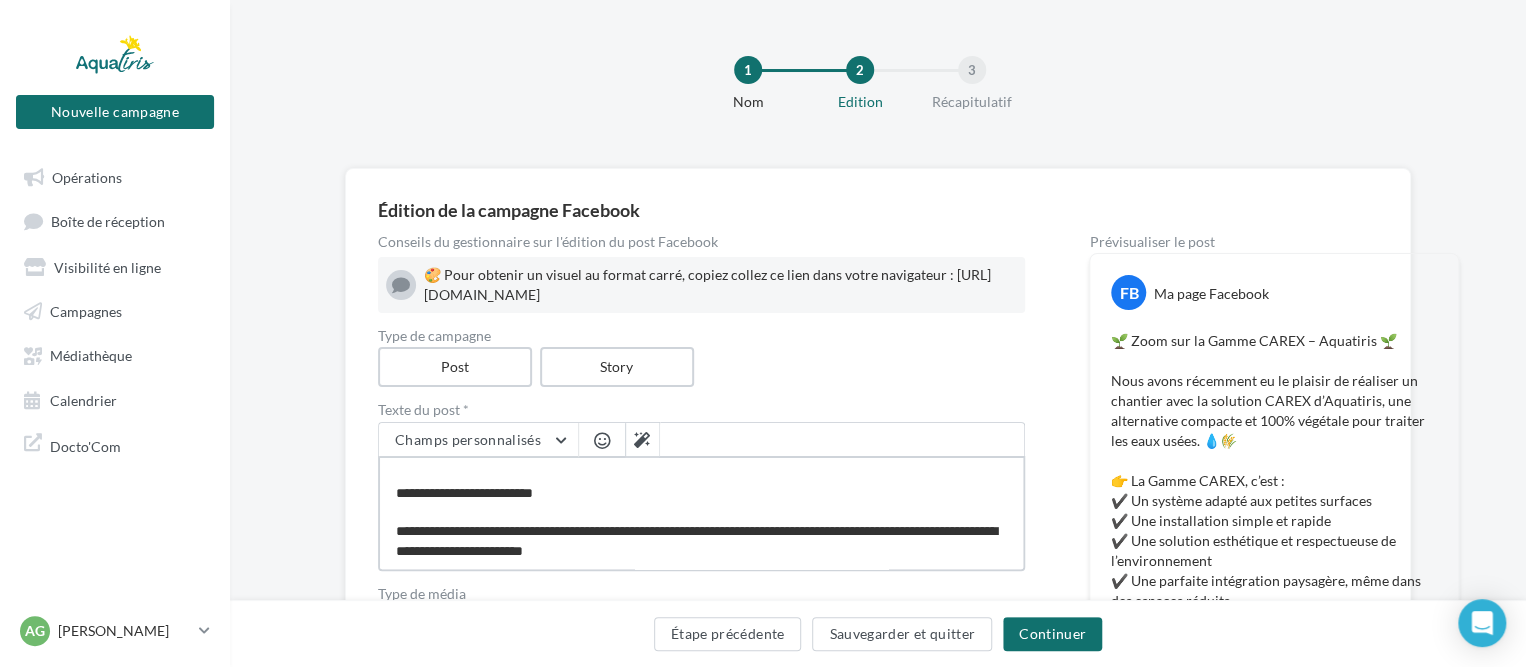 type on "**********" 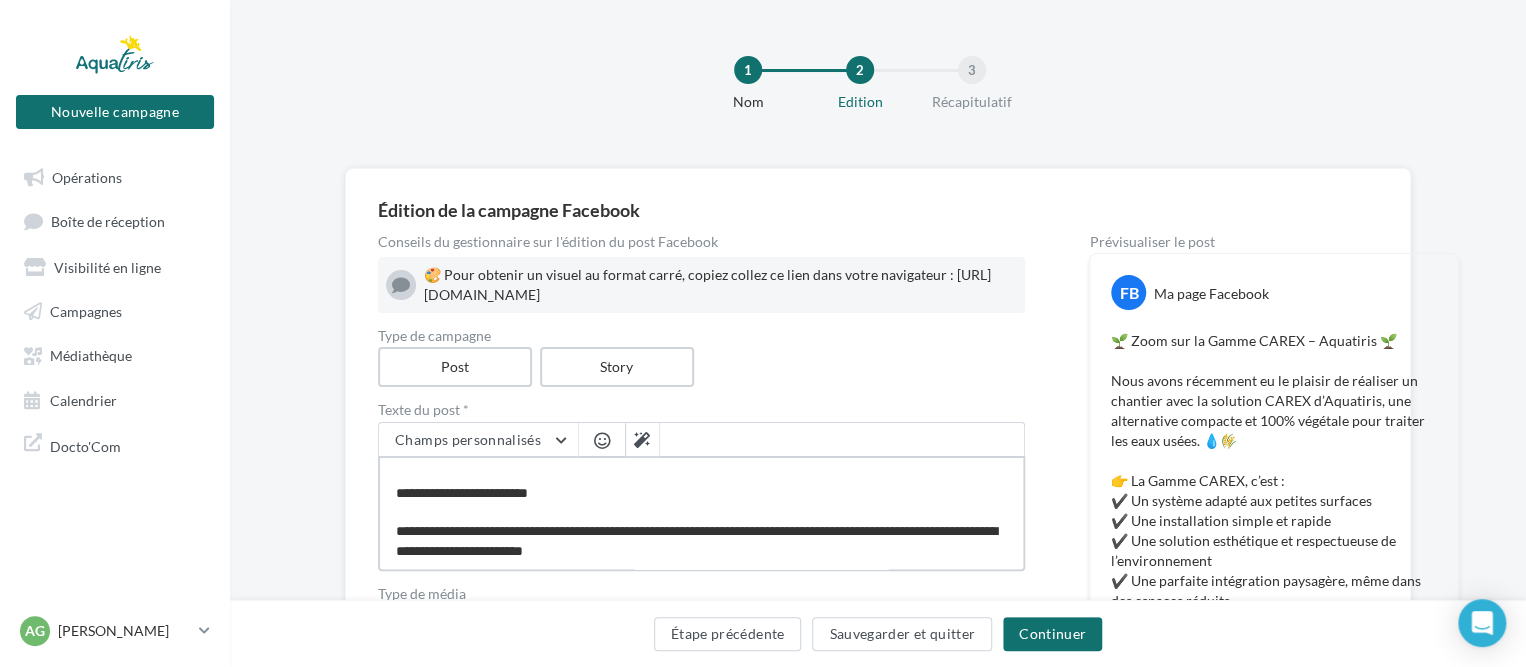 type on "**********" 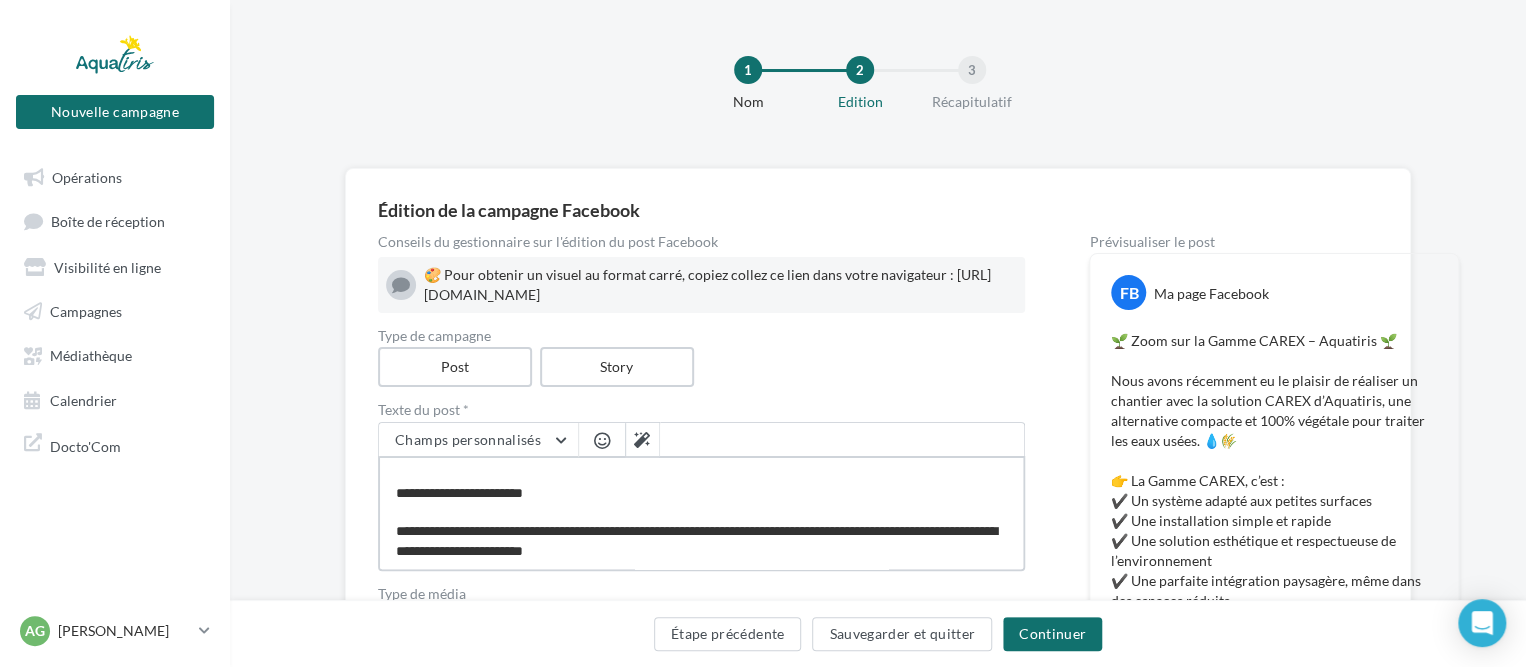 type on "**********" 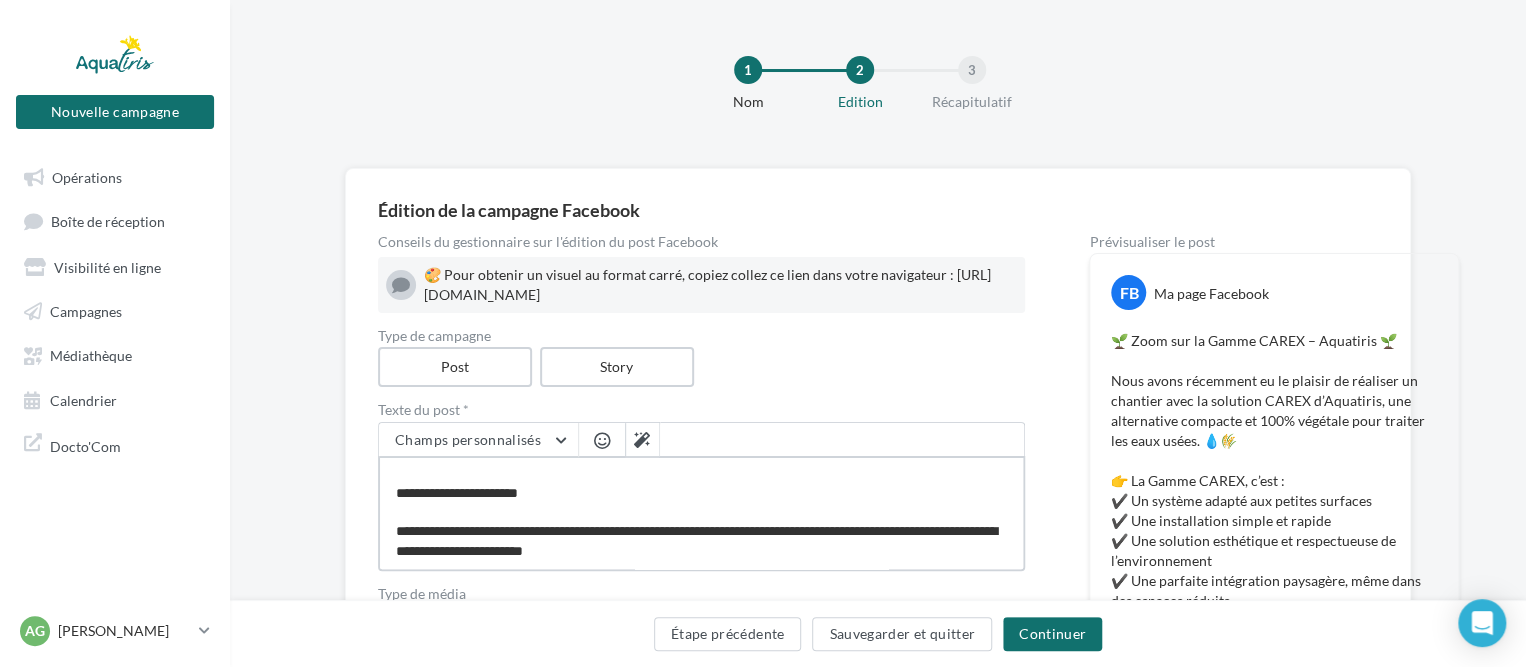 type on "**********" 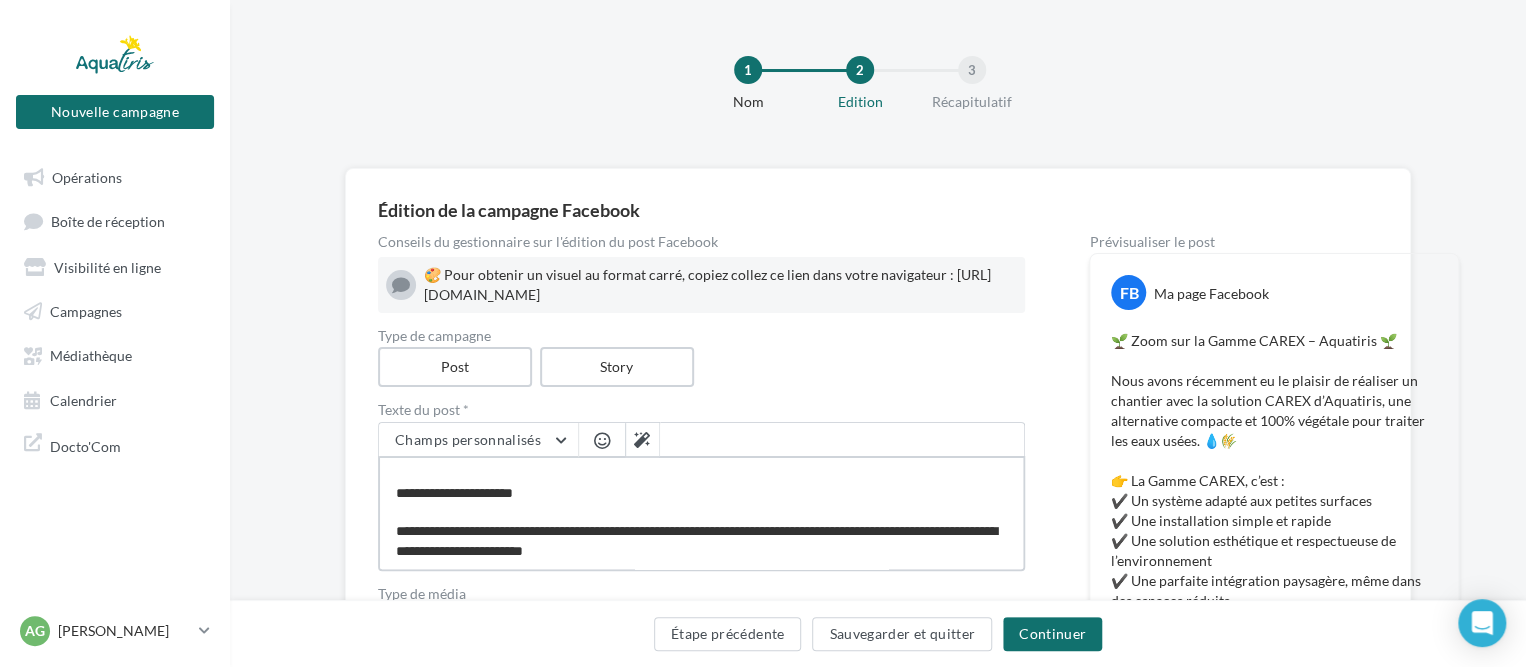type on "**********" 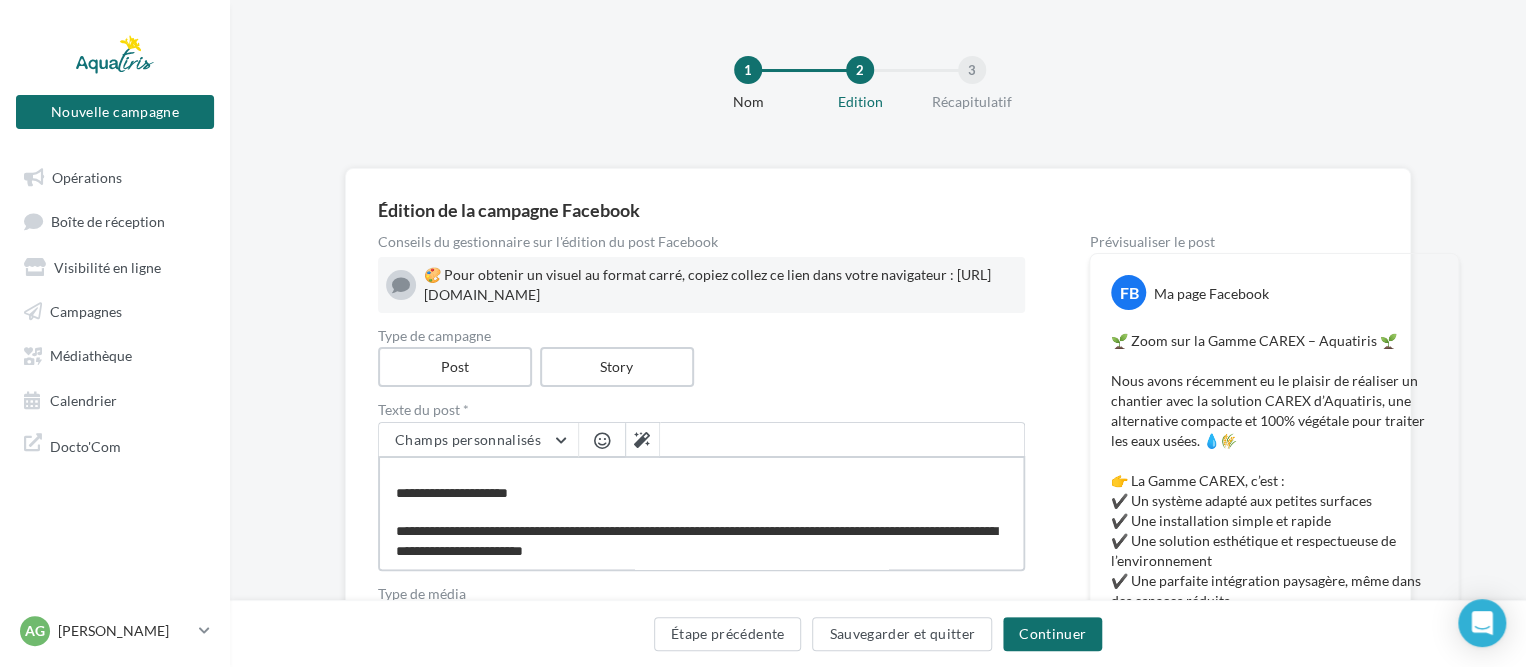 type on "**********" 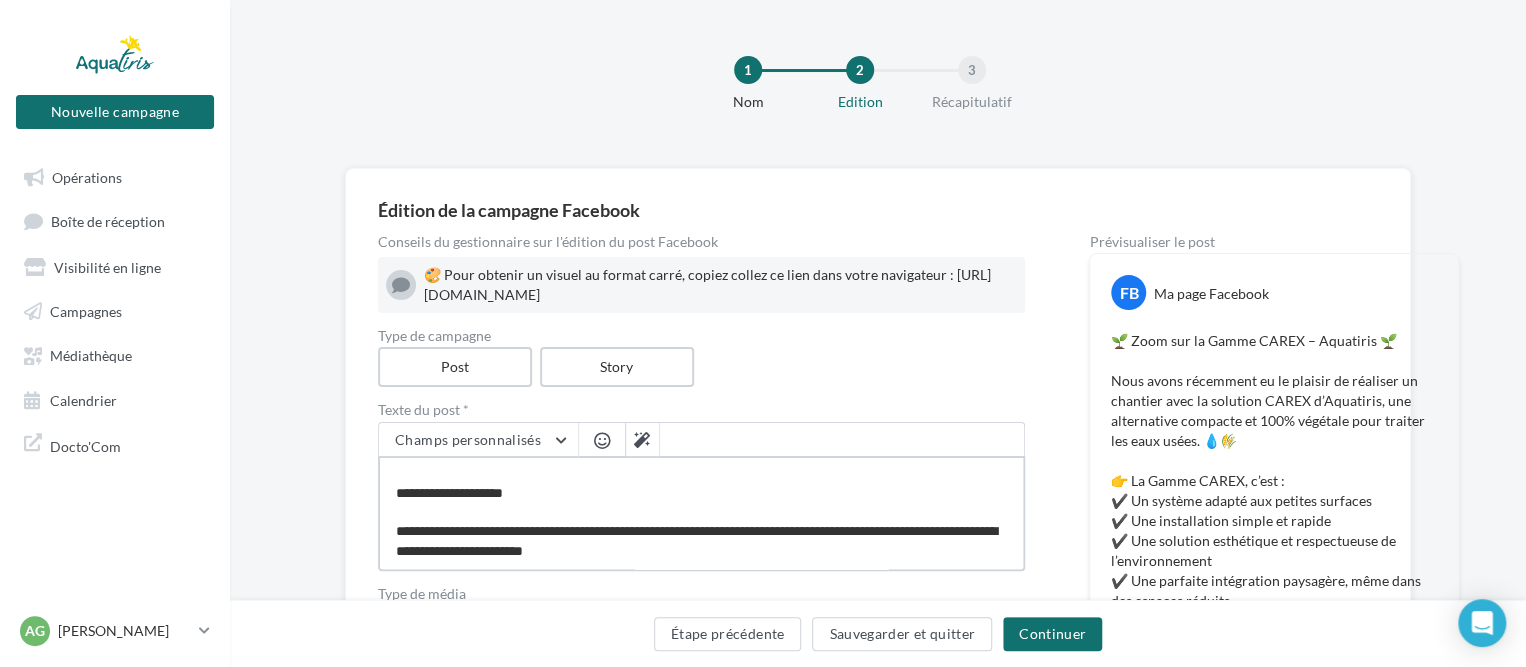 type on "**********" 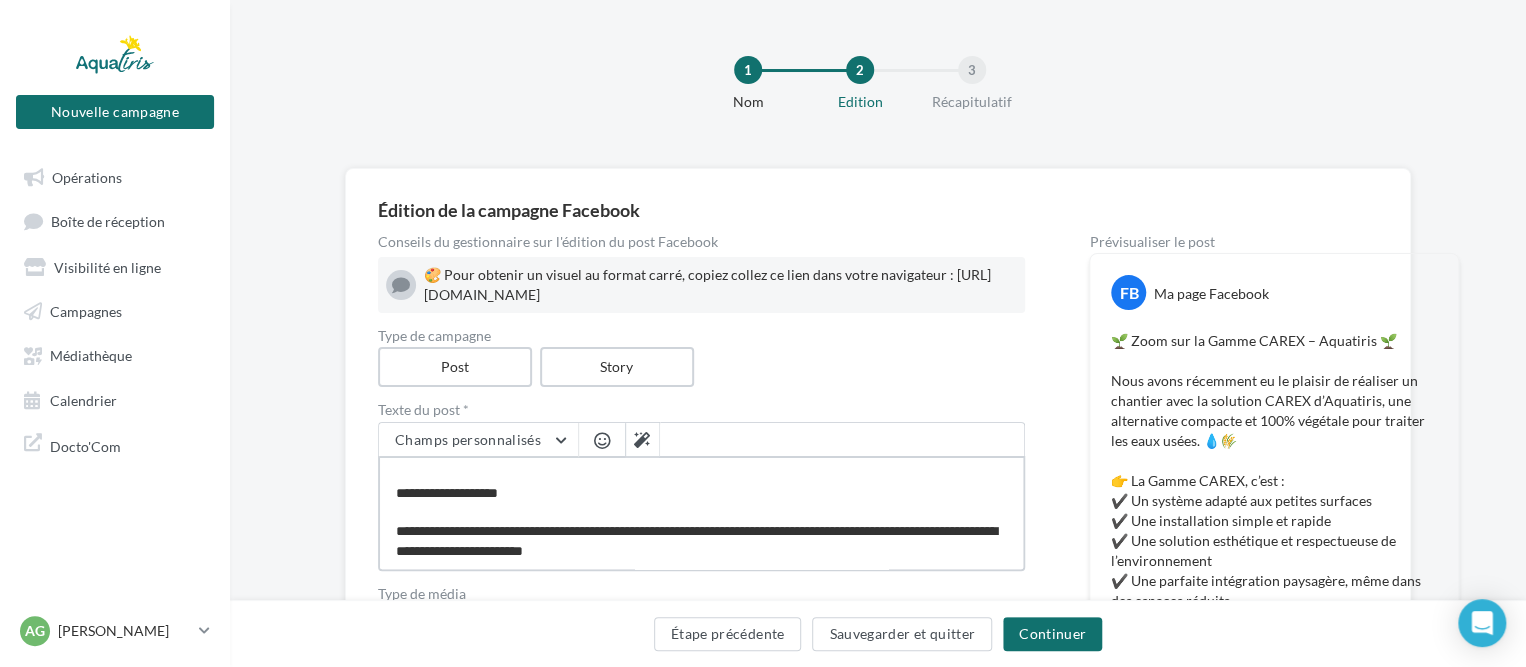 type on "**********" 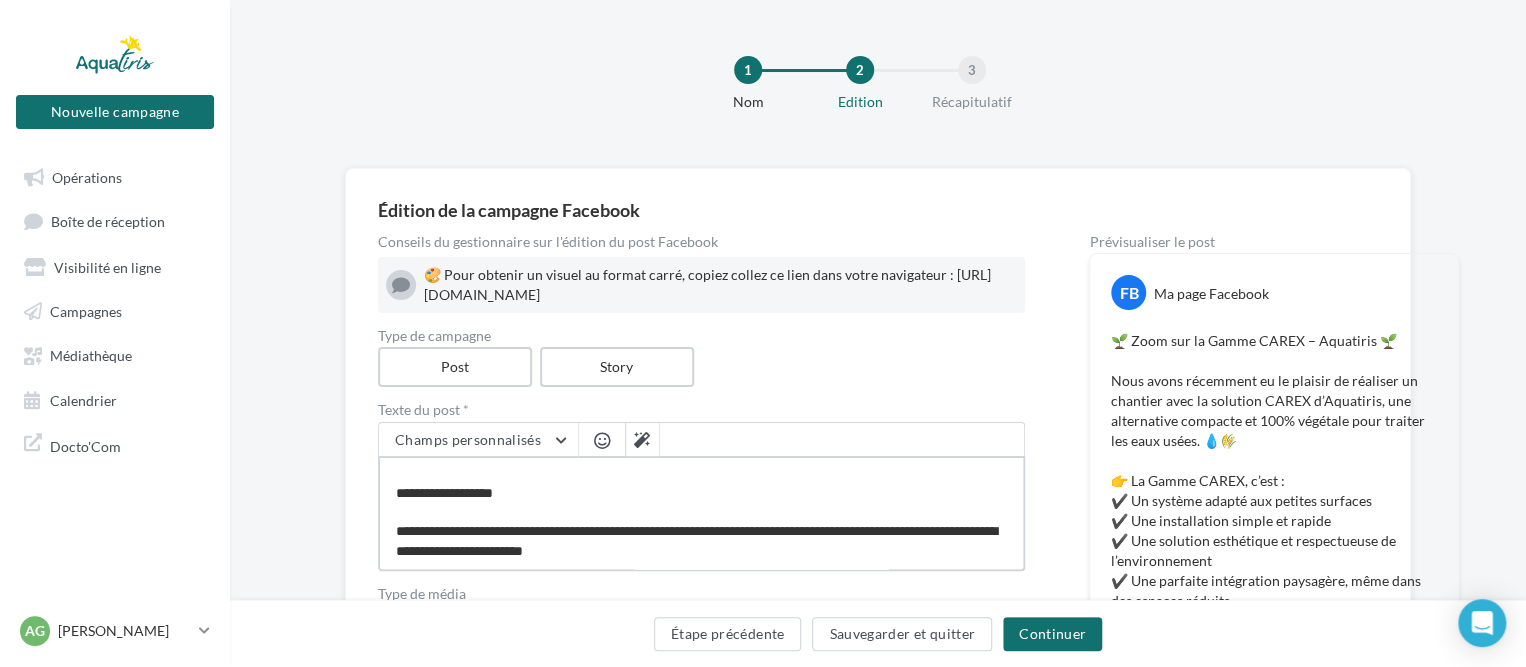 type on "**********" 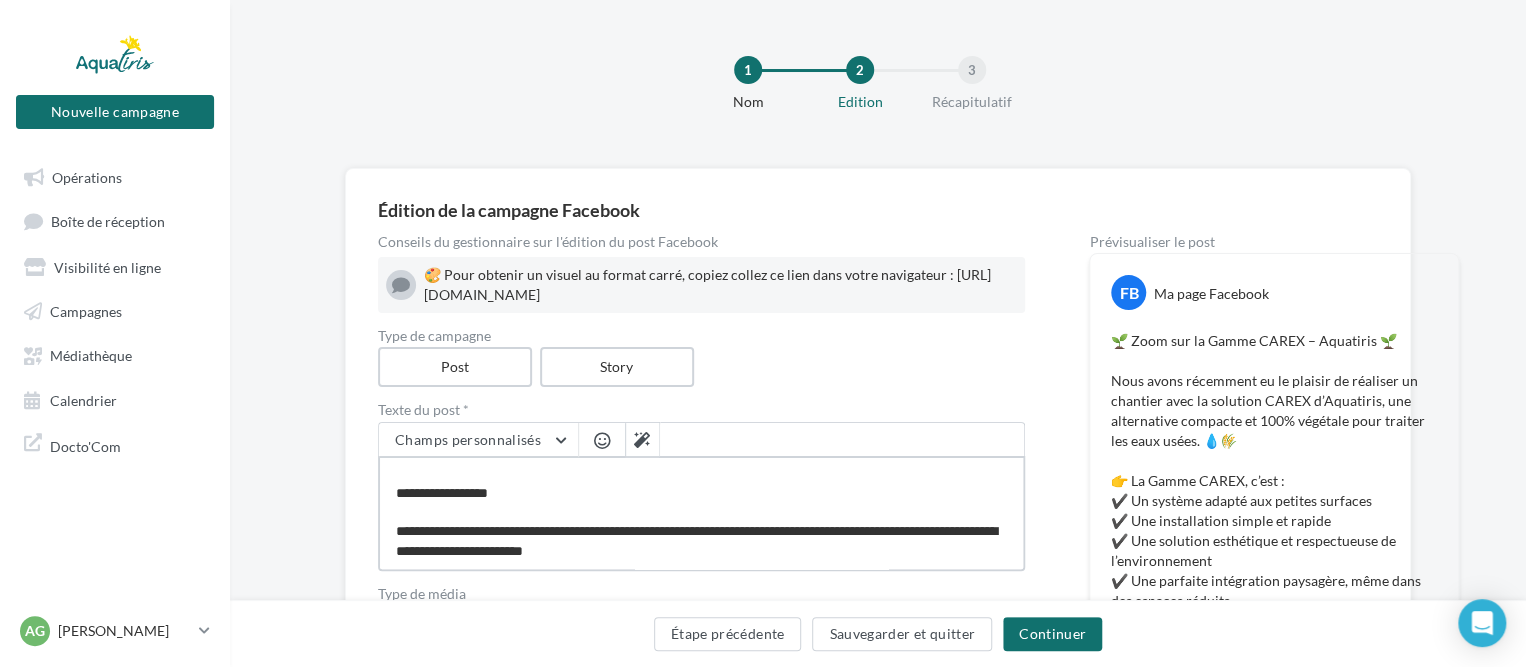 type on "**********" 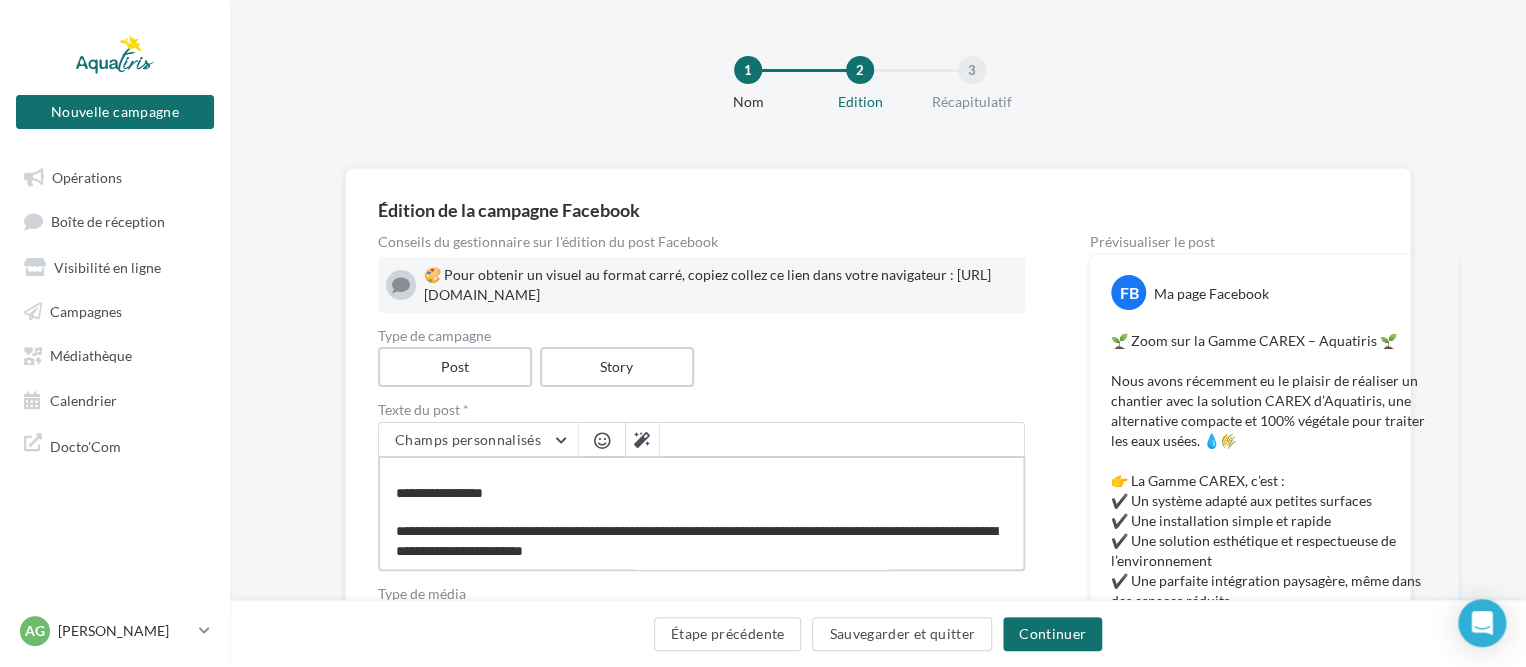 type on "**********" 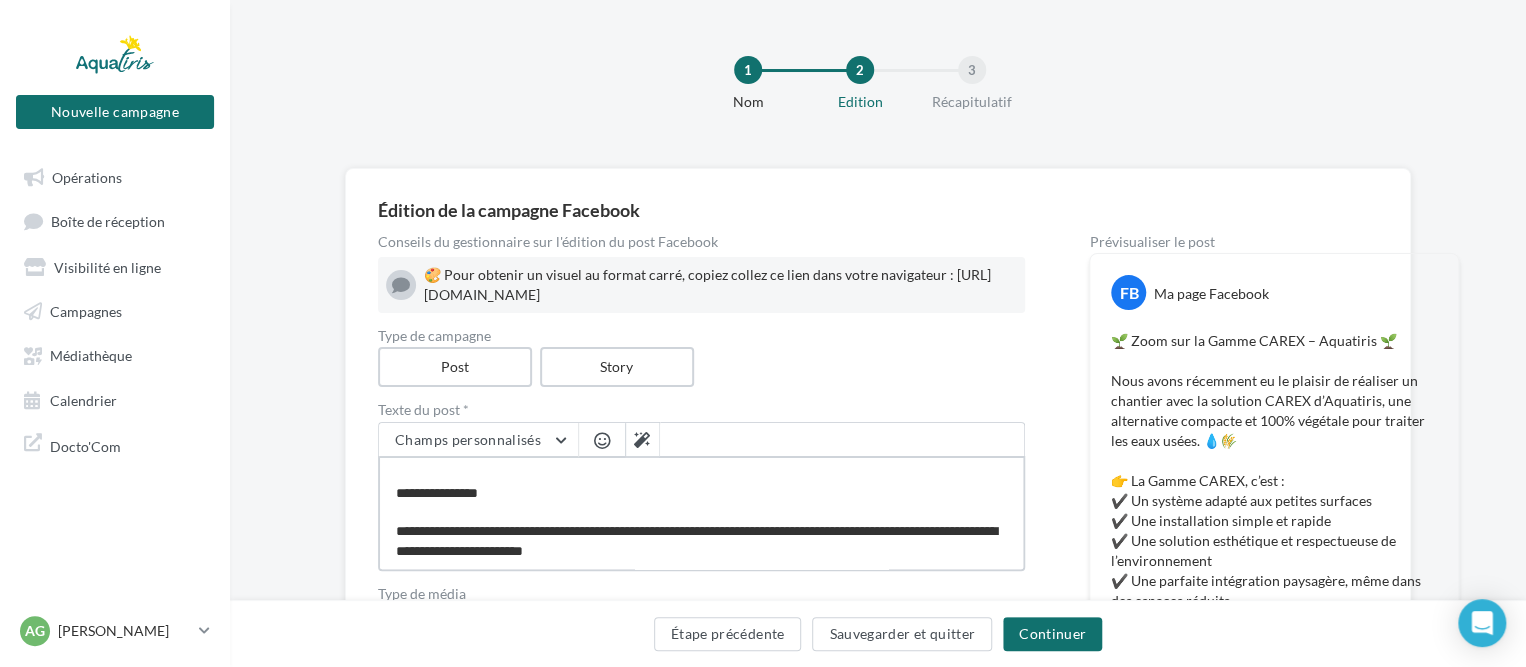 type on "**********" 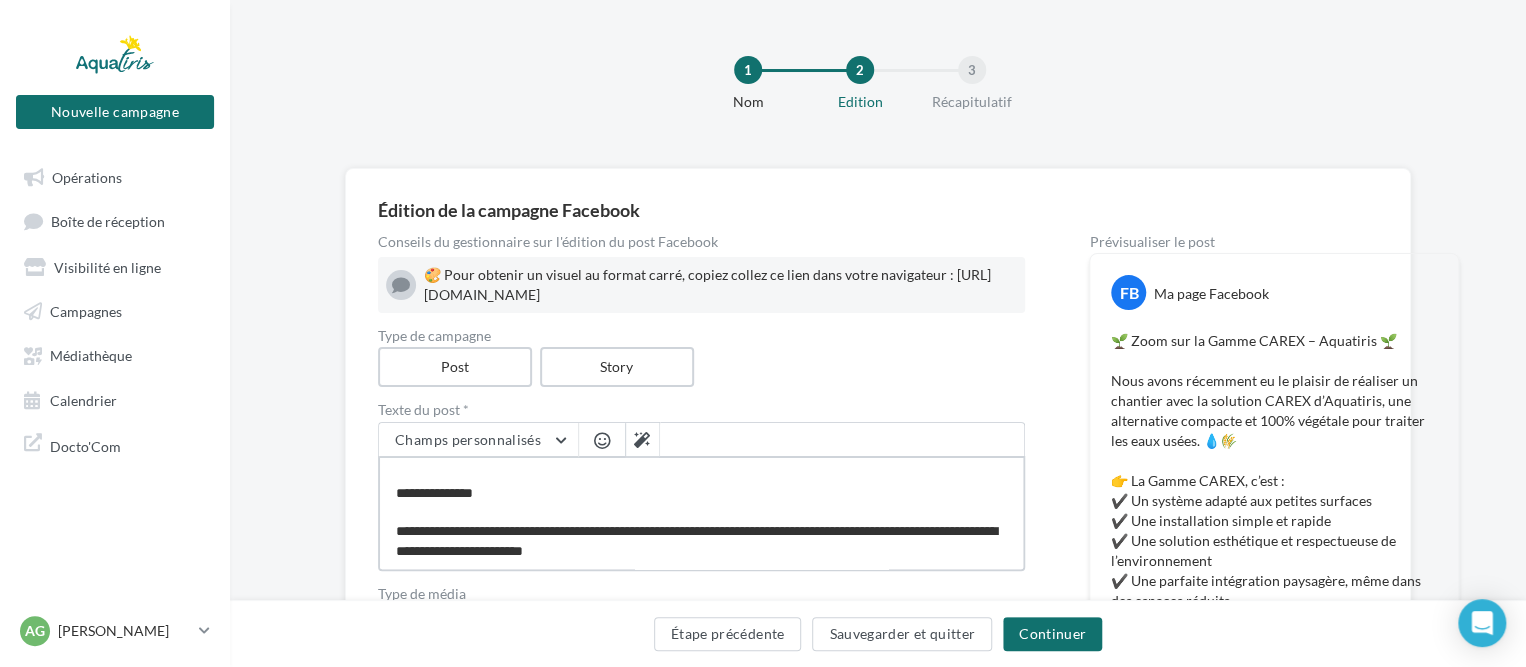 type on "**********" 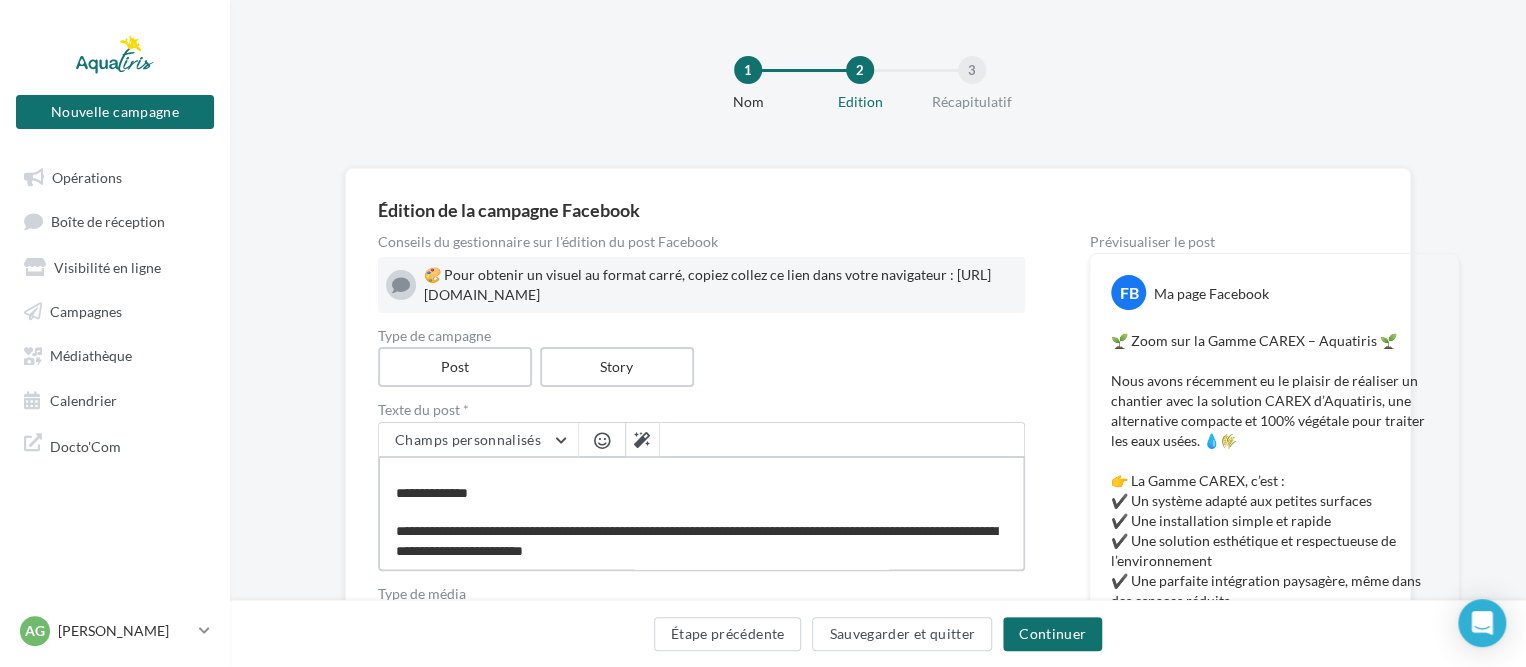type on "**********" 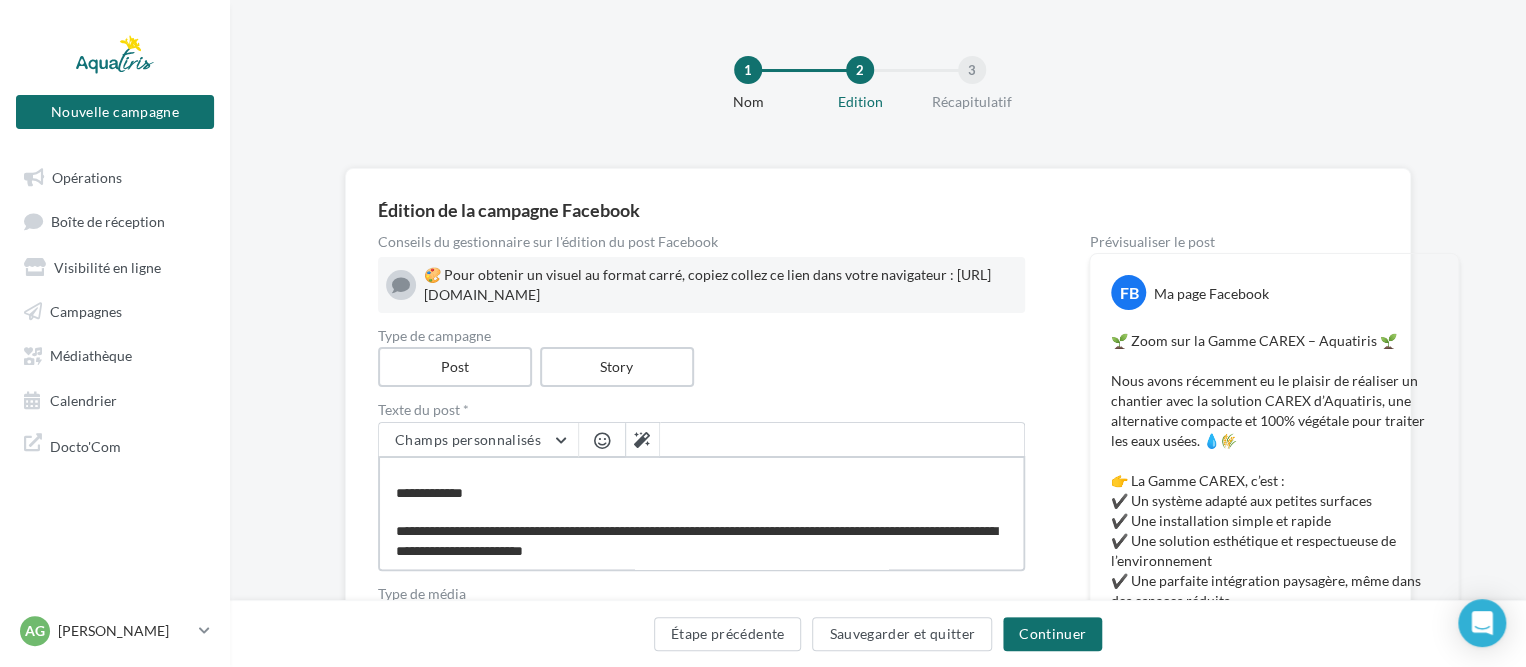 type on "**********" 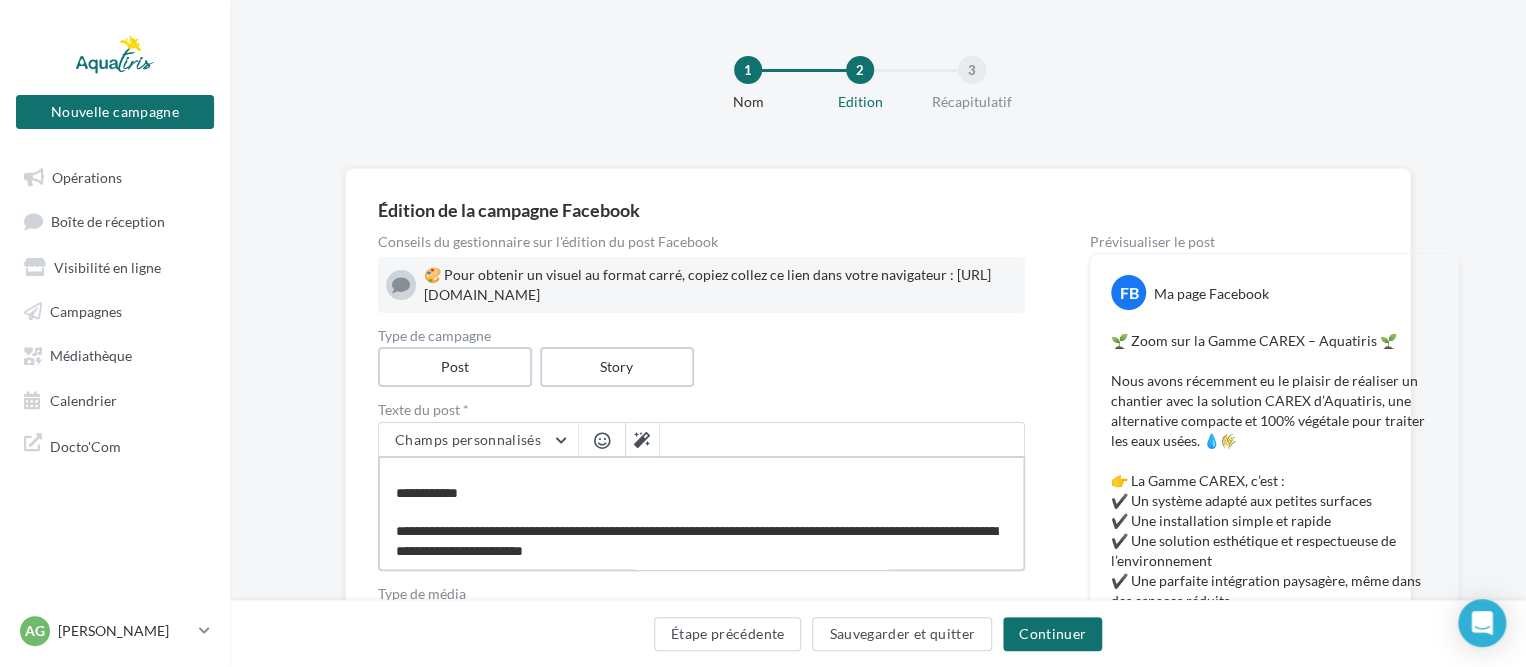 type on "**********" 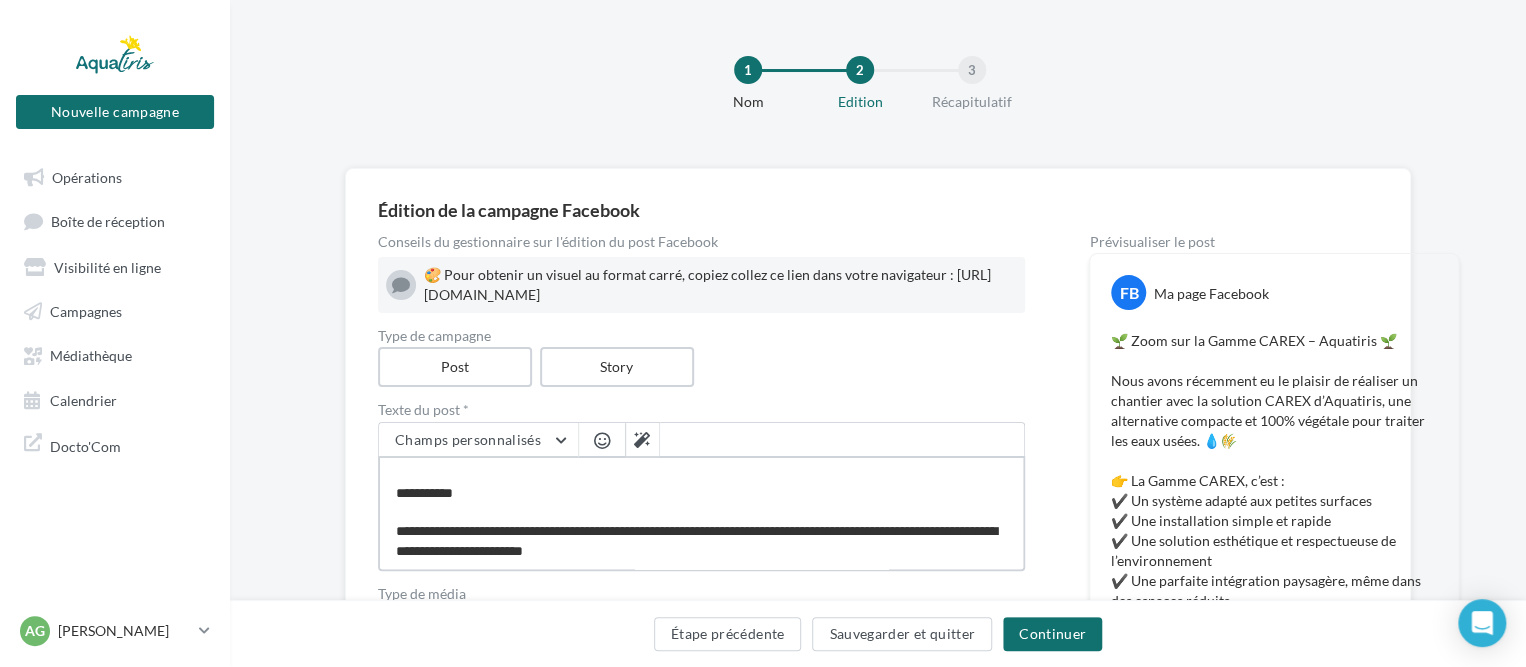 type on "**********" 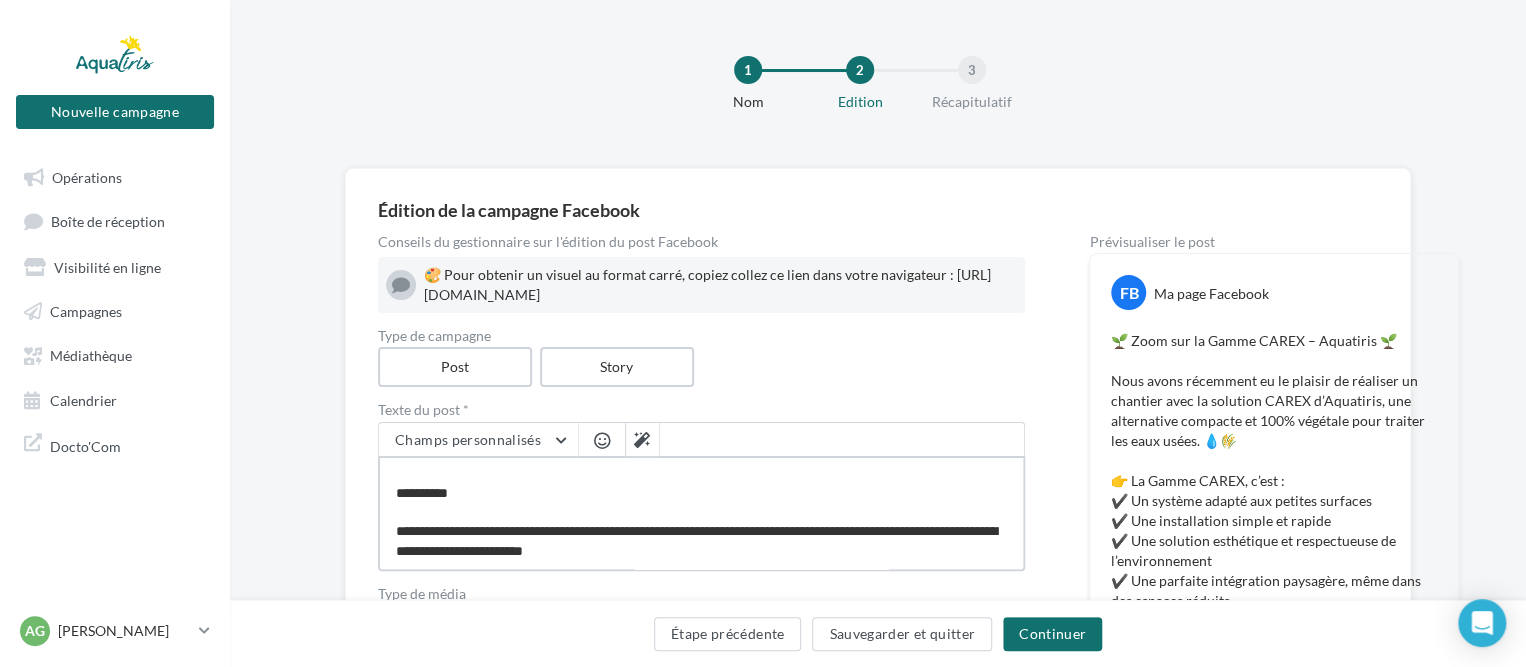 type on "**********" 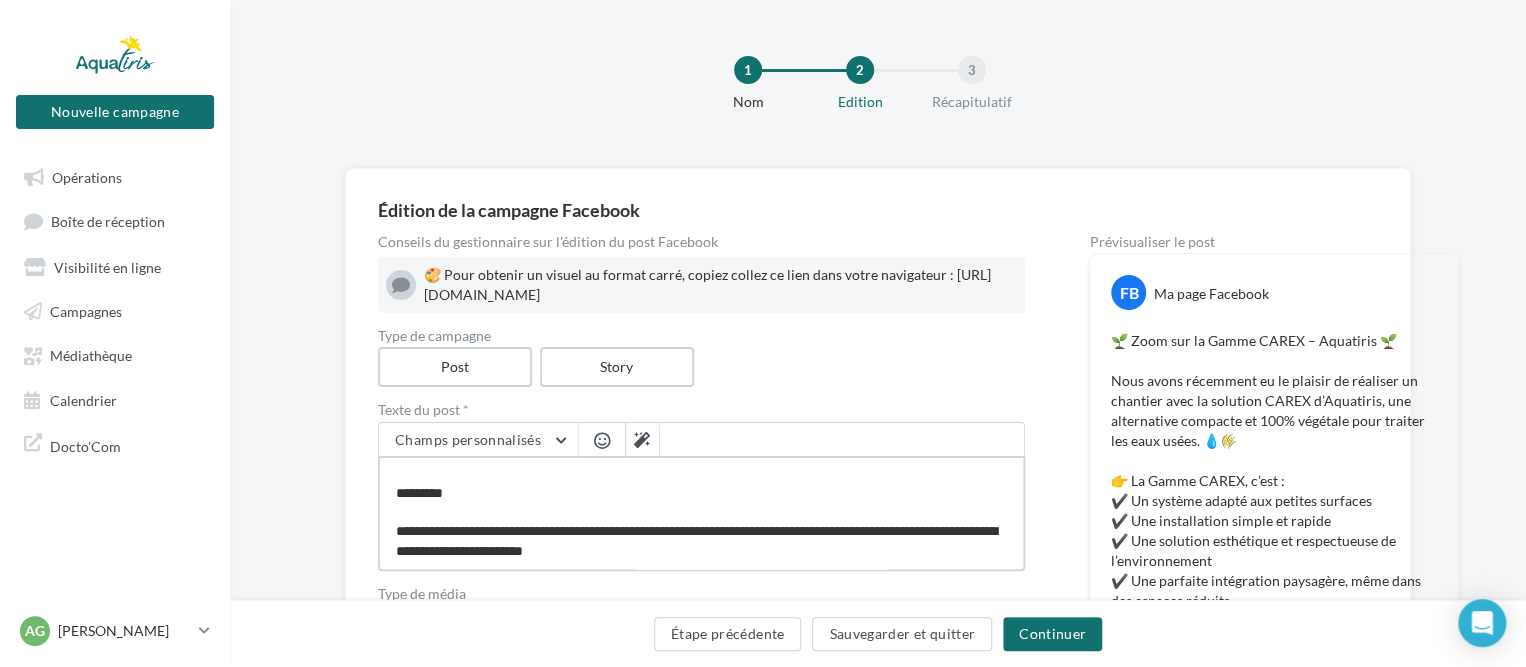 type on "**********" 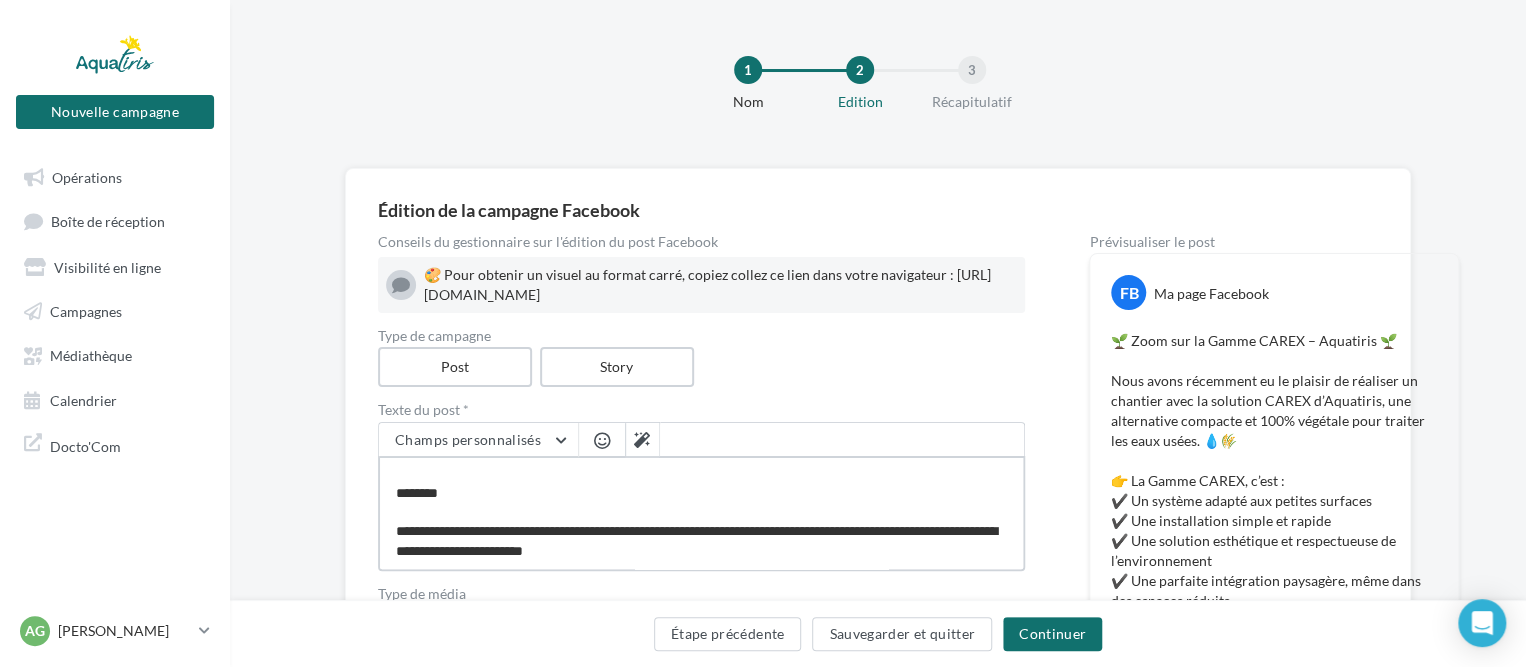type on "**********" 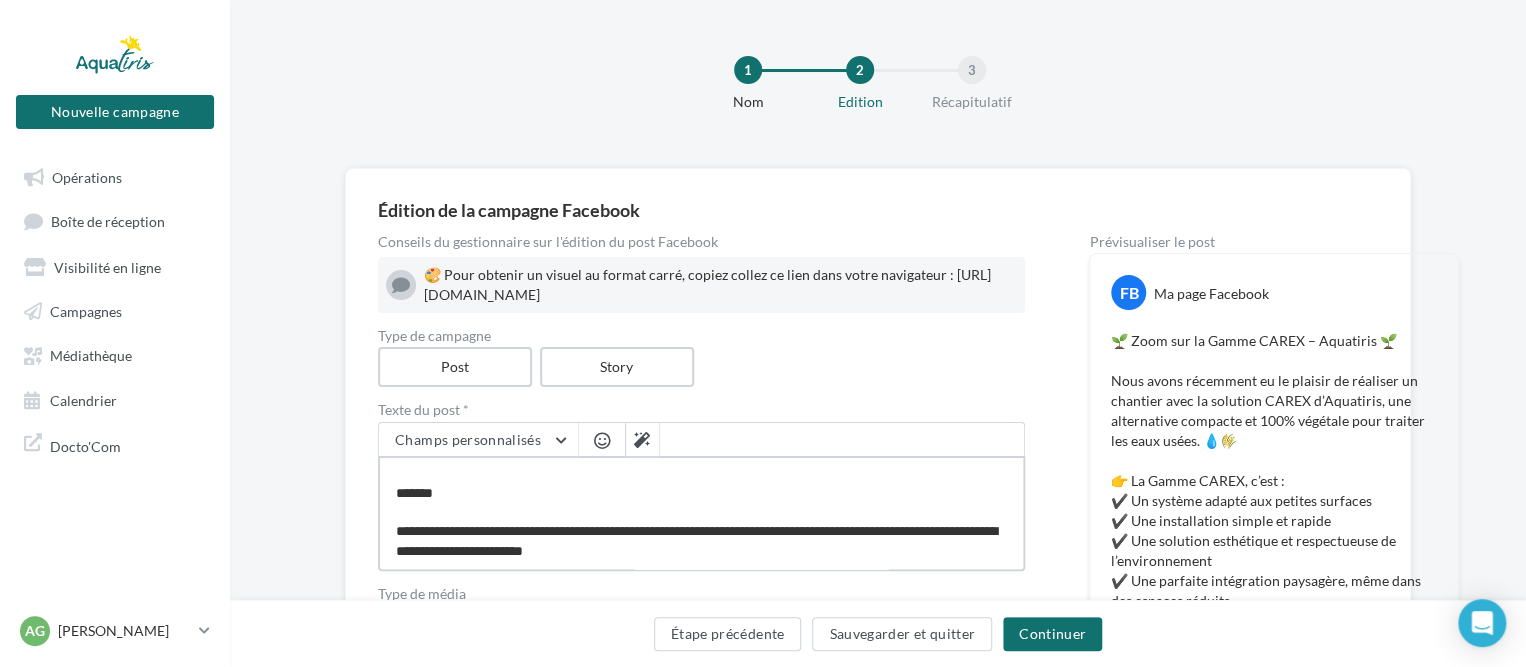 type on "**********" 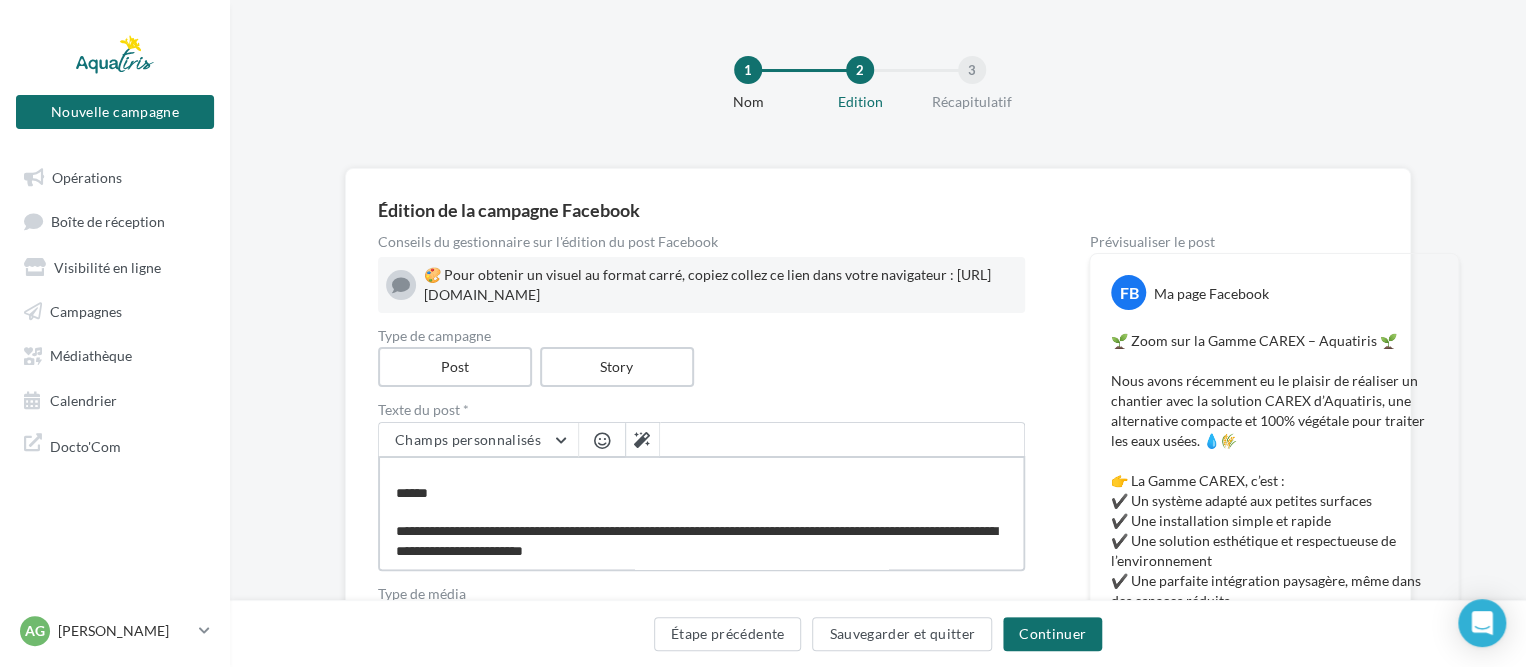 type on "**********" 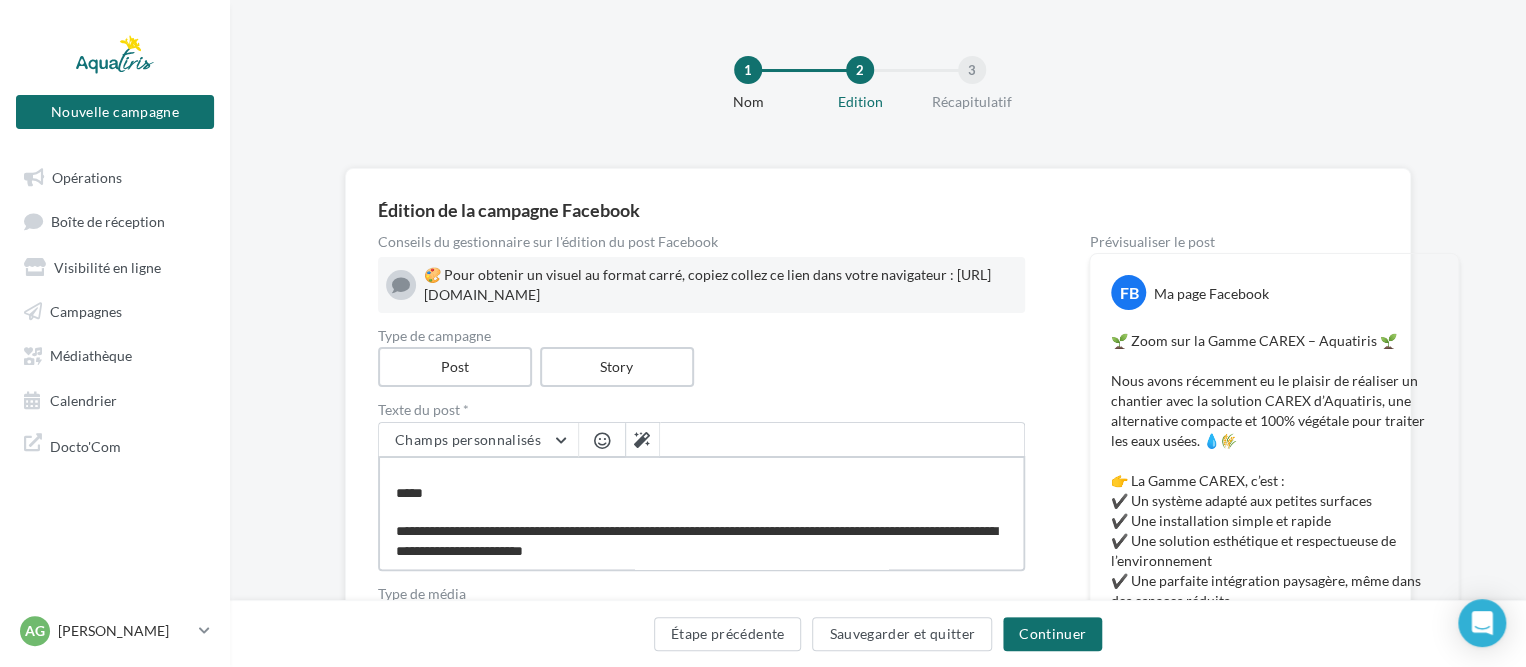 type on "**********" 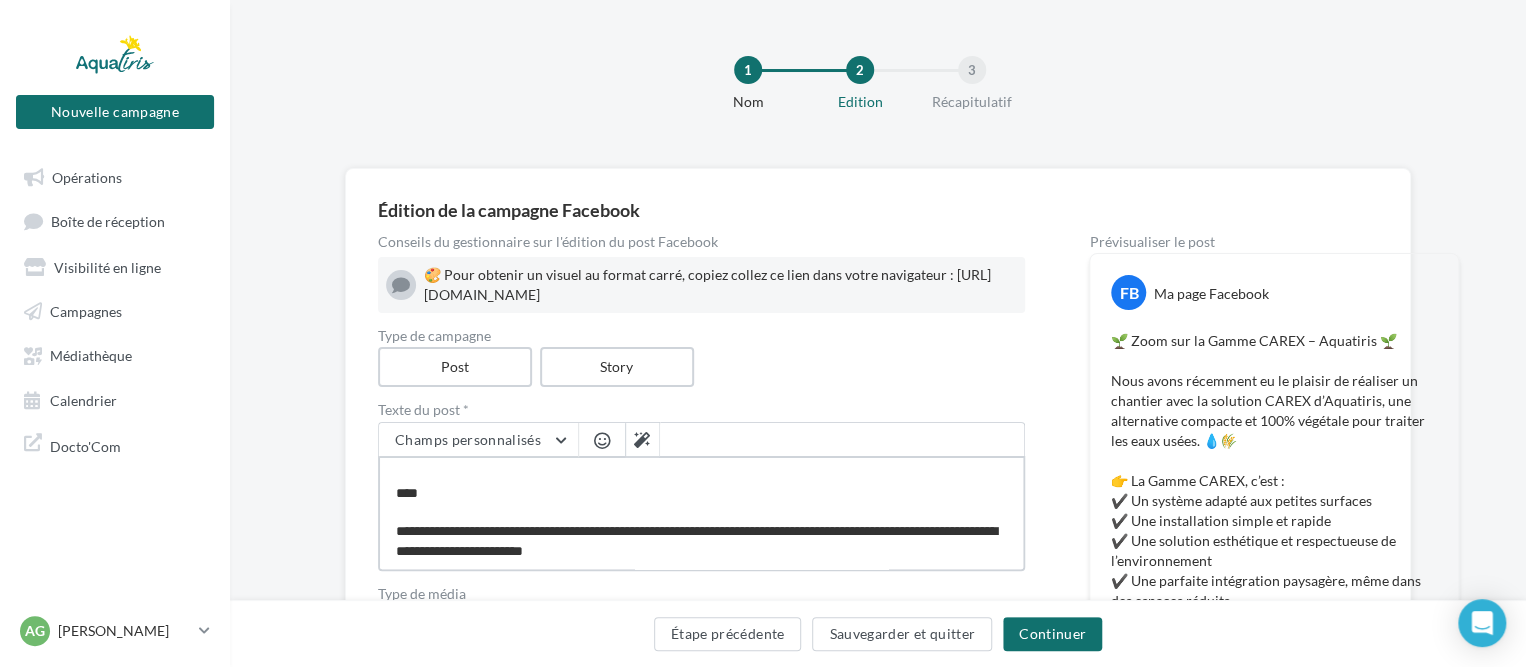 type on "**********" 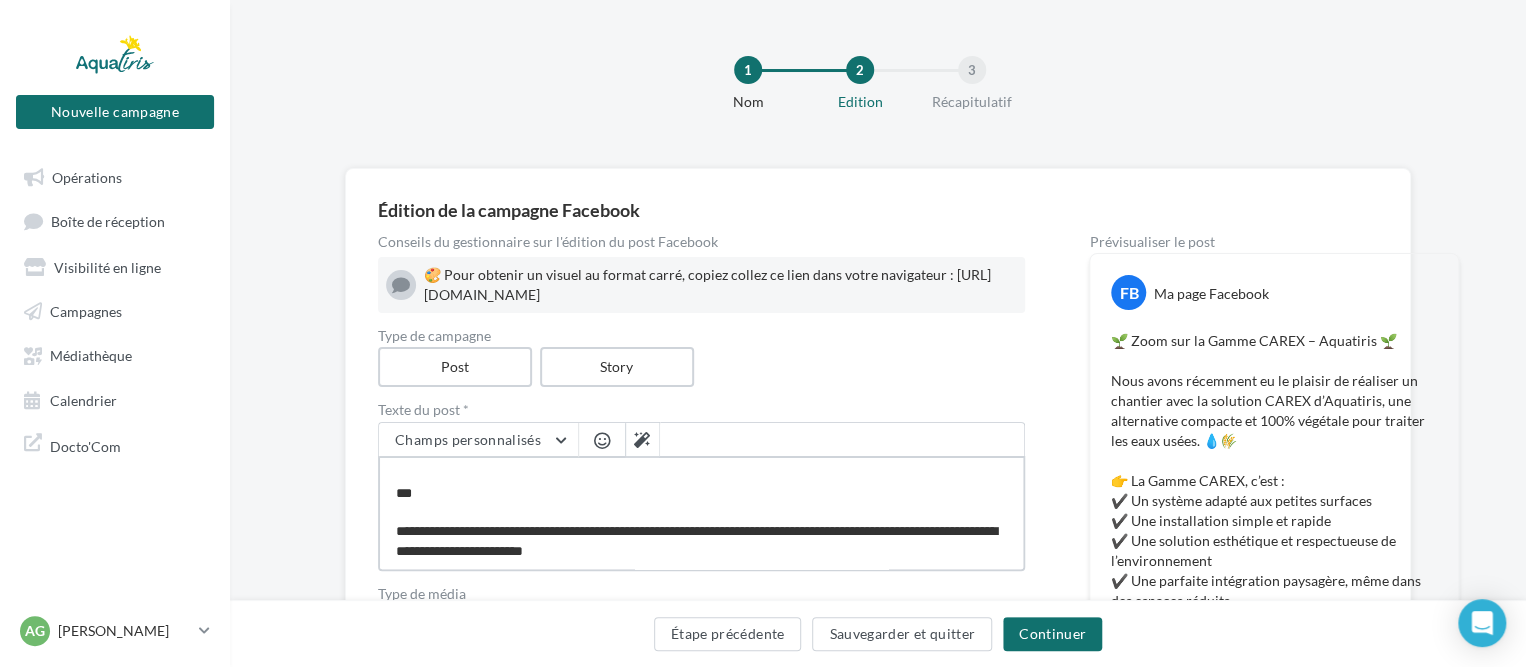 type on "**********" 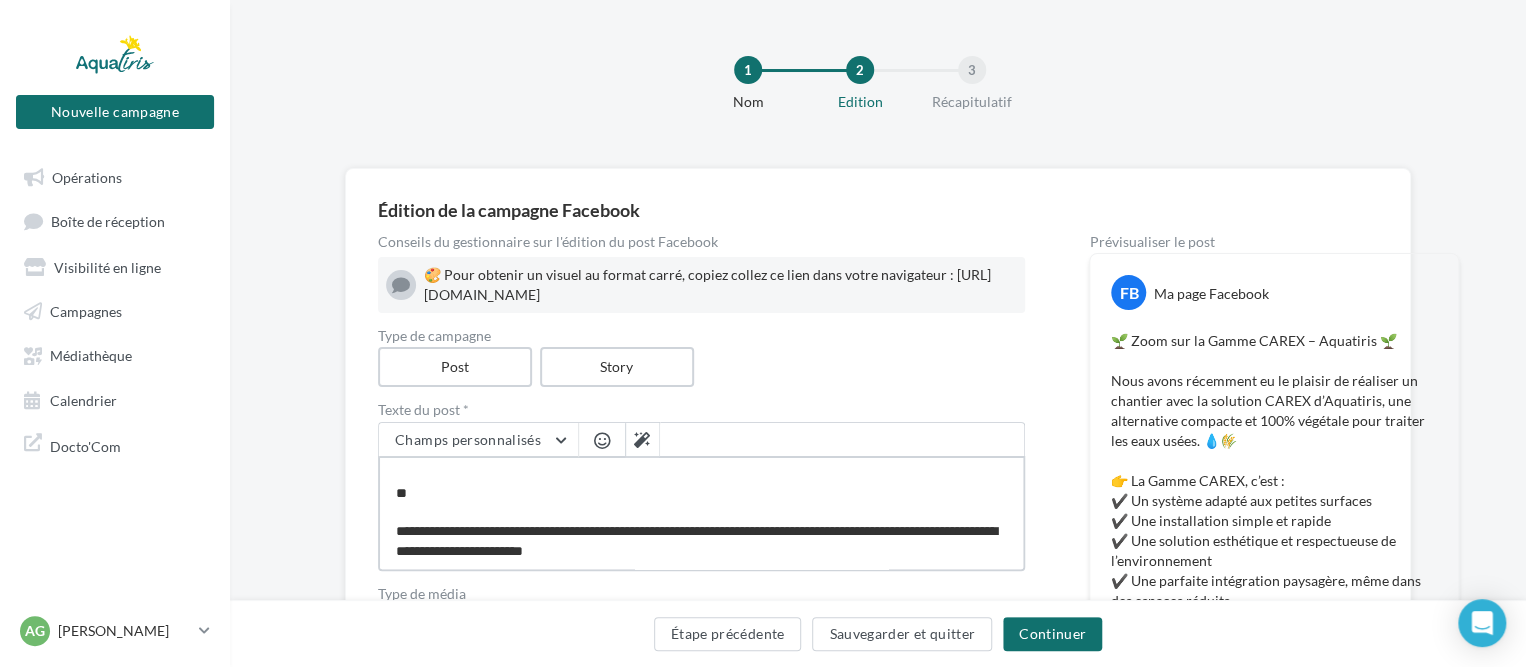 type on "**********" 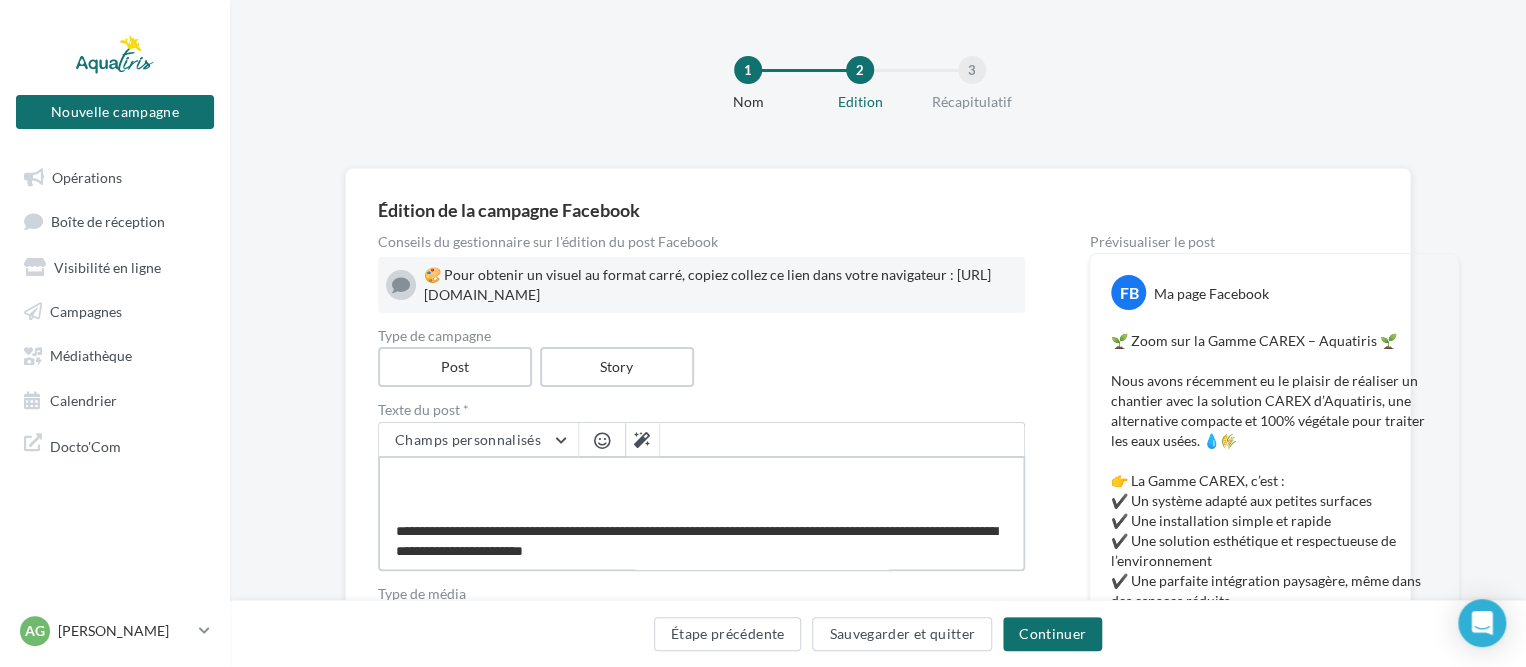 click on "**********" at bounding box center (701, 513) 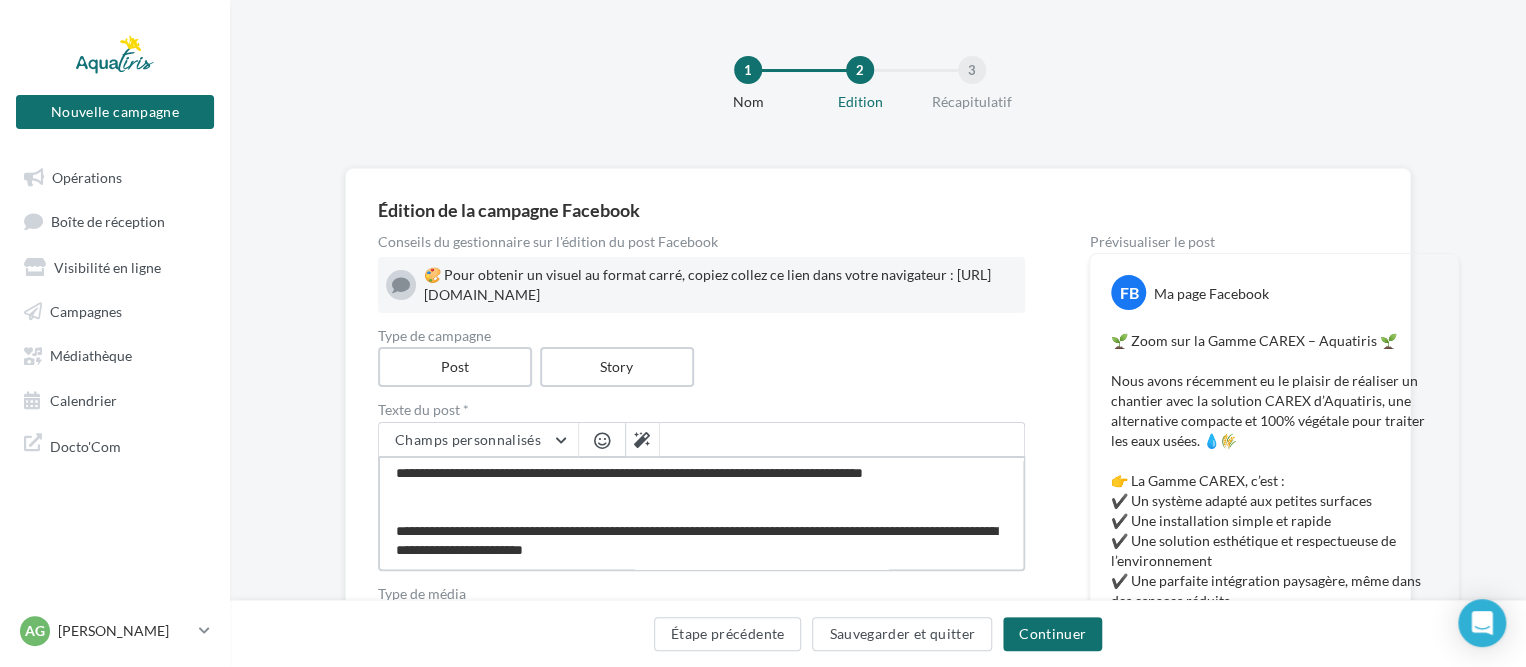 type on "**********" 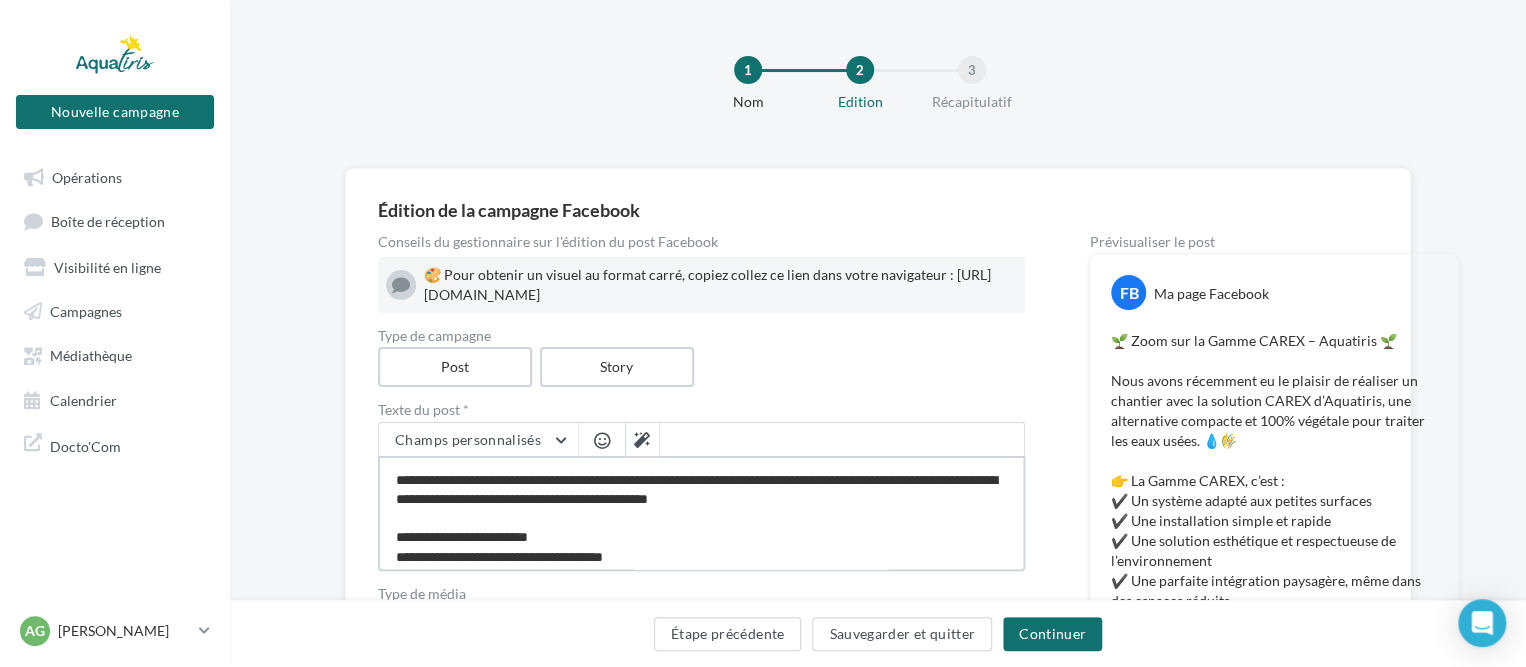 scroll, scrollTop: 0, scrollLeft: 0, axis: both 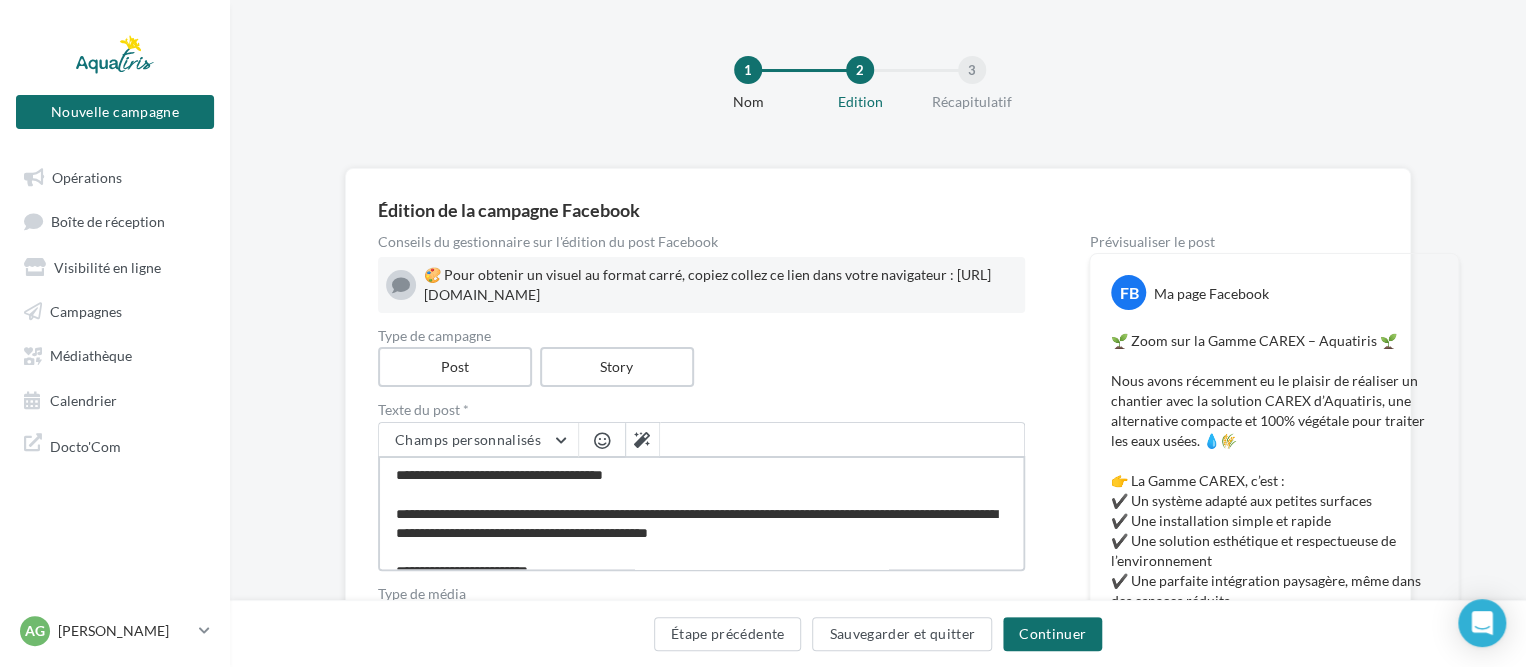 click on "**********" at bounding box center [701, 513] 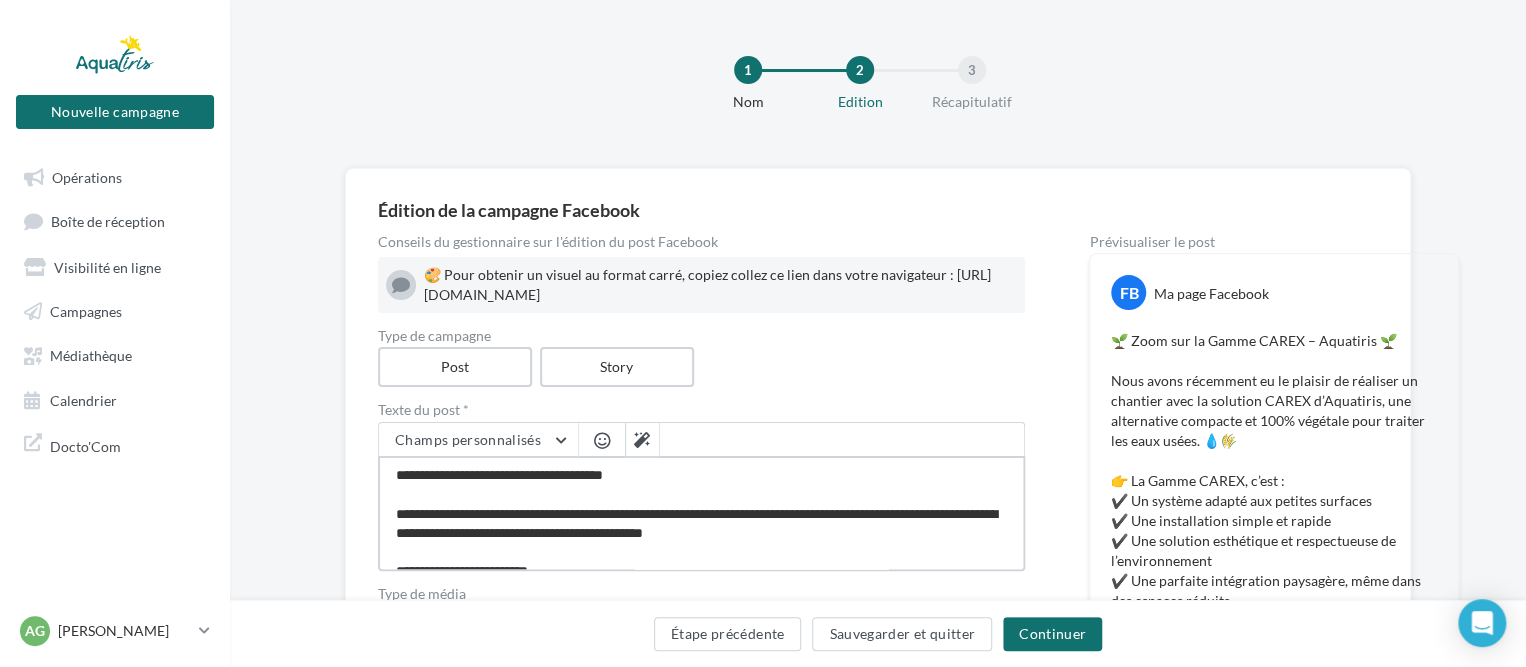 type on "**********" 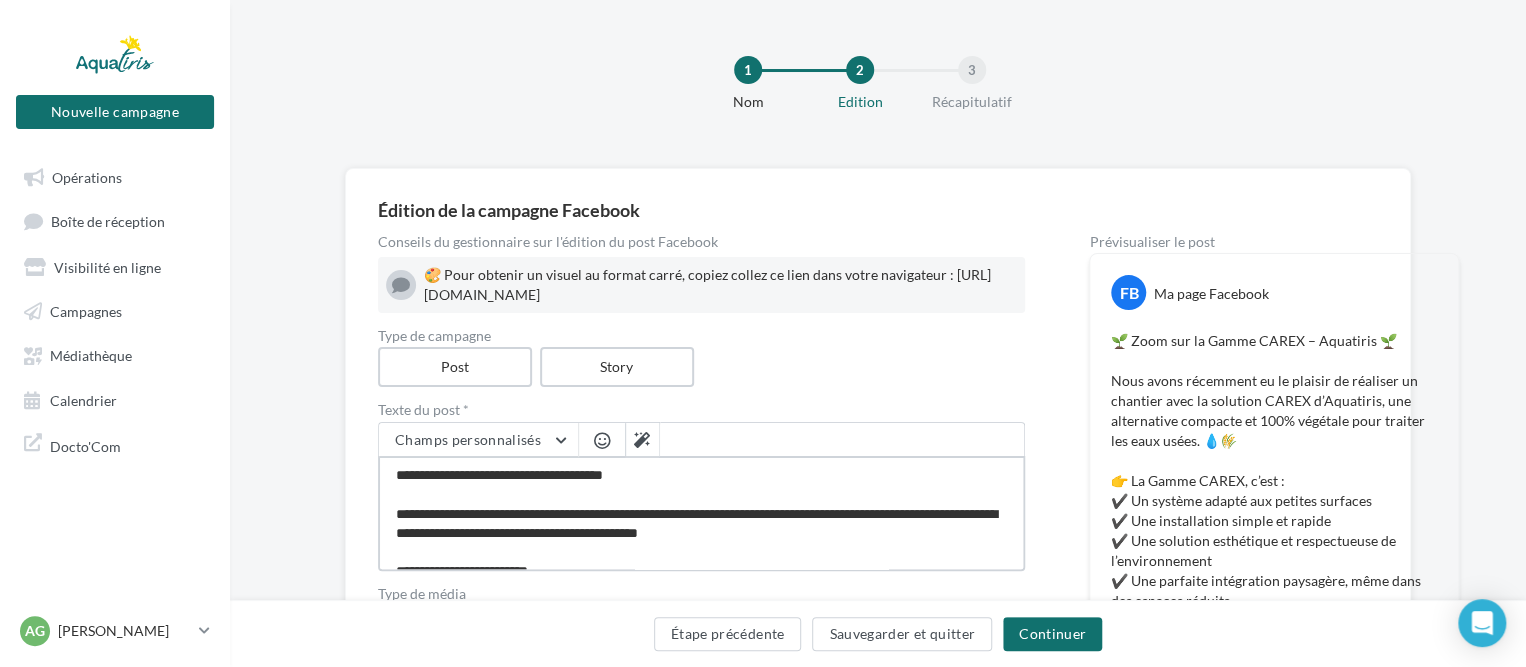 type on "**********" 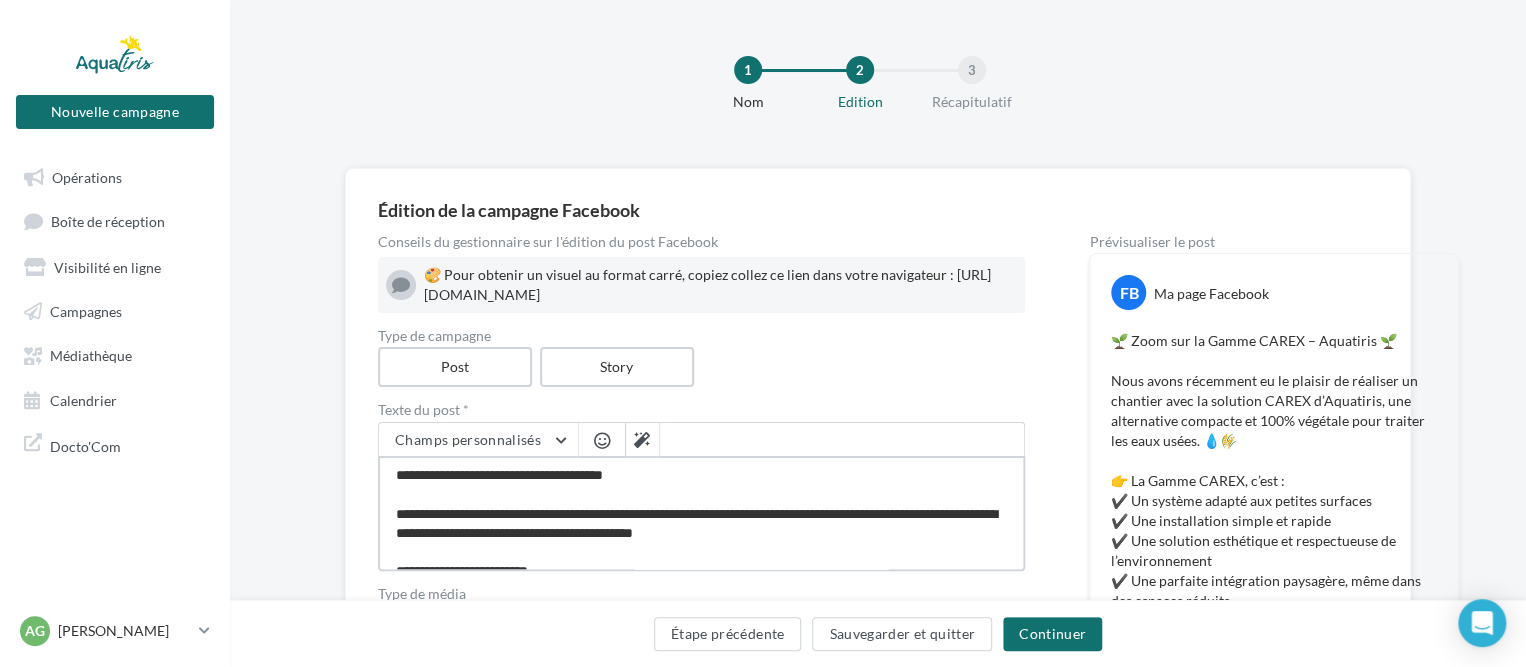 type on "**********" 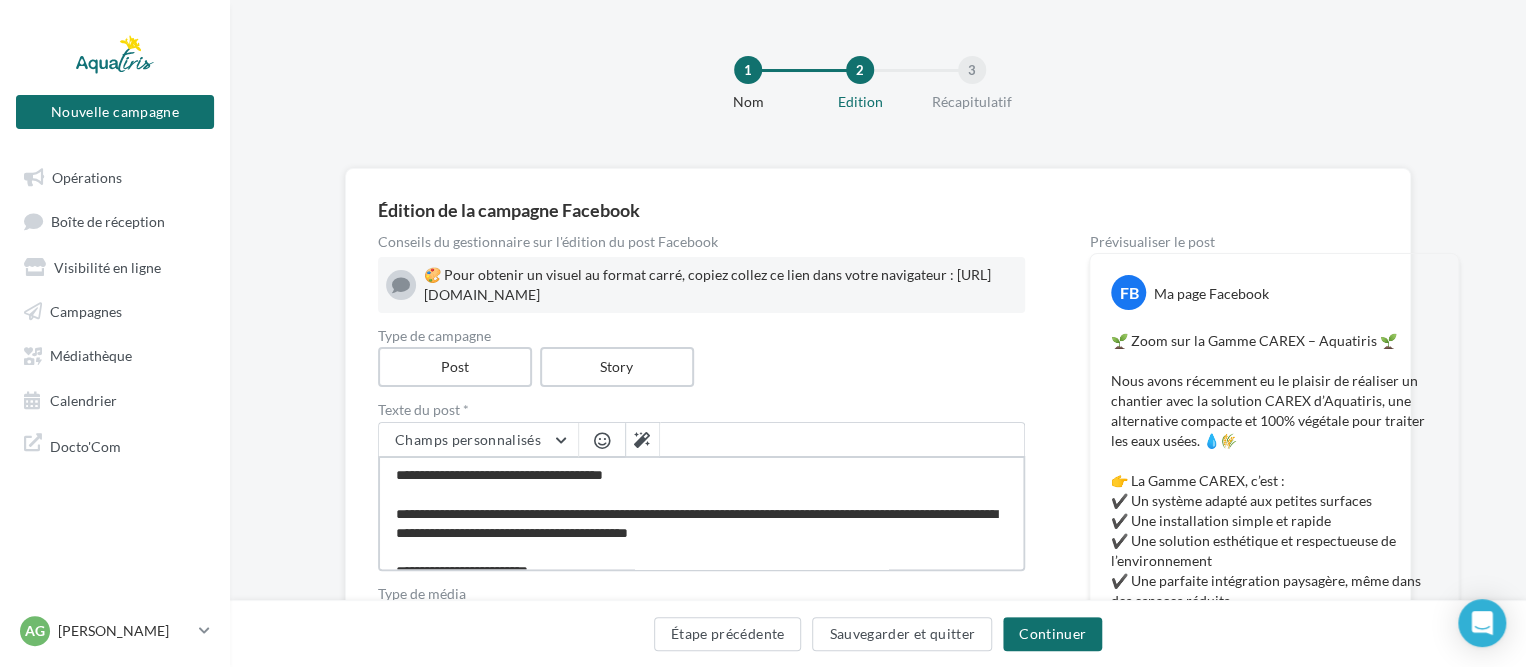 type on "**********" 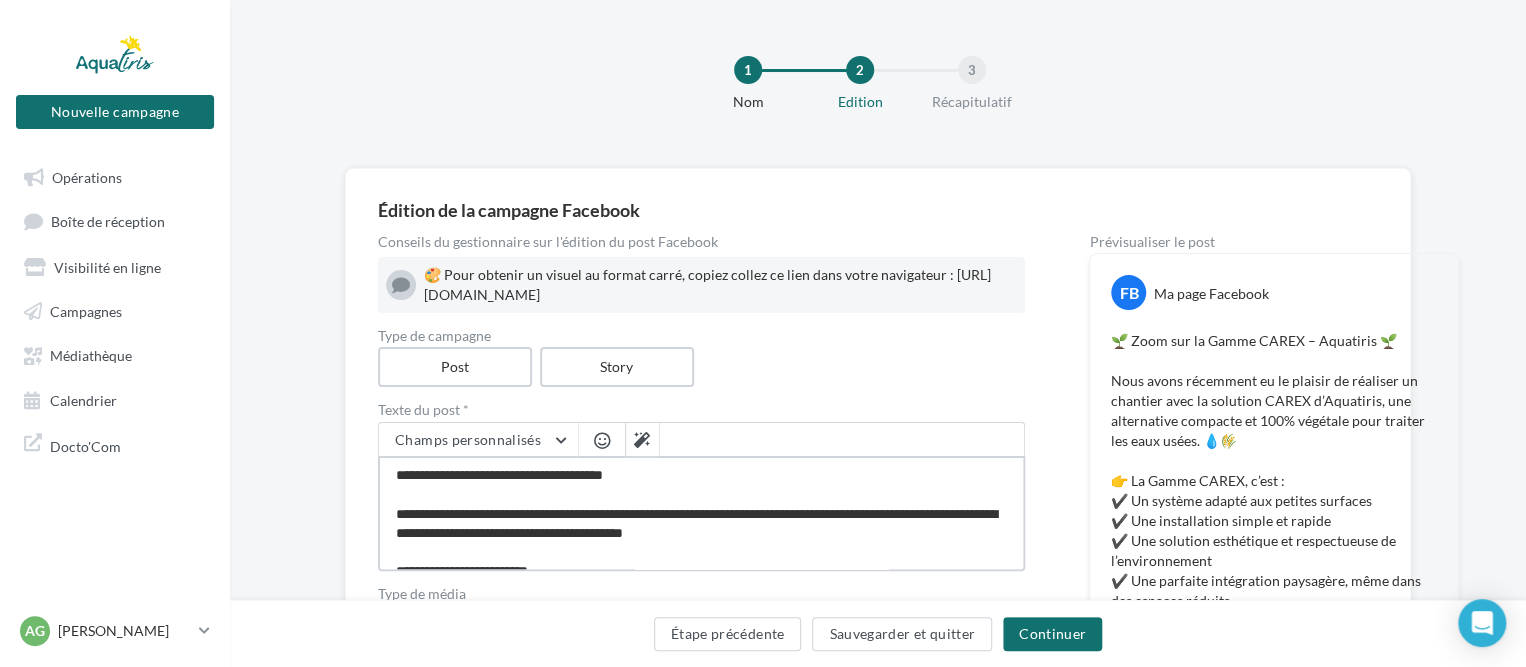 type on "**********" 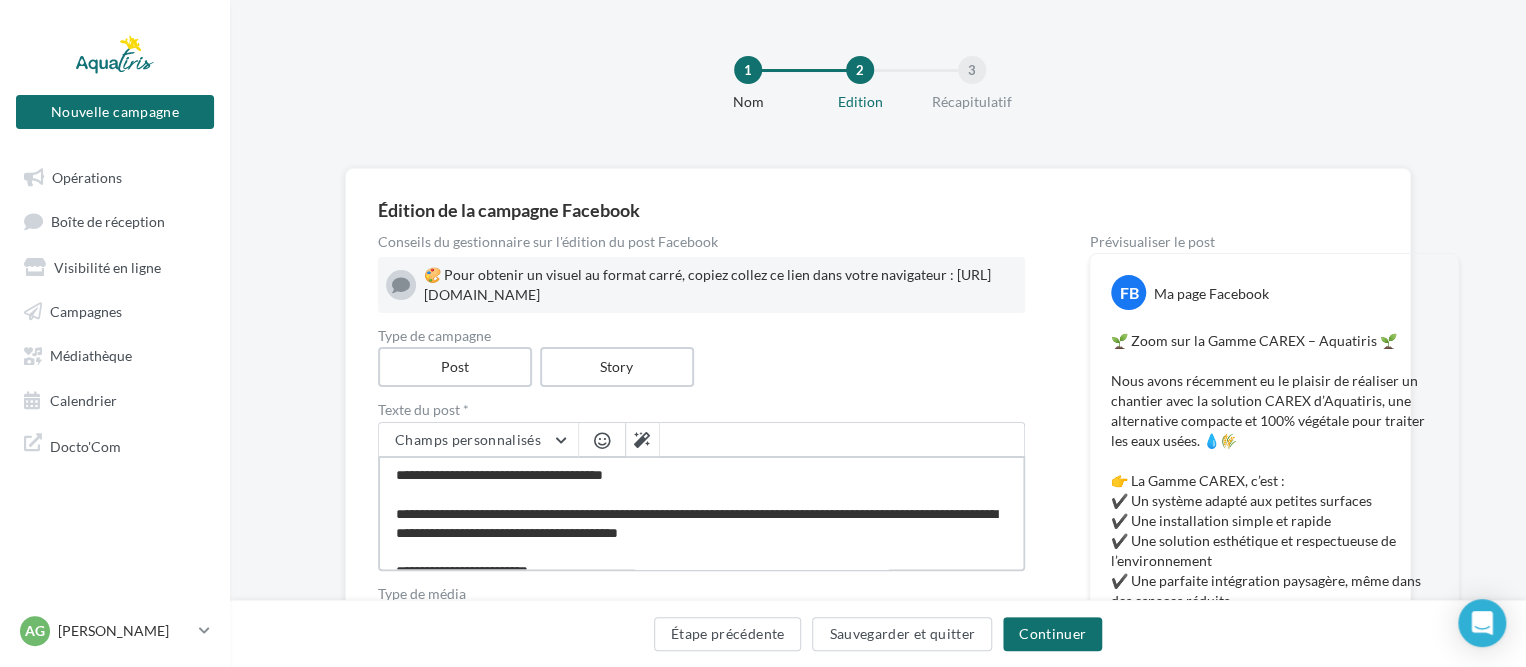 type on "**********" 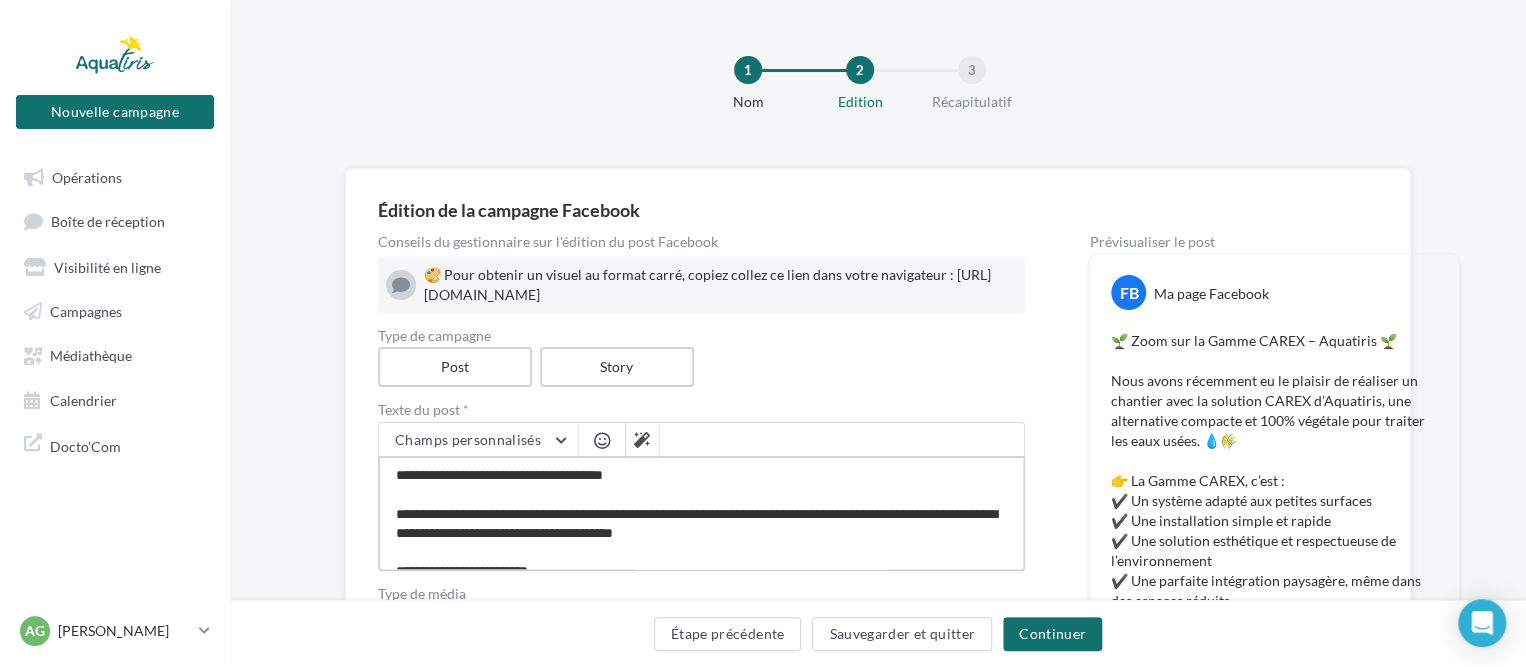 type on "**********" 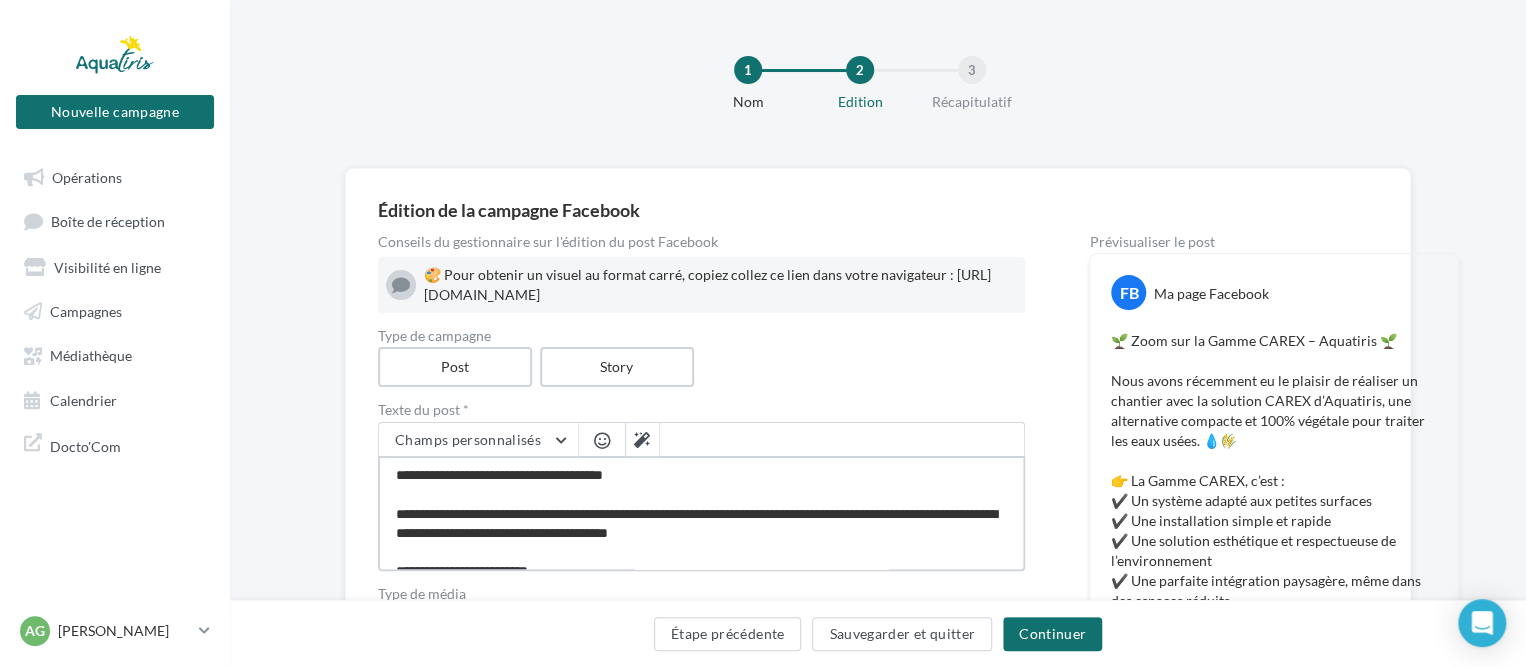 type on "**********" 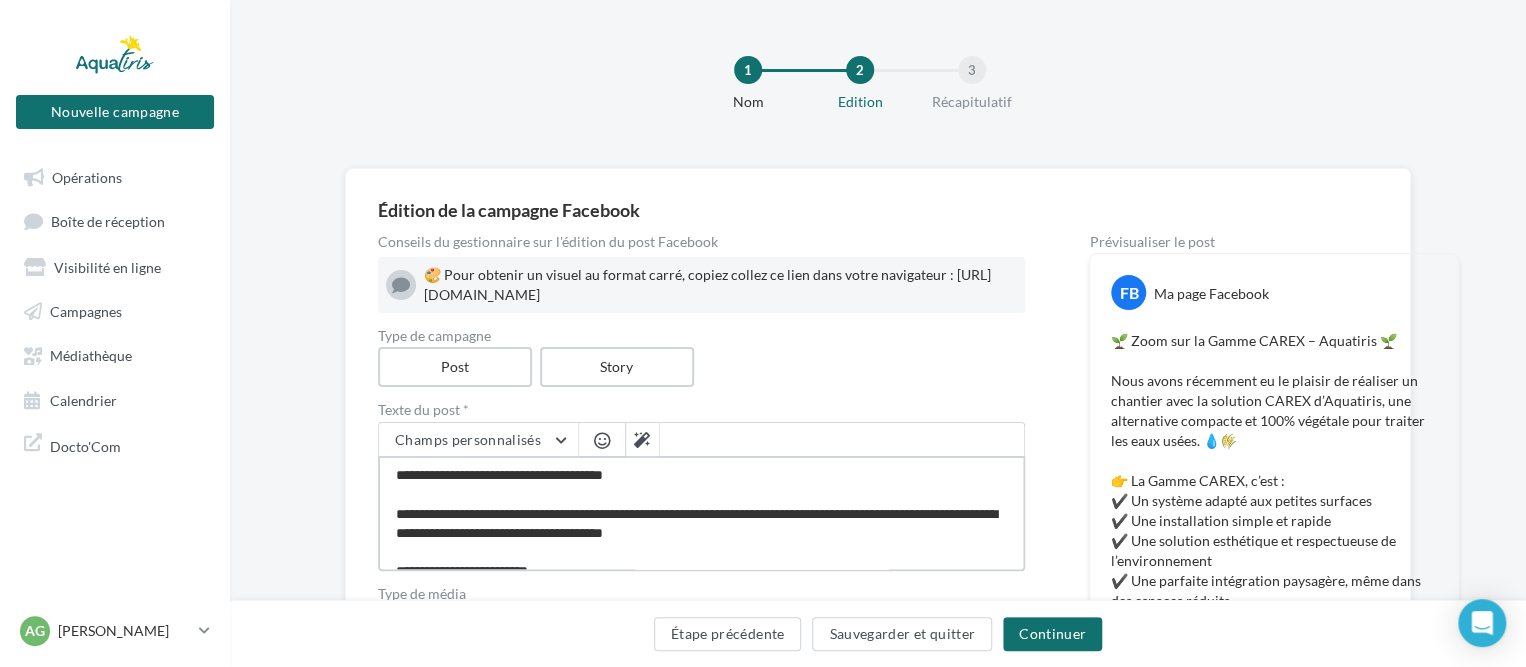 type on "**********" 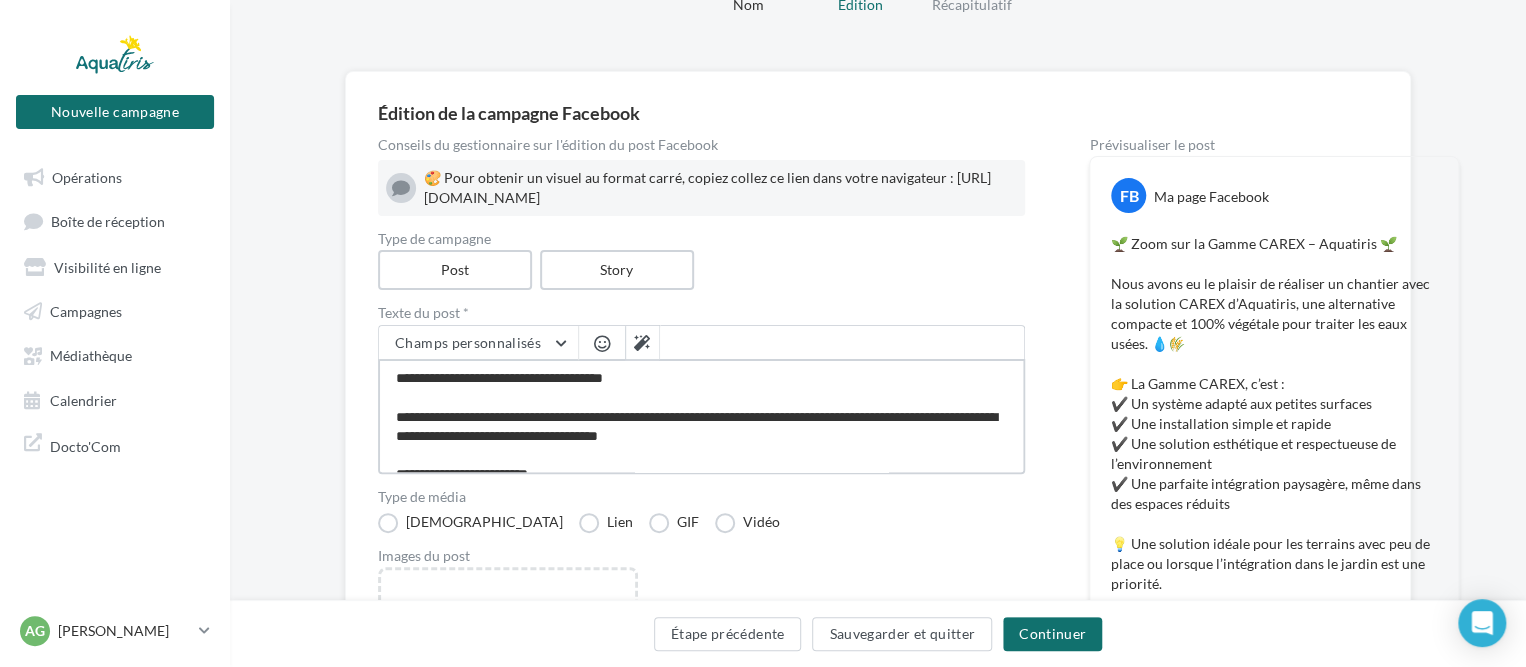 scroll, scrollTop: 100, scrollLeft: 0, axis: vertical 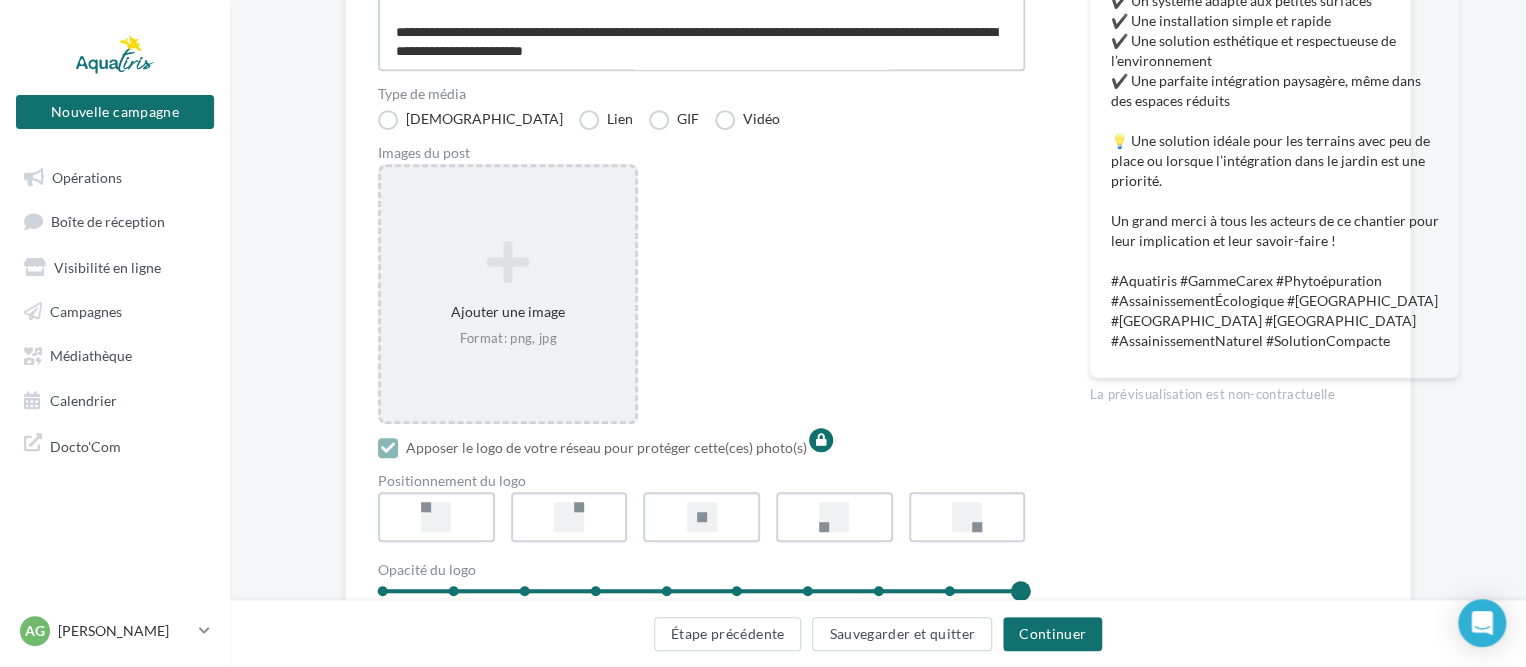 type on "**********" 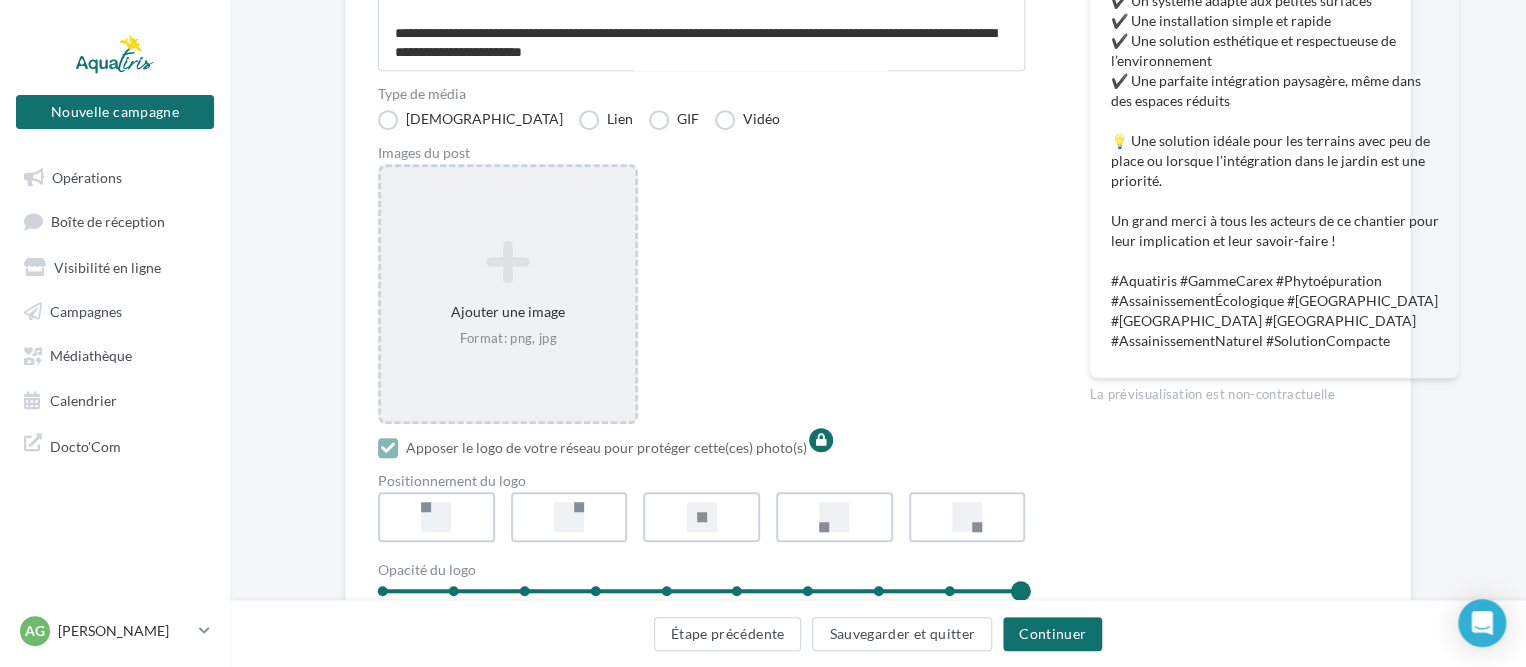 click at bounding box center [508, 262] 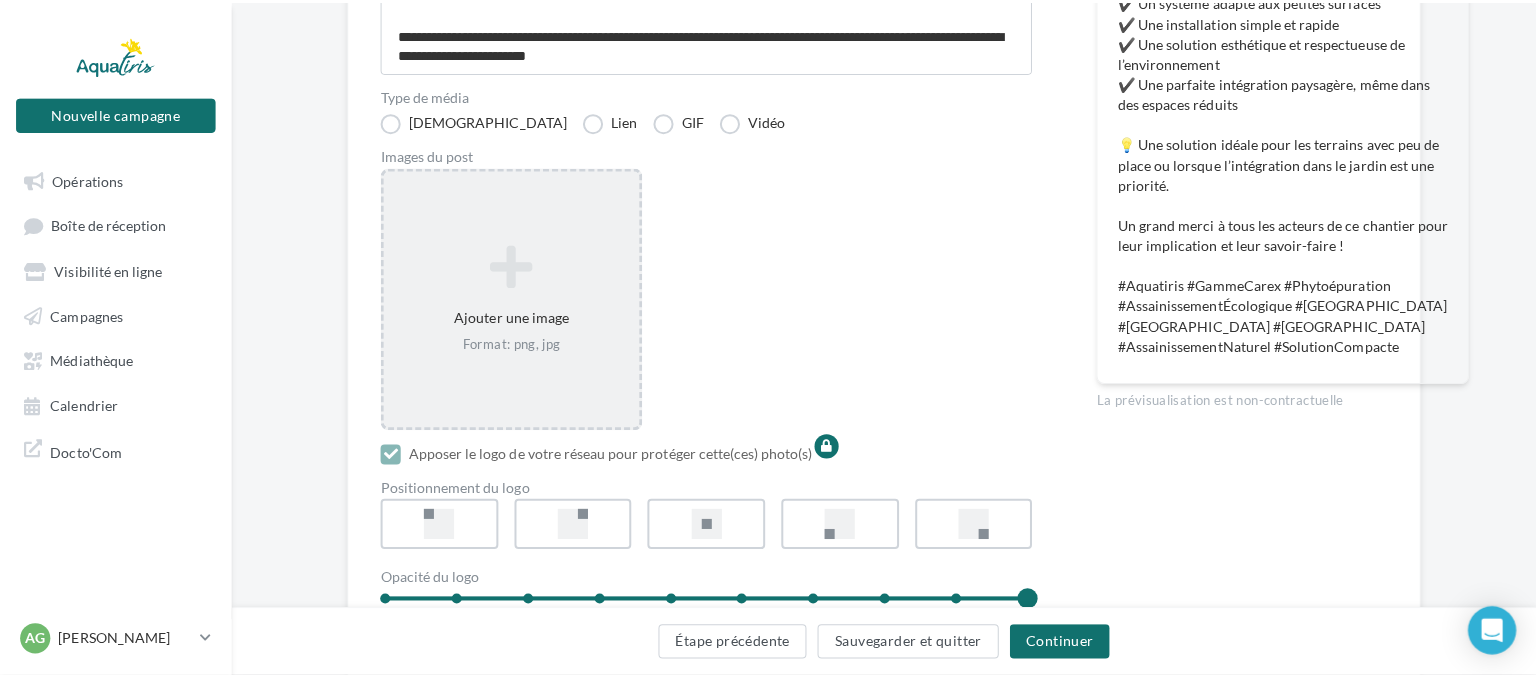 scroll, scrollTop: 248, scrollLeft: 0, axis: vertical 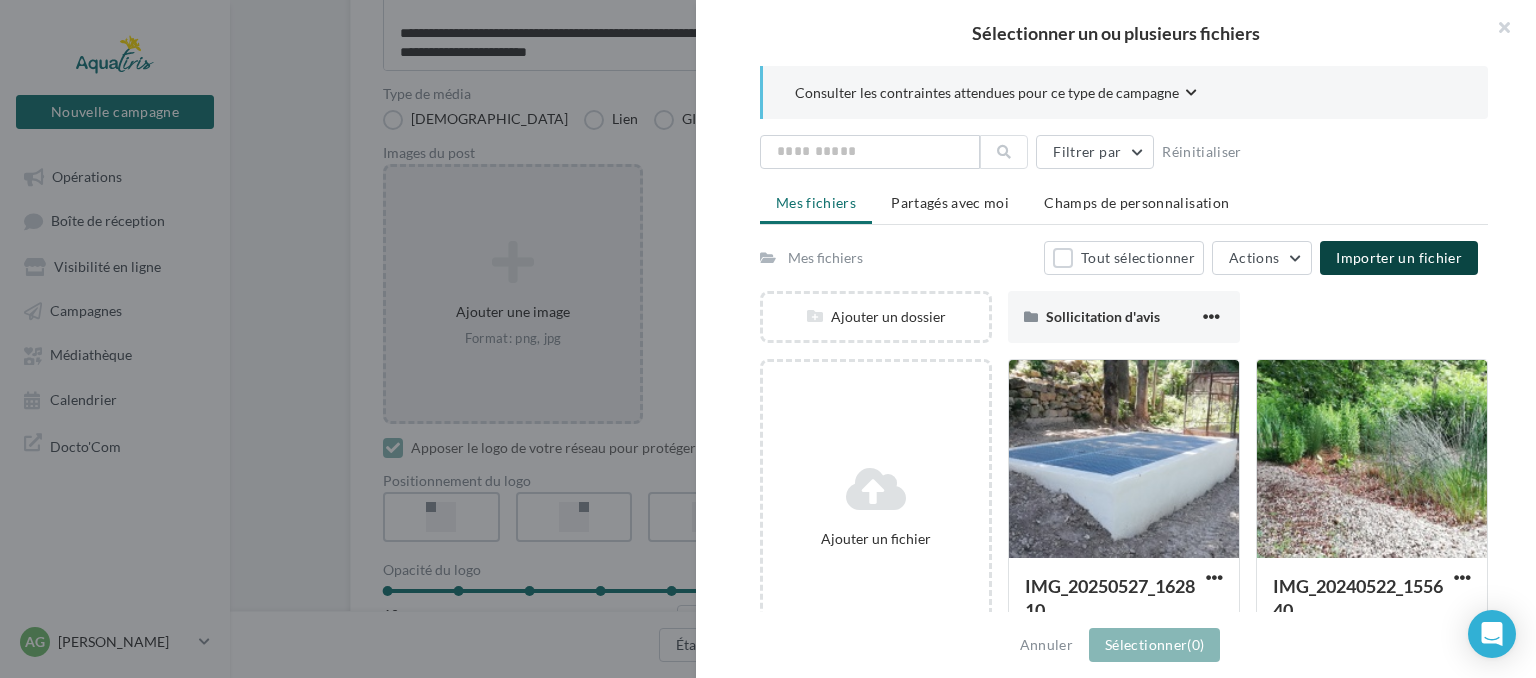 click on "Importer un fichier" at bounding box center [1399, 257] 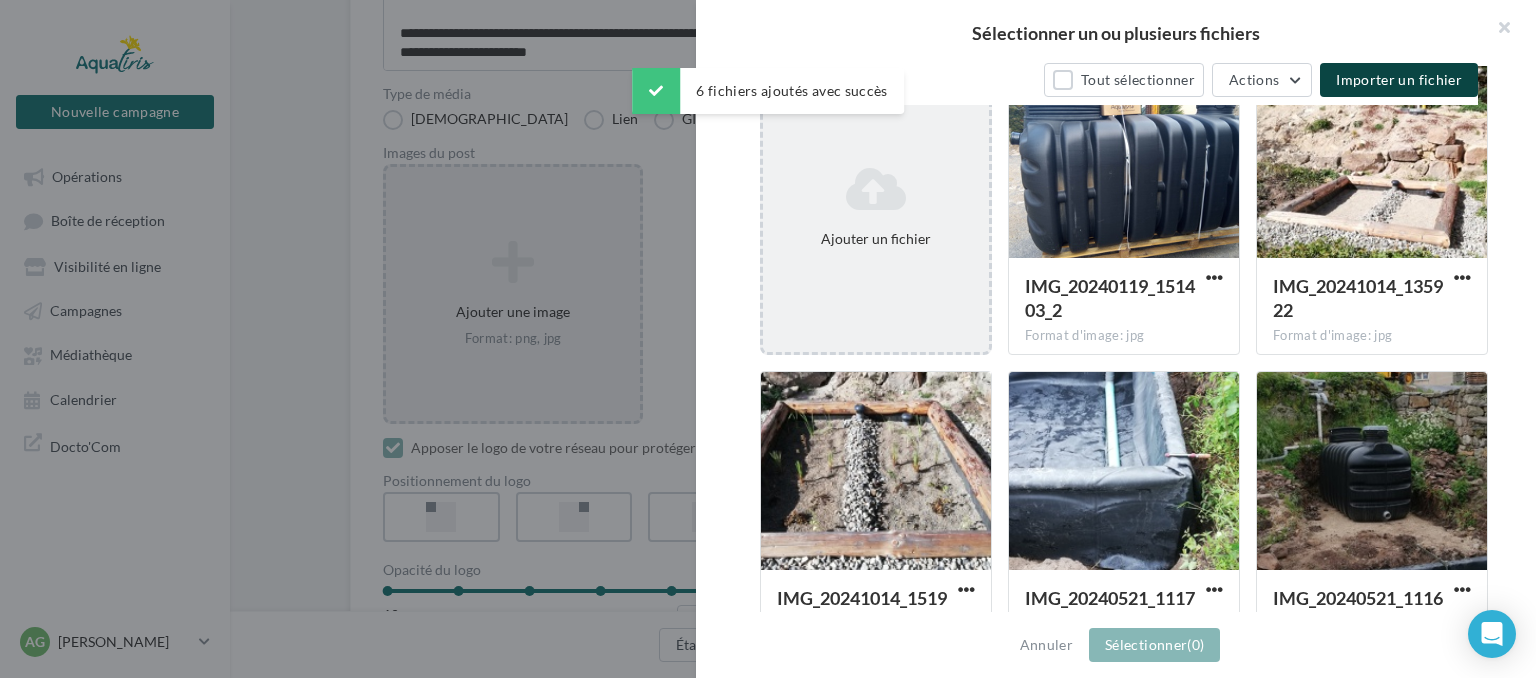 scroll, scrollTop: 368, scrollLeft: 0, axis: vertical 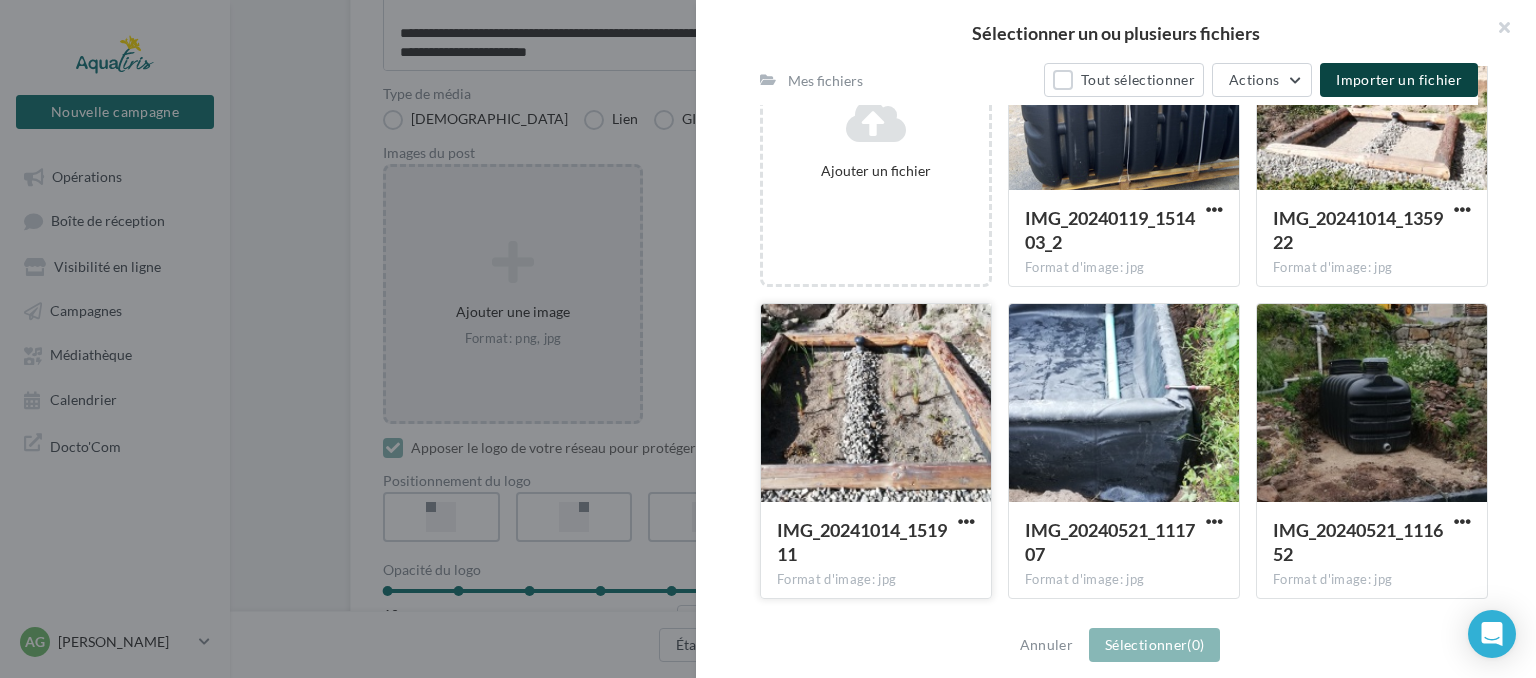 click at bounding box center (876, 404) 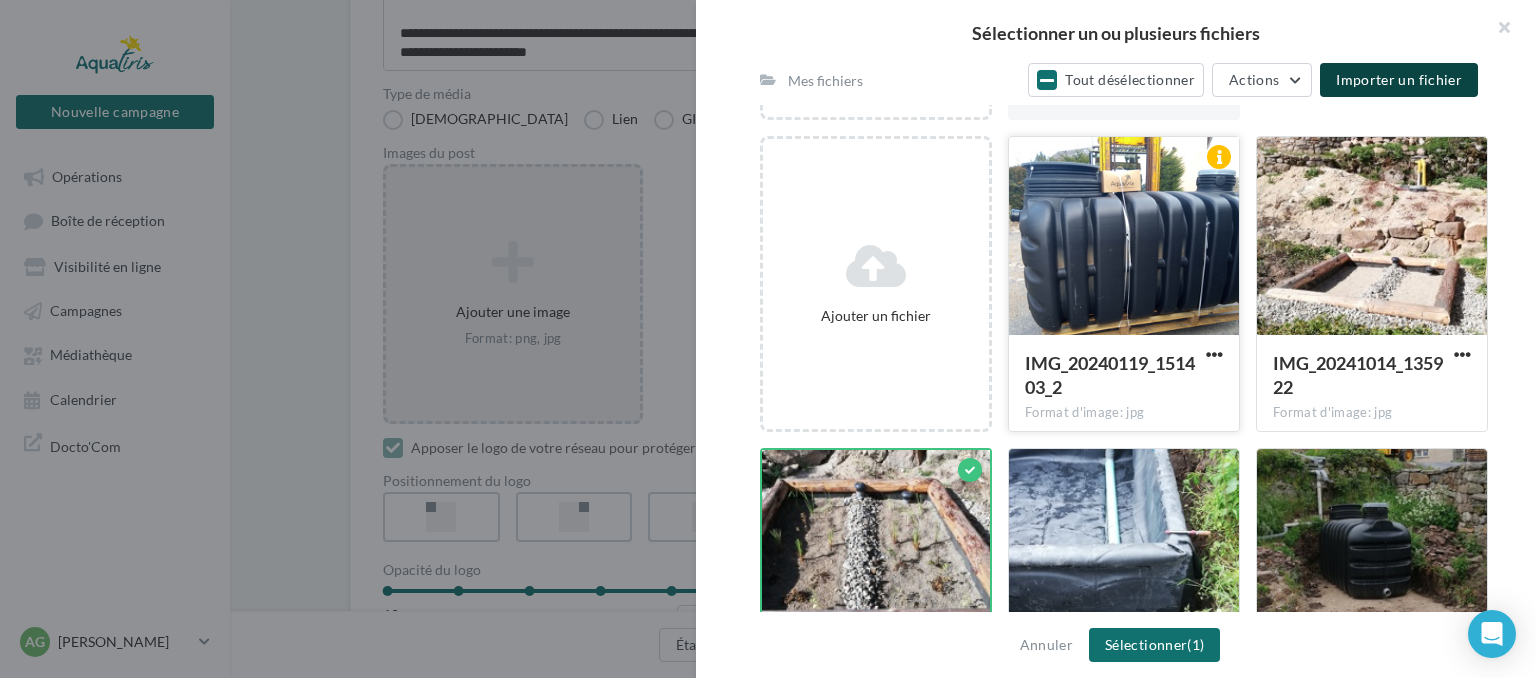 scroll, scrollTop: 268, scrollLeft: 0, axis: vertical 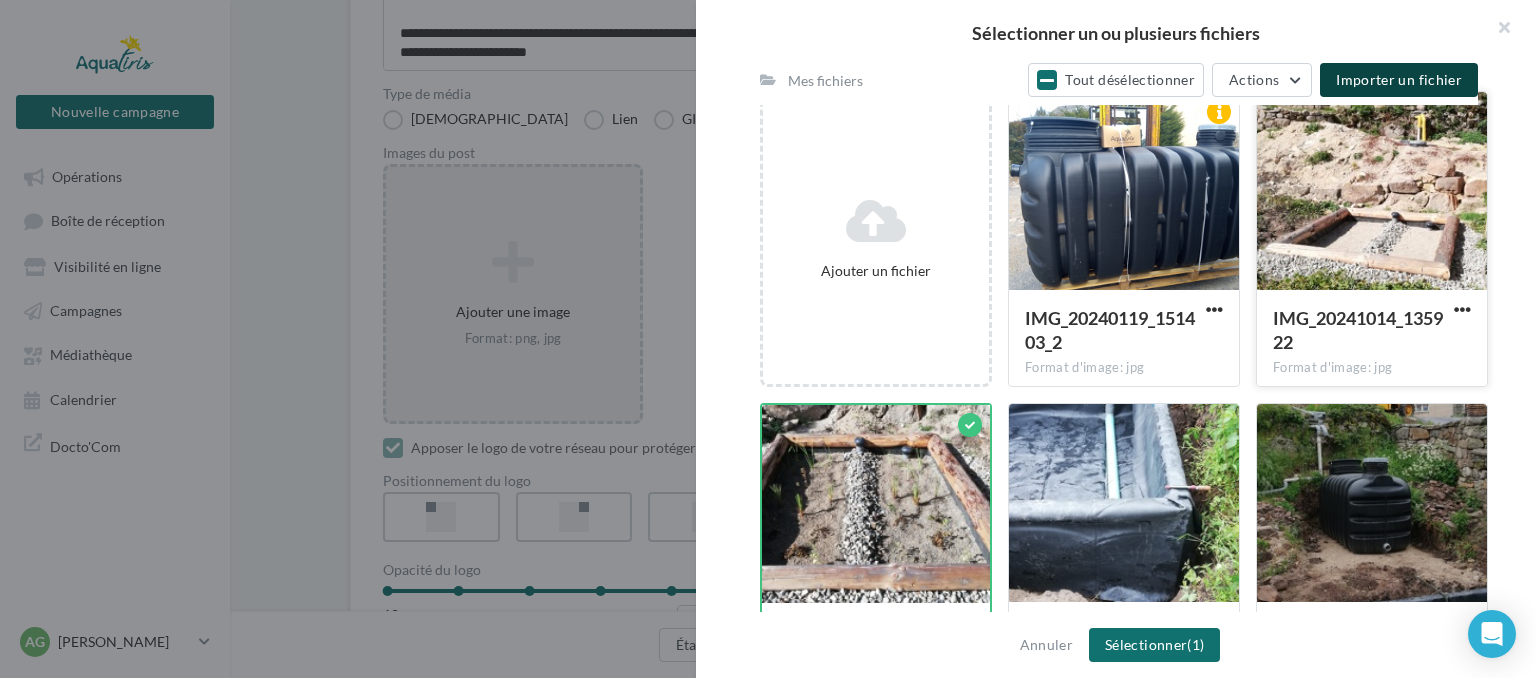 click at bounding box center [1372, 192] 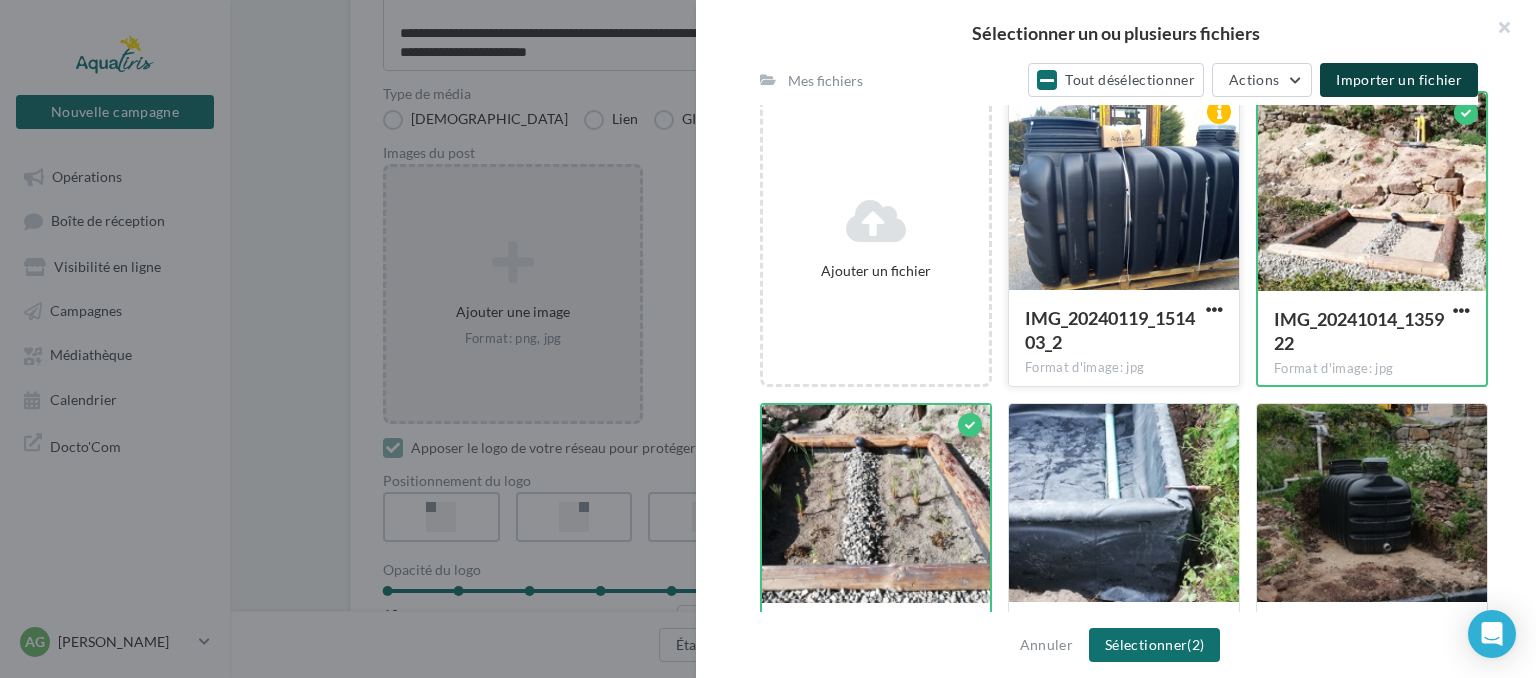 click at bounding box center [1124, 192] 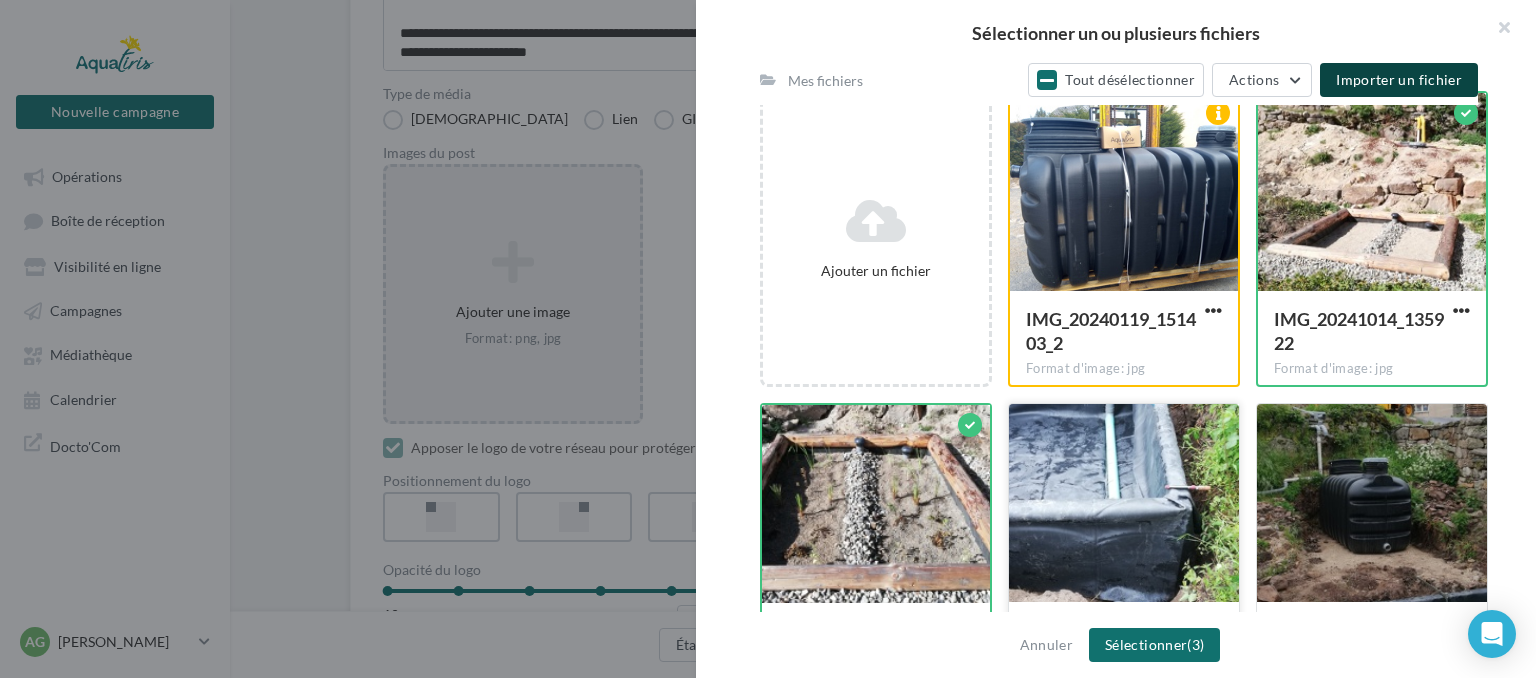 drag, startPoint x: 1112, startPoint y: 500, endPoint x: 1141, endPoint y: 489, distance: 31.016125 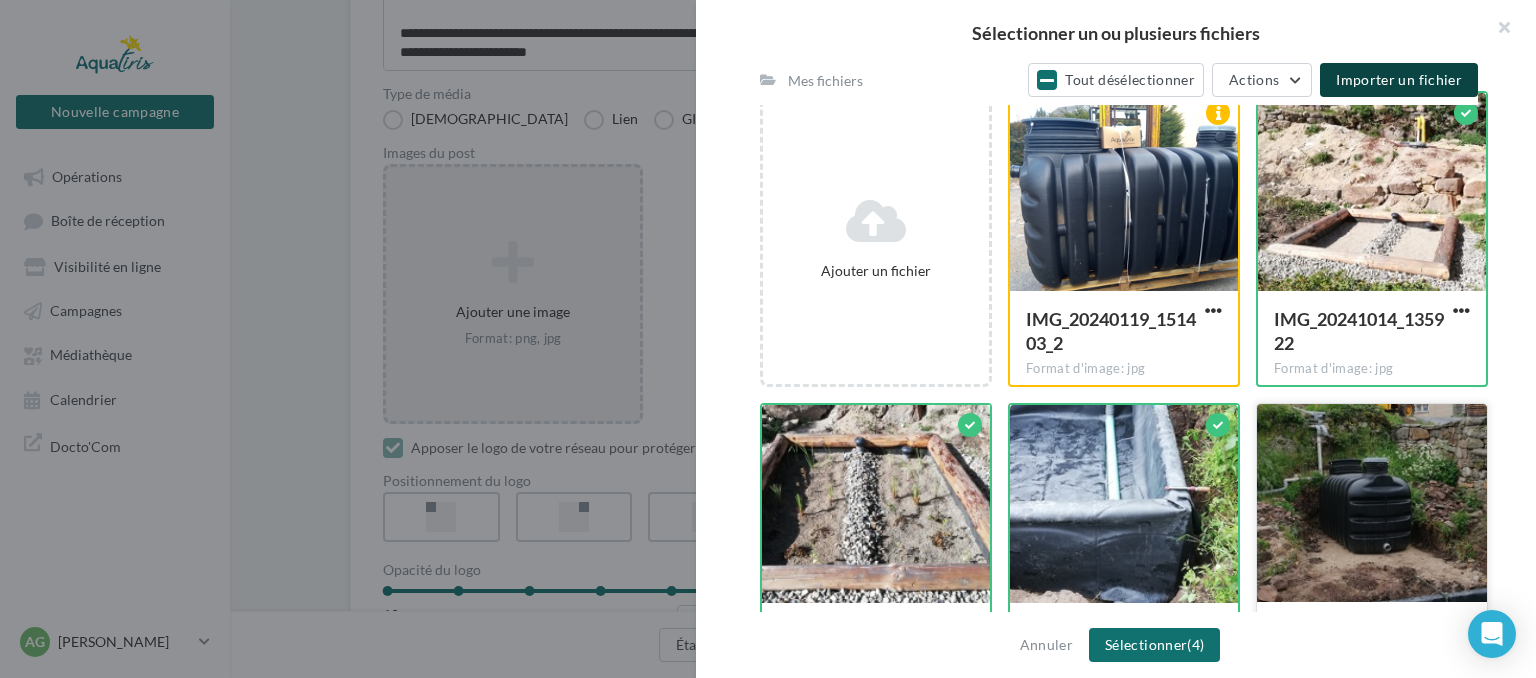 click at bounding box center [1372, 504] 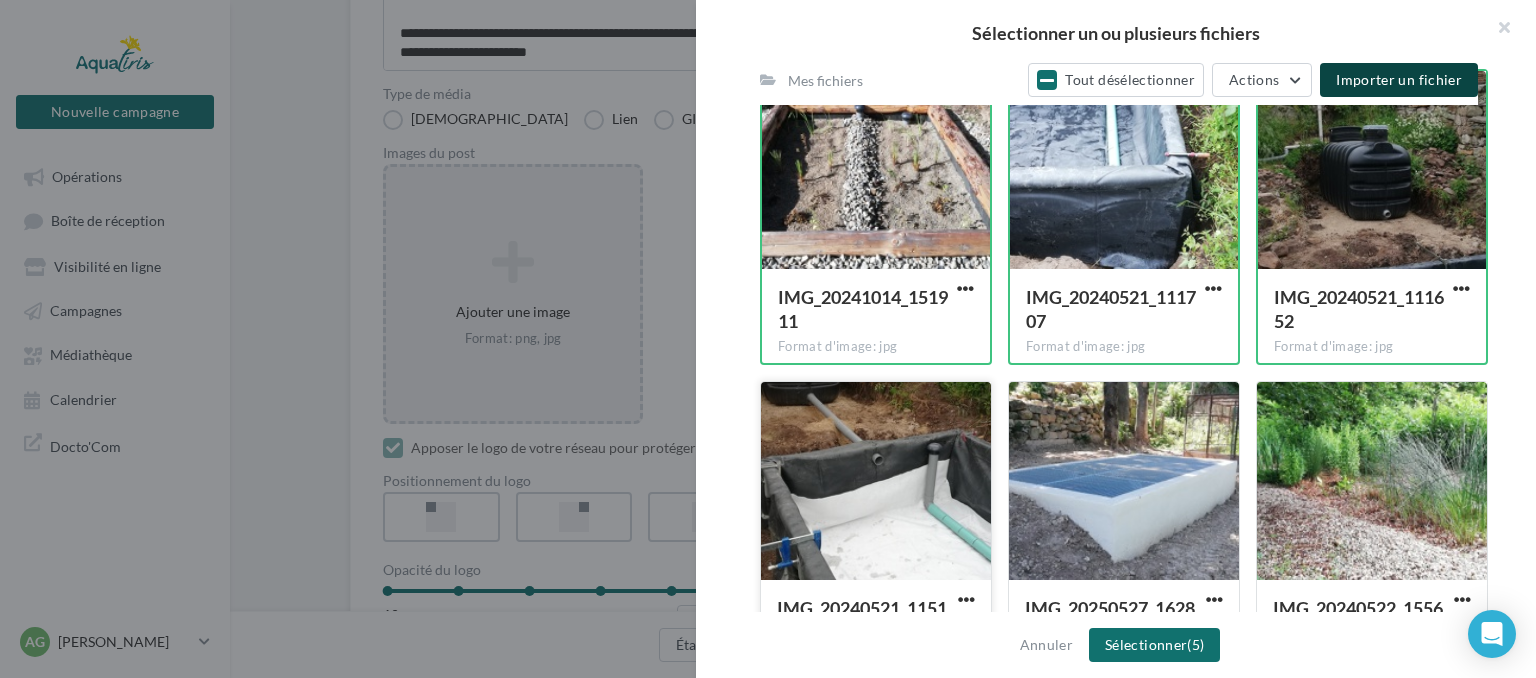 scroll, scrollTop: 568, scrollLeft: 0, axis: vertical 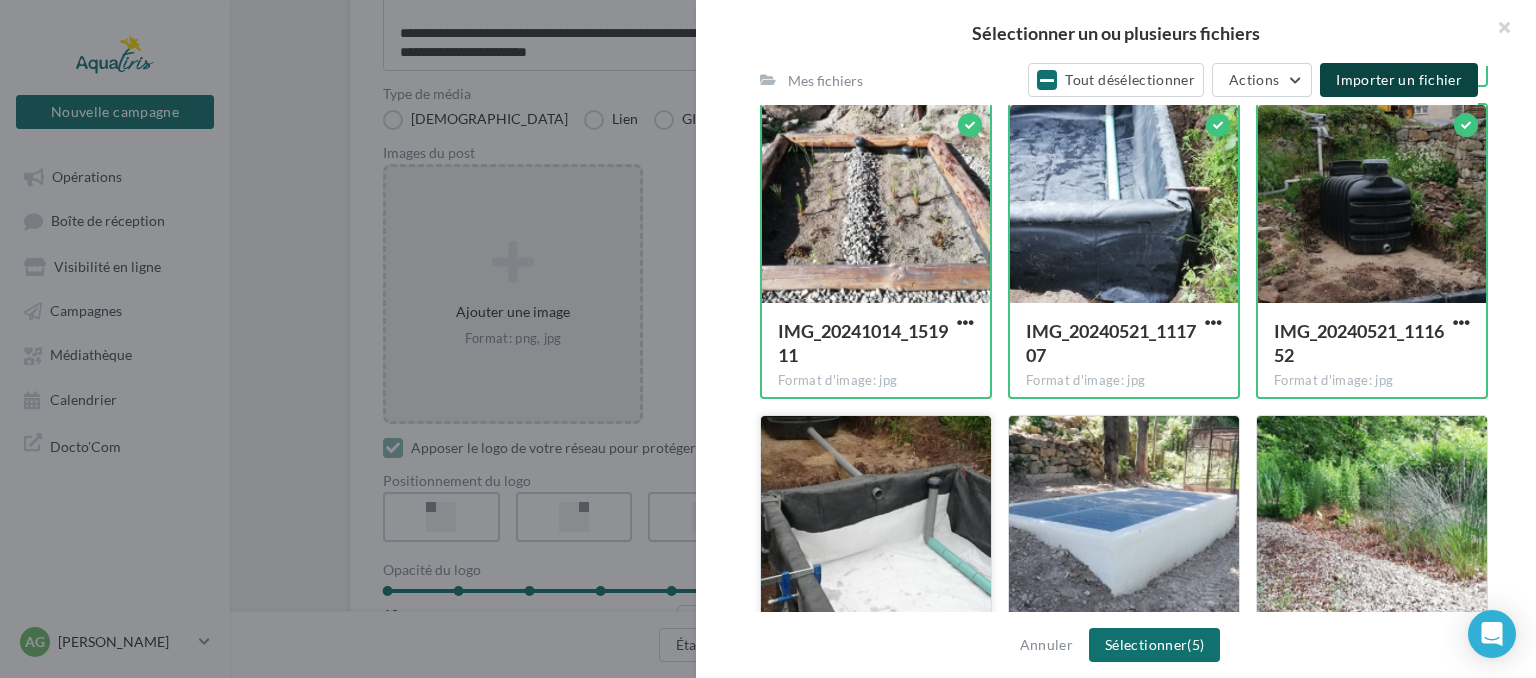 click at bounding box center [876, 516] 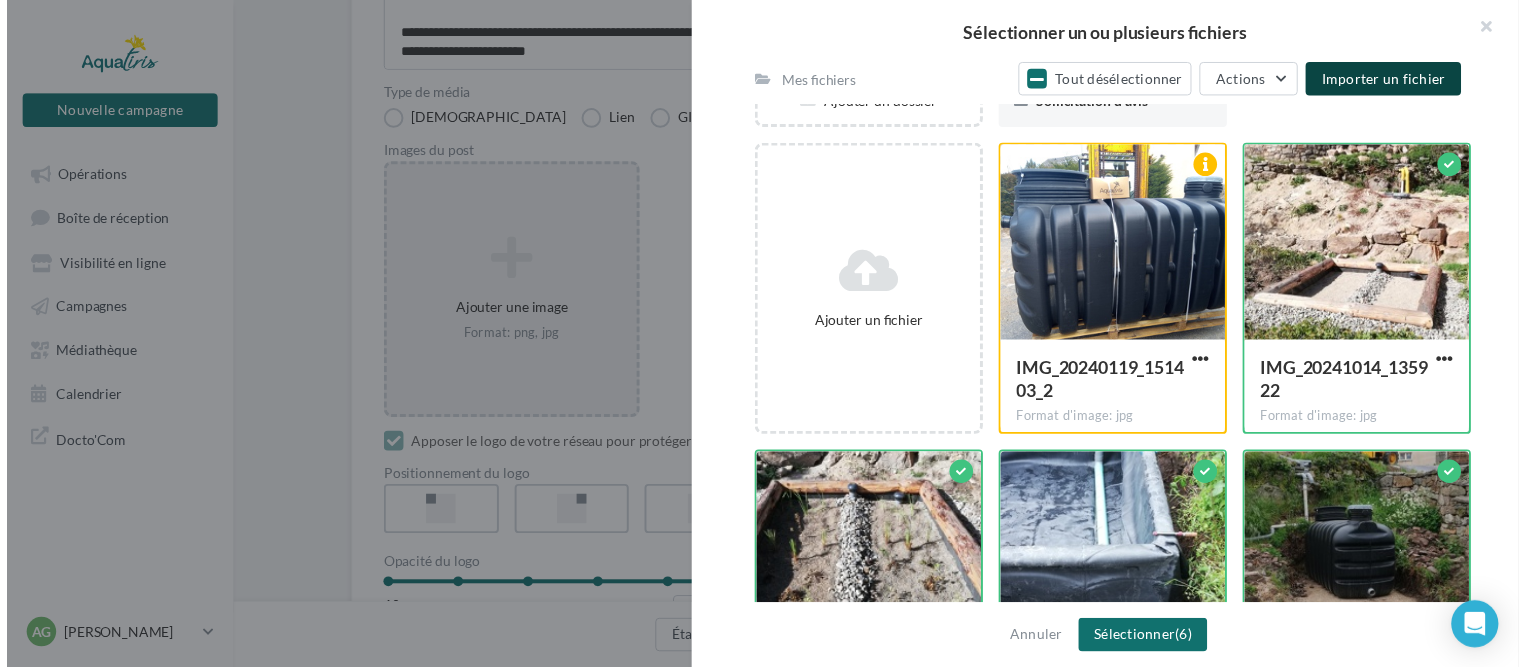 scroll, scrollTop: 168, scrollLeft: 0, axis: vertical 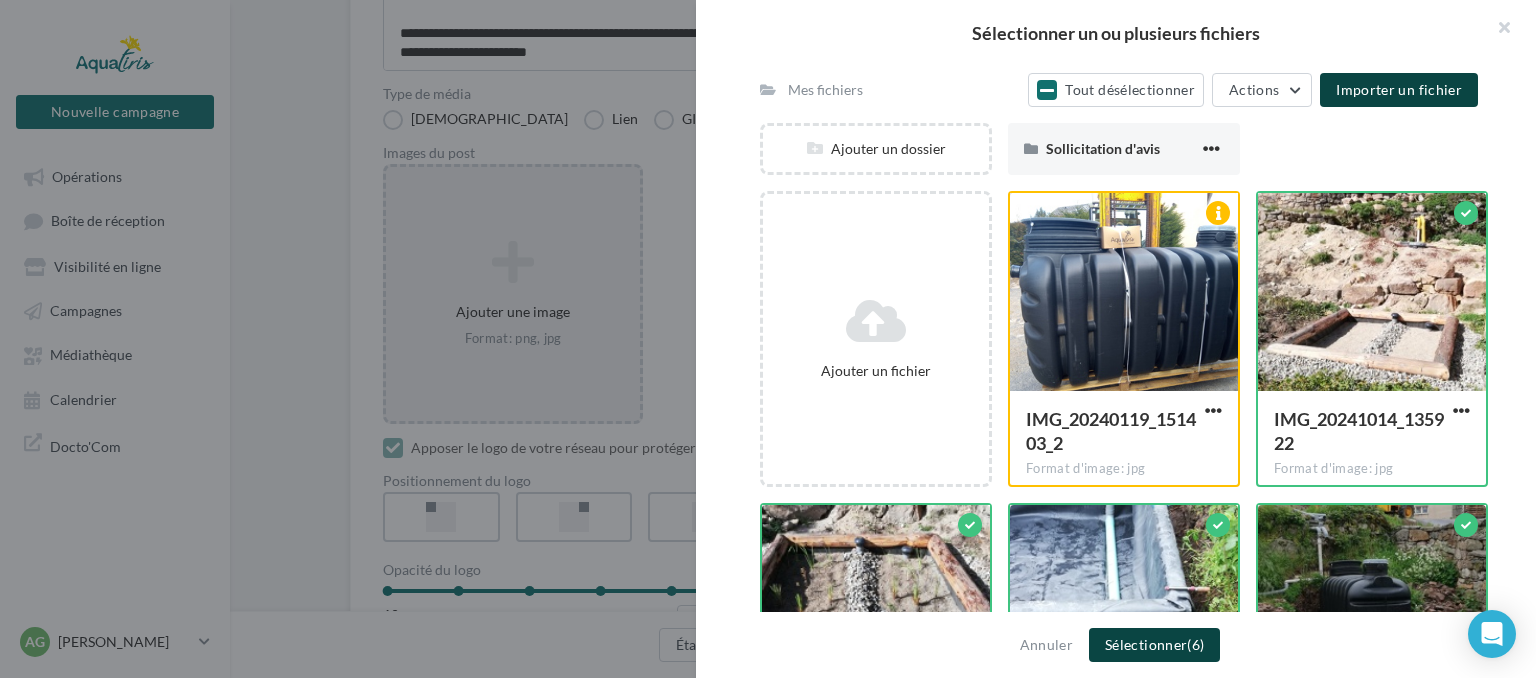 click on "Sélectionner   (6)" at bounding box center (1154, 645) 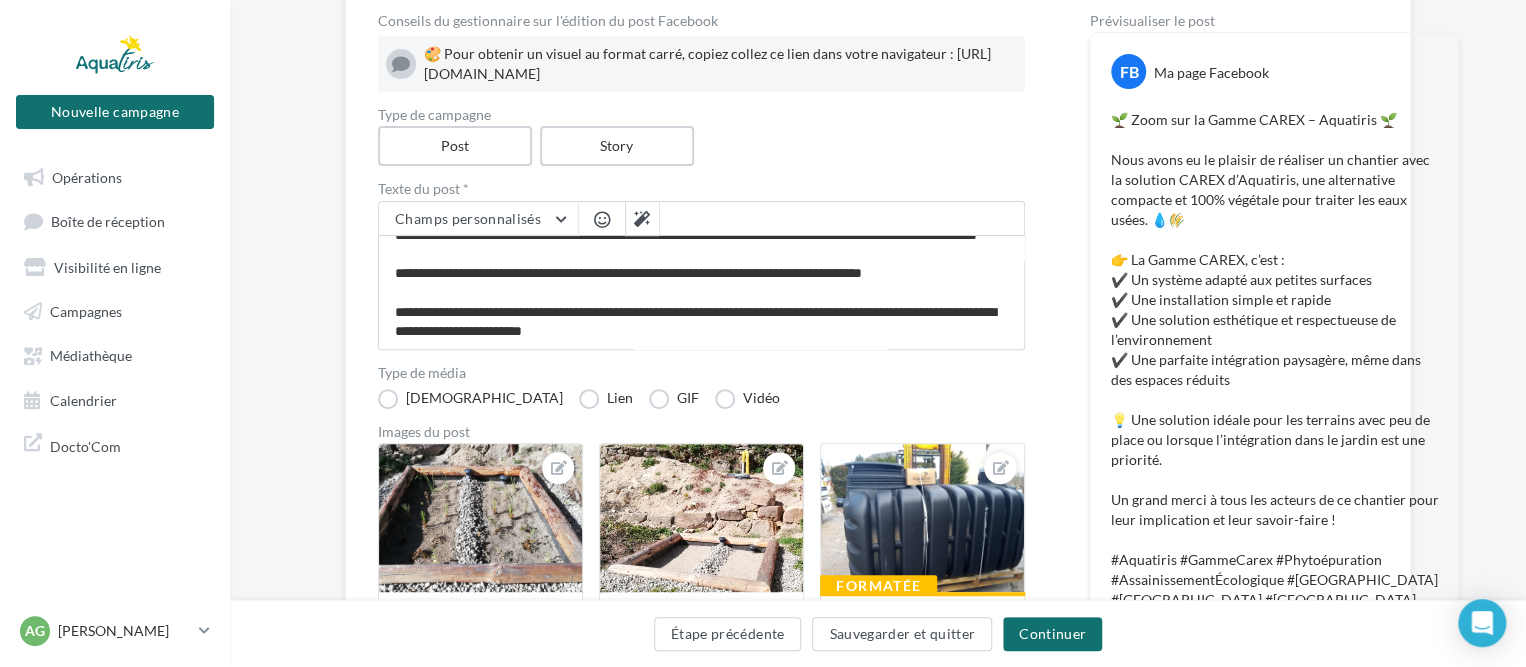 scroll, scrollTop: 0, scrollLeft: 0, axis: both 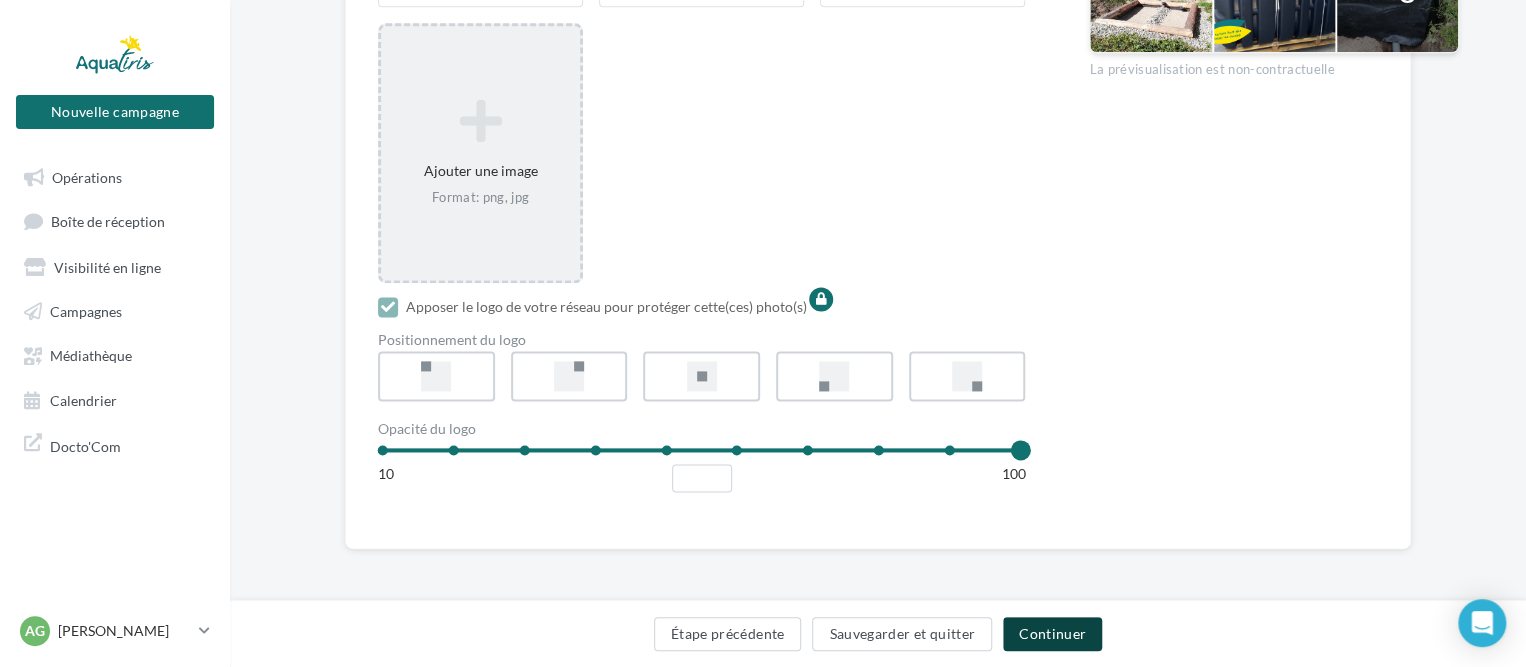 click on "Continuer" at bounding box center [1052, 634] 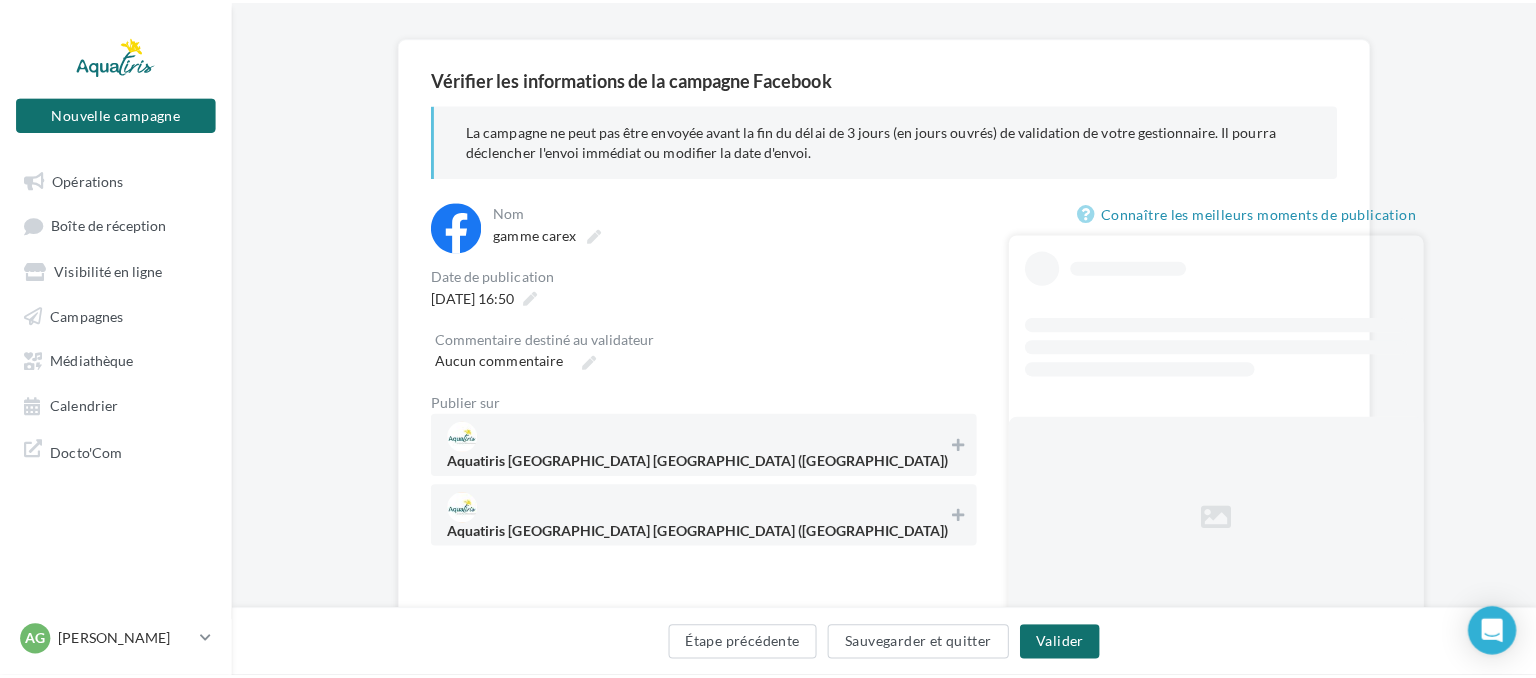 scroll, scrollTop: 242, scrollLeft: 0, axis: vertical 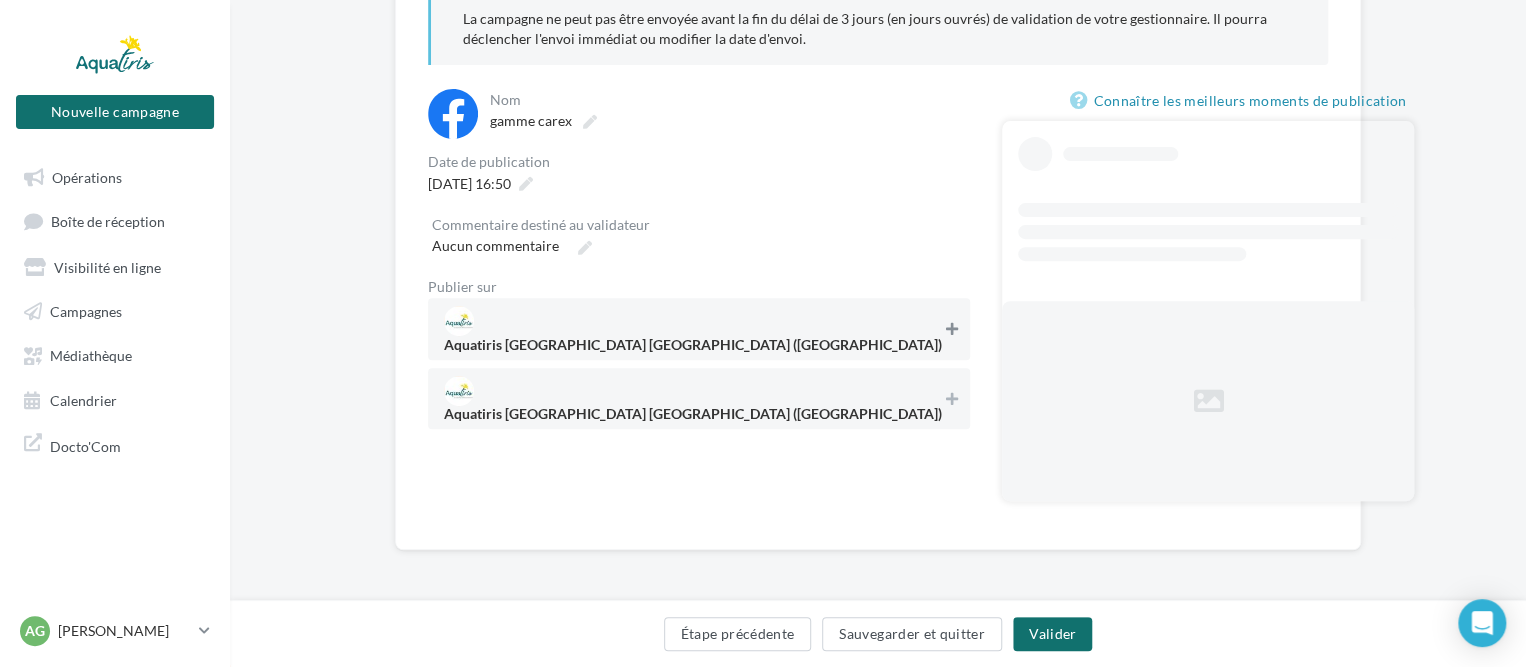 click at bounding box center [952, 329] 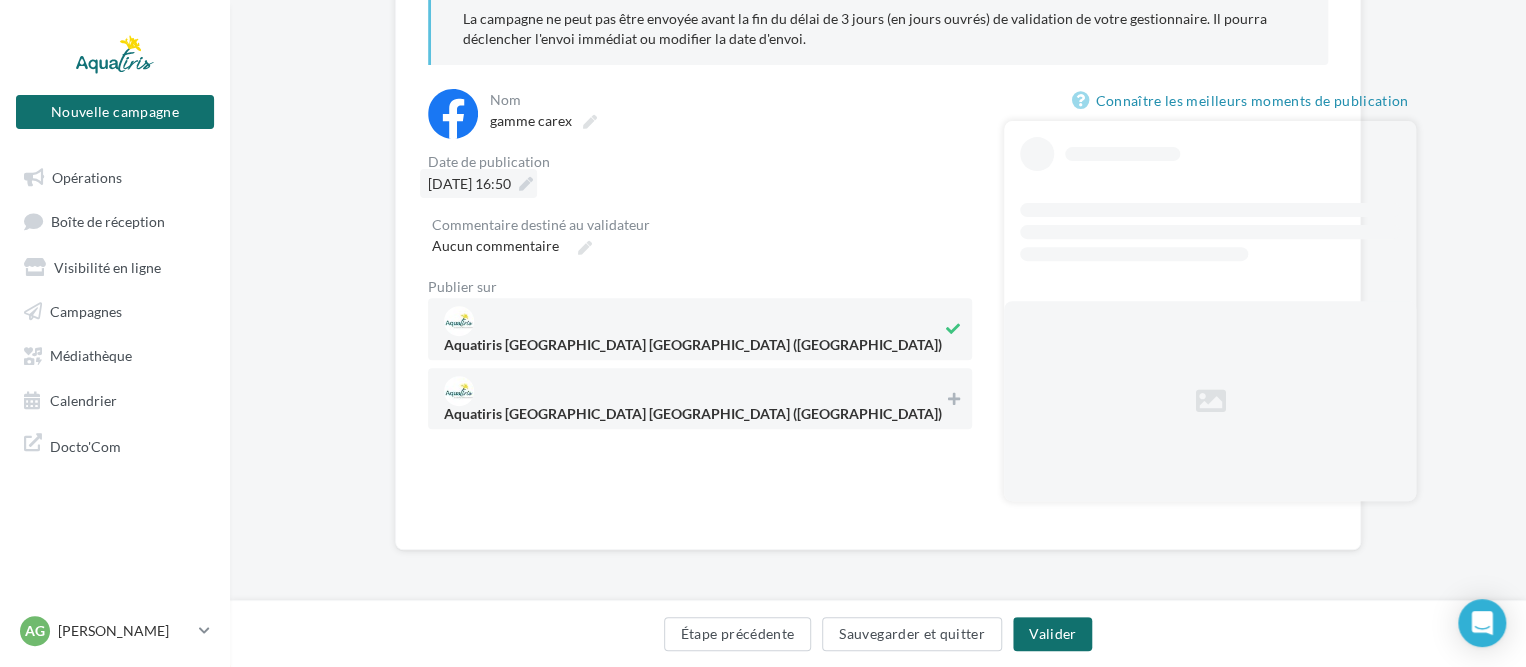 click on "04/07/2025 à 16:50" at bounding box center (469, 183) 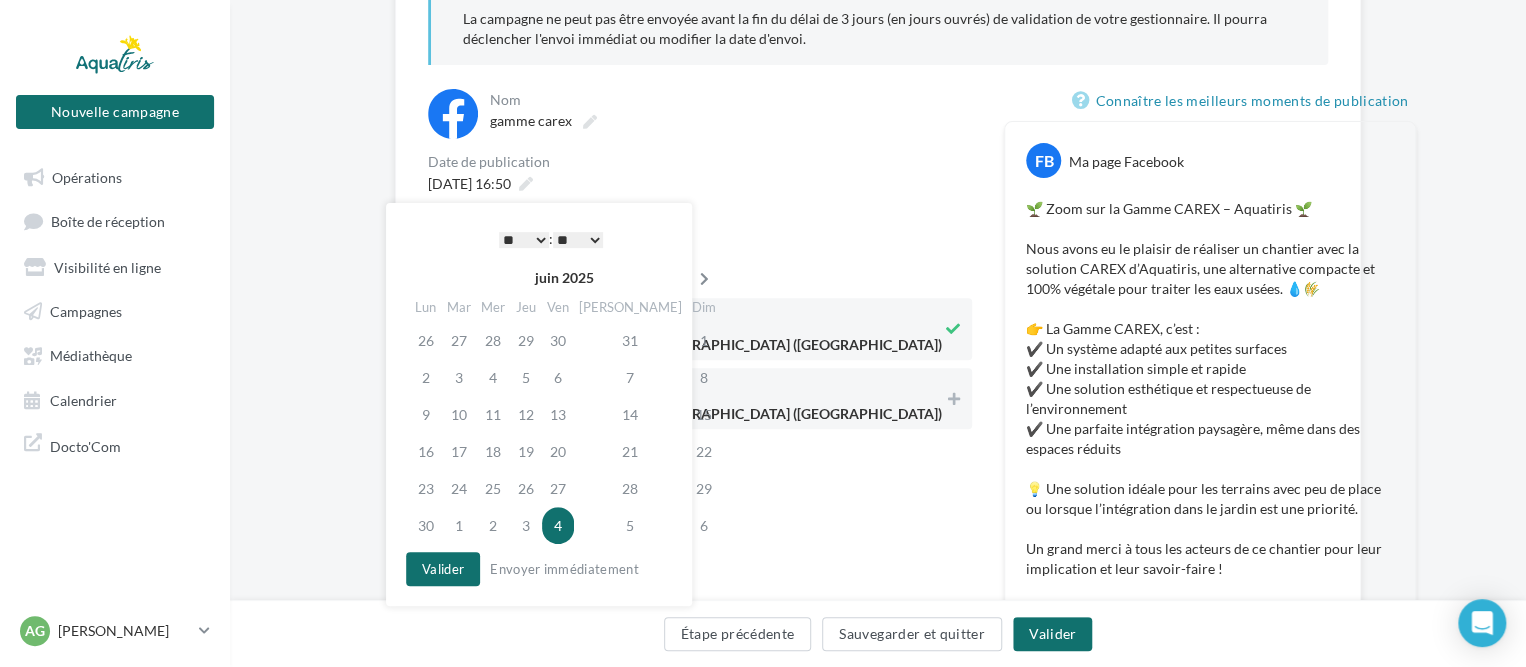 click at bounding box center (704, 279) 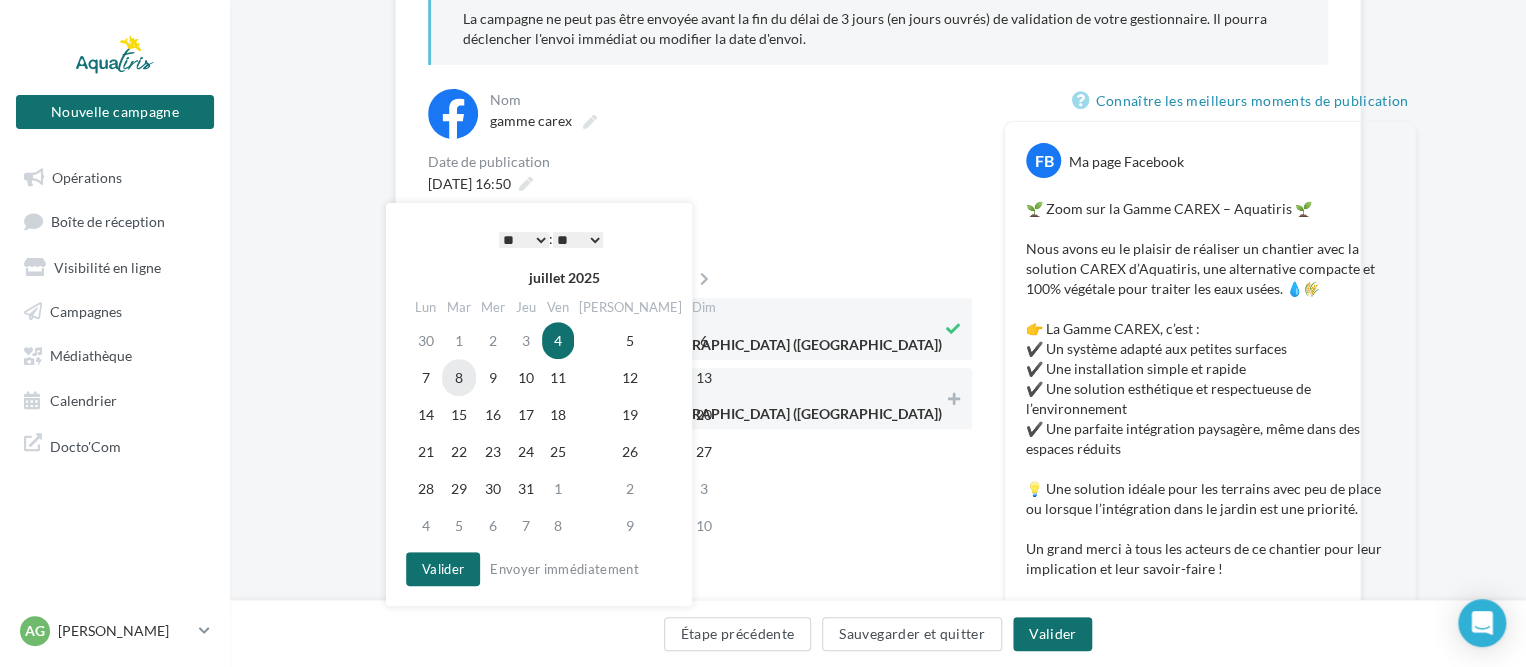 click on "8" at bounding box center (459, 377) 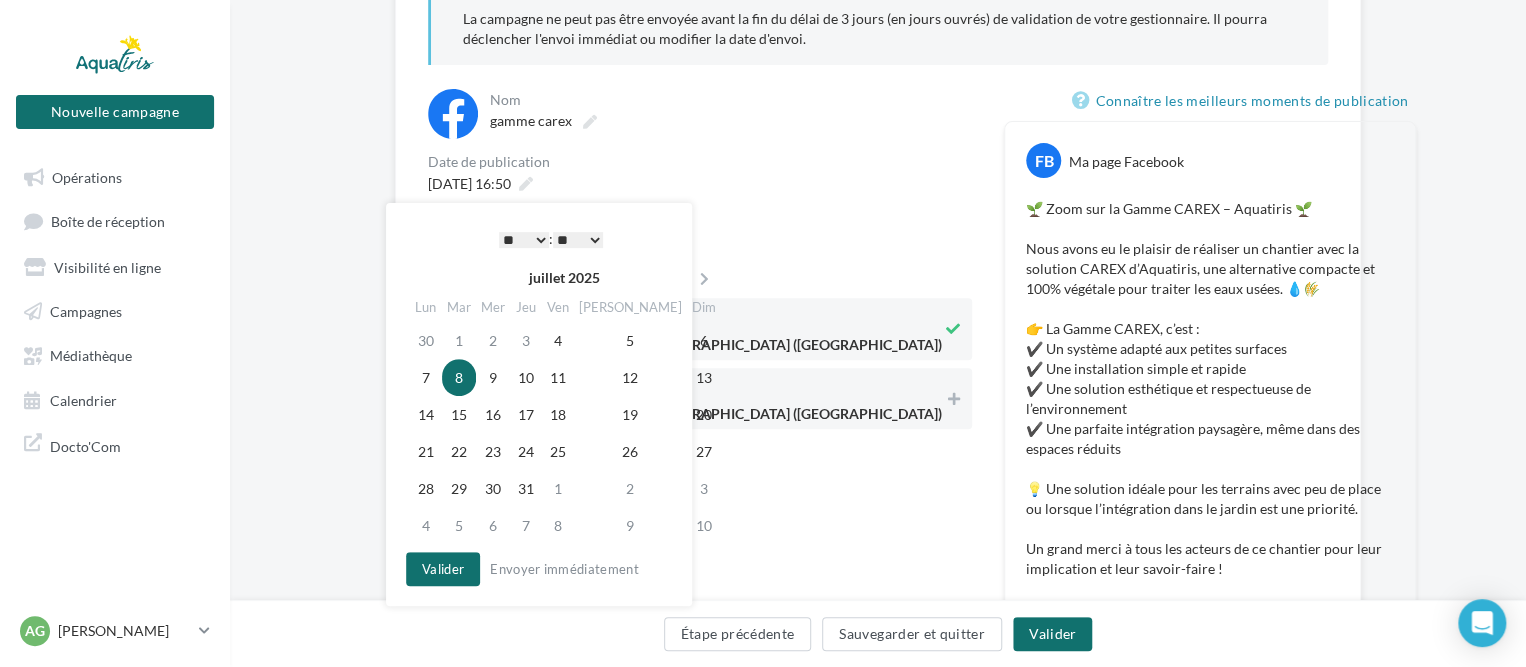 click on "* * * * * * * * * * ** ** ** ** ** ** ** ** ** ** ** ** ** **" at bounding box center (524, 240) 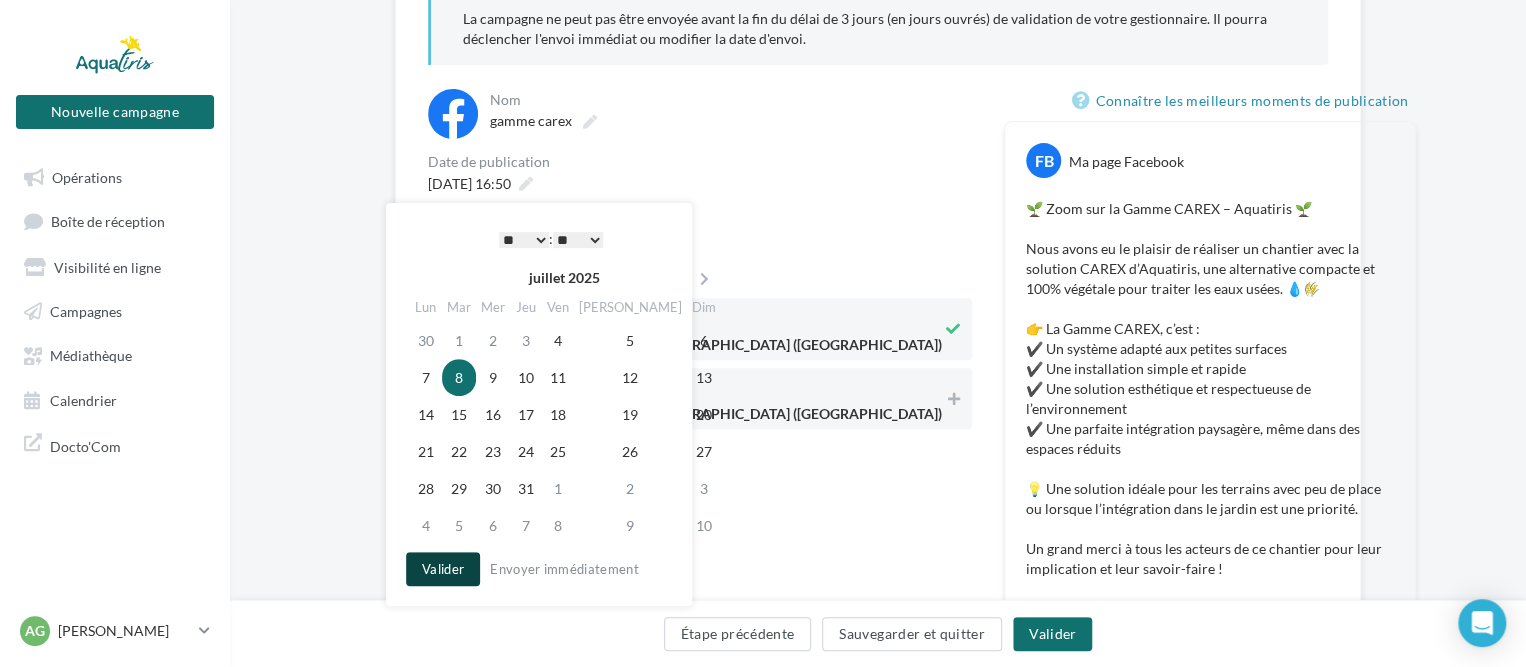 click on "Valider" at bounding box center (443, 569) 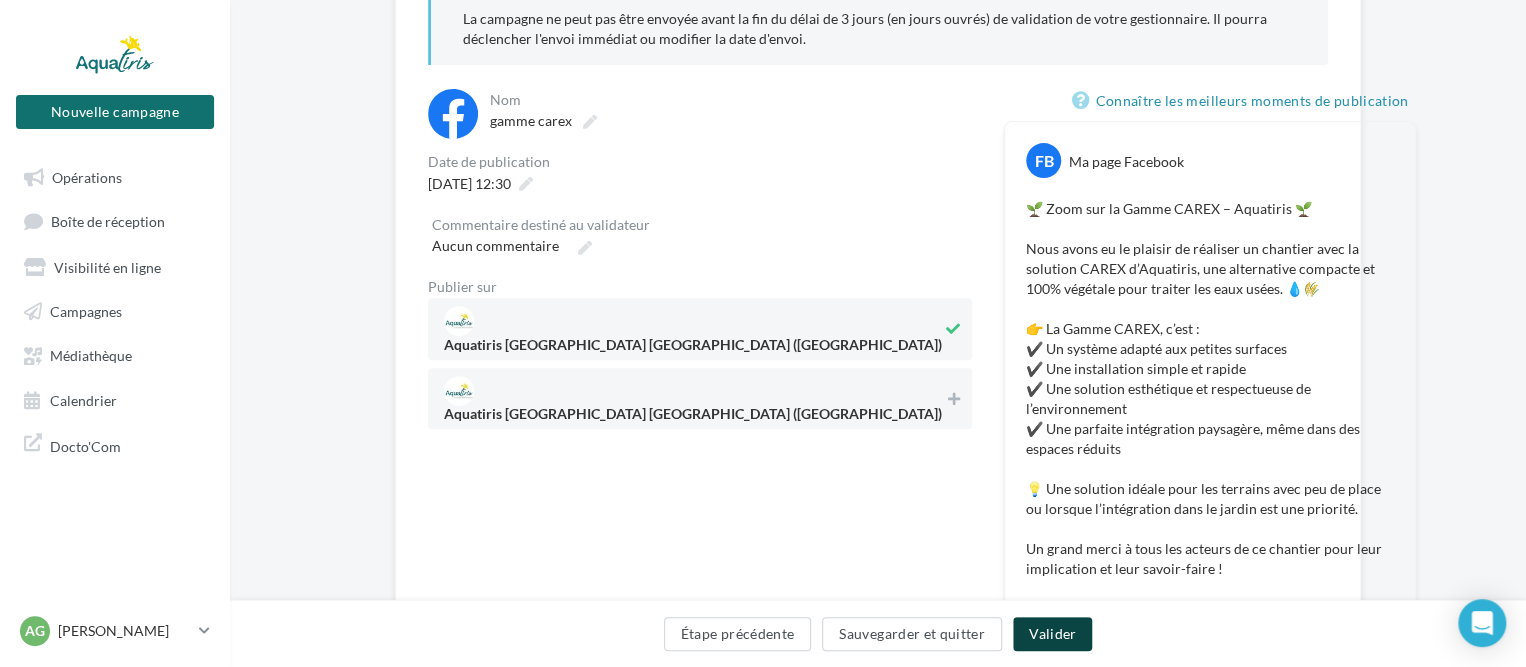 click on "Valider" at bounding box center (1052, 634) 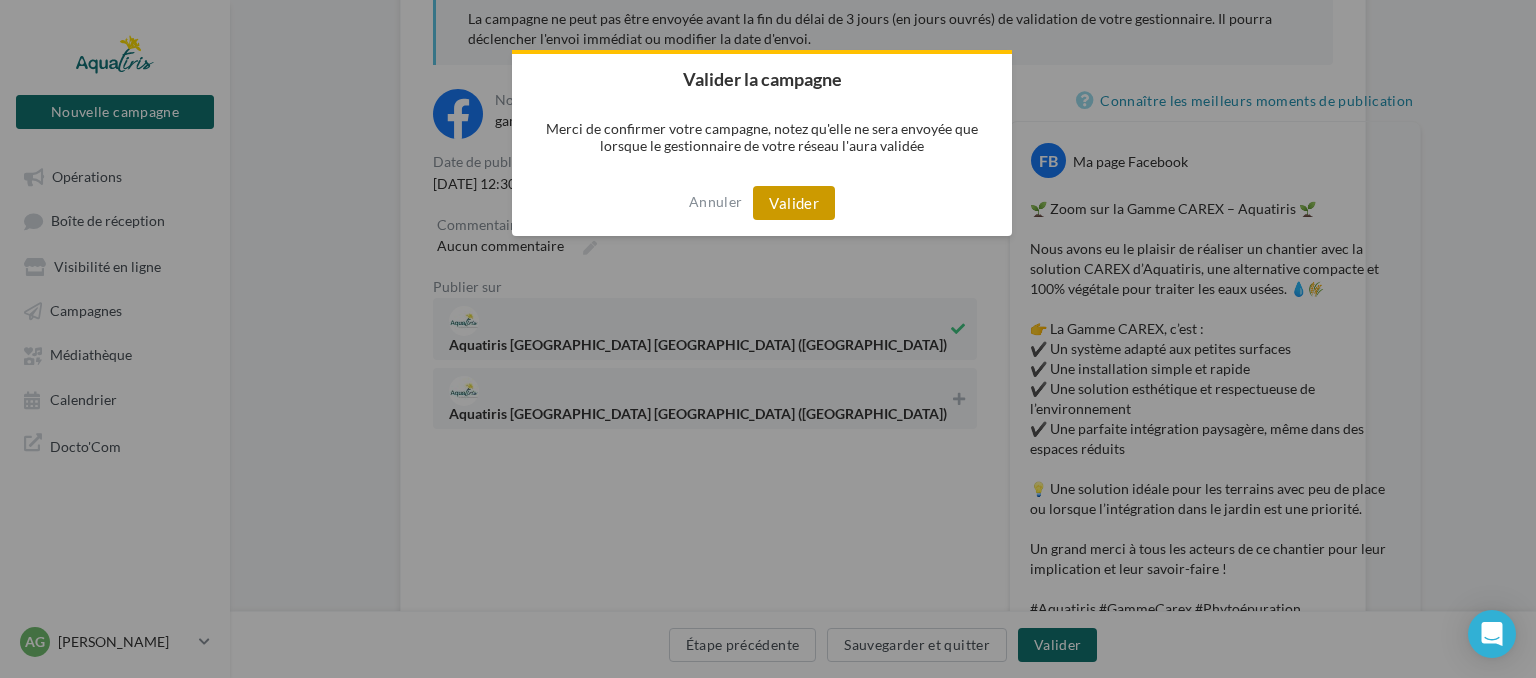 click on "Valider" at bounding box center (794, 203) 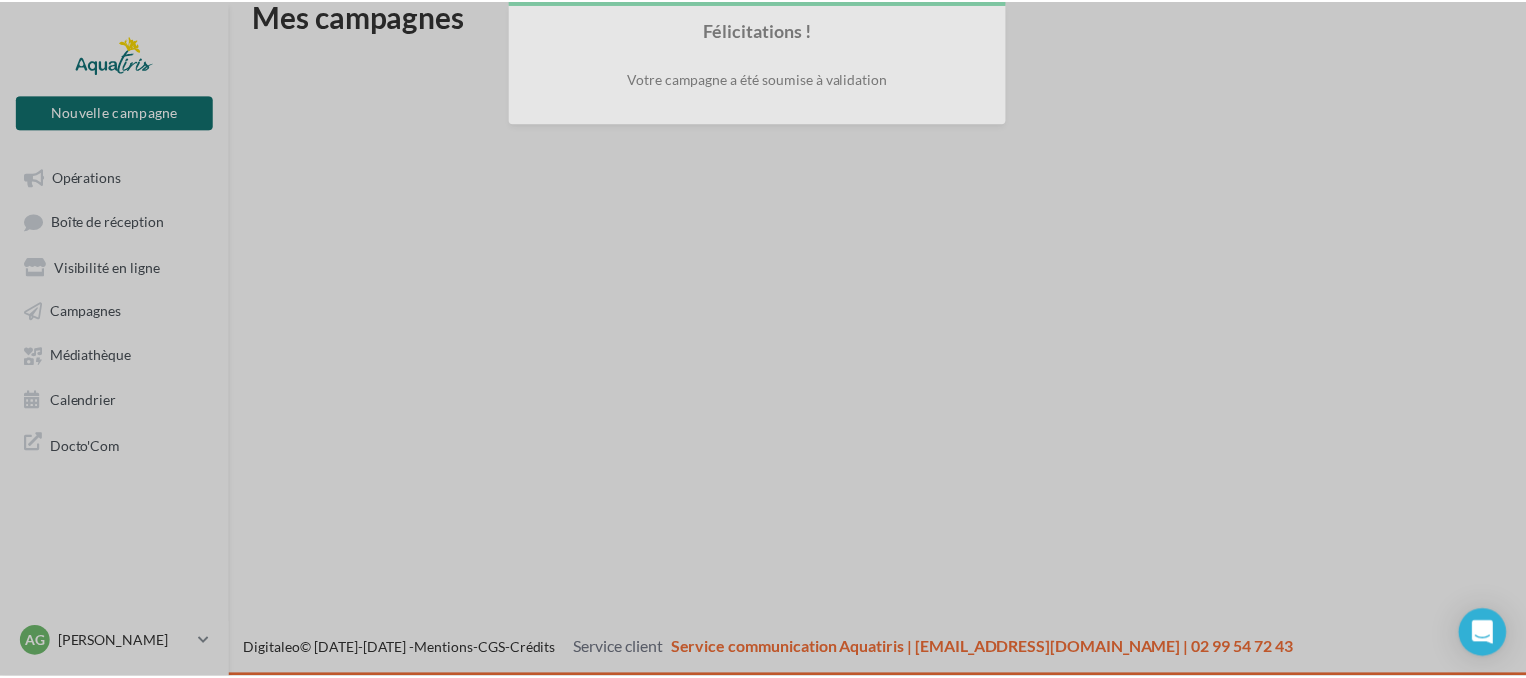 scroll, scrollTop: 32, scrollLeft: 0, axis: vertical 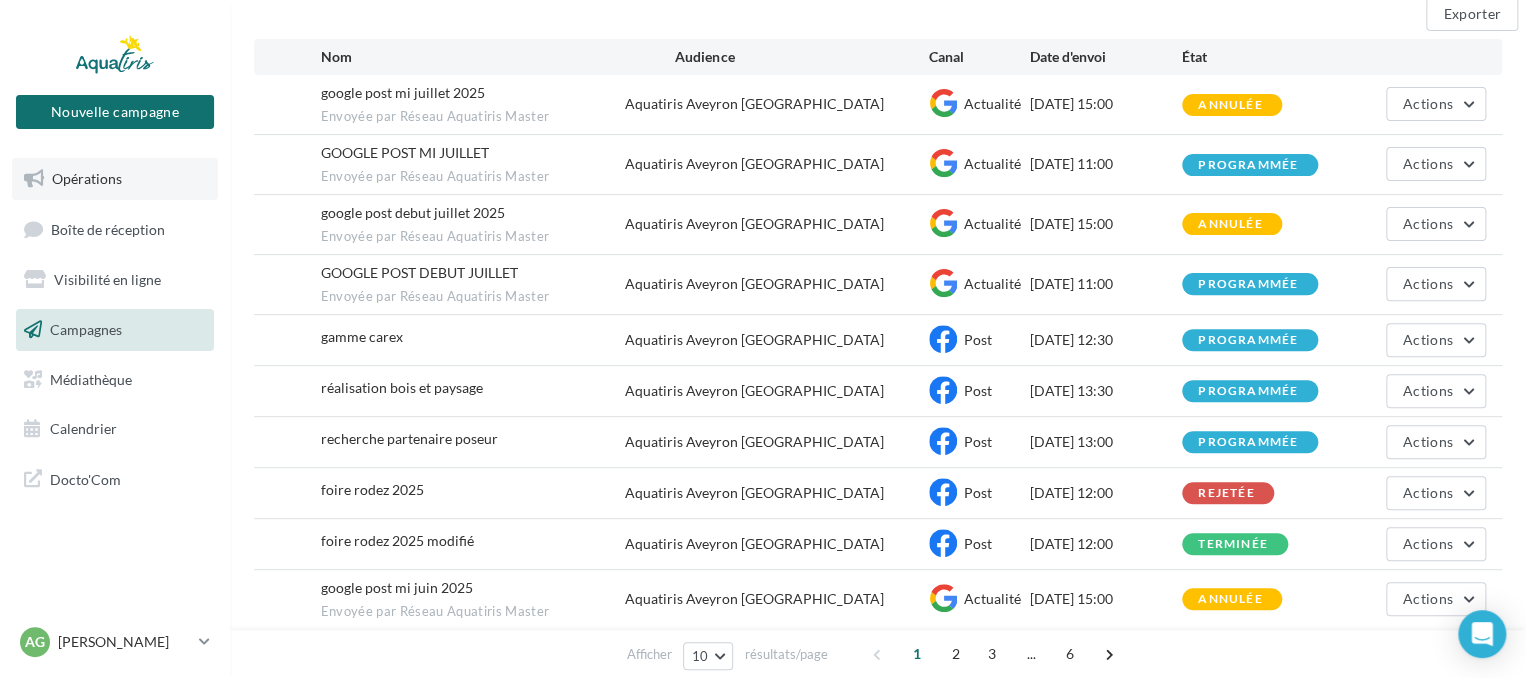 click on "Opérations" at bounding box center (87, 178) 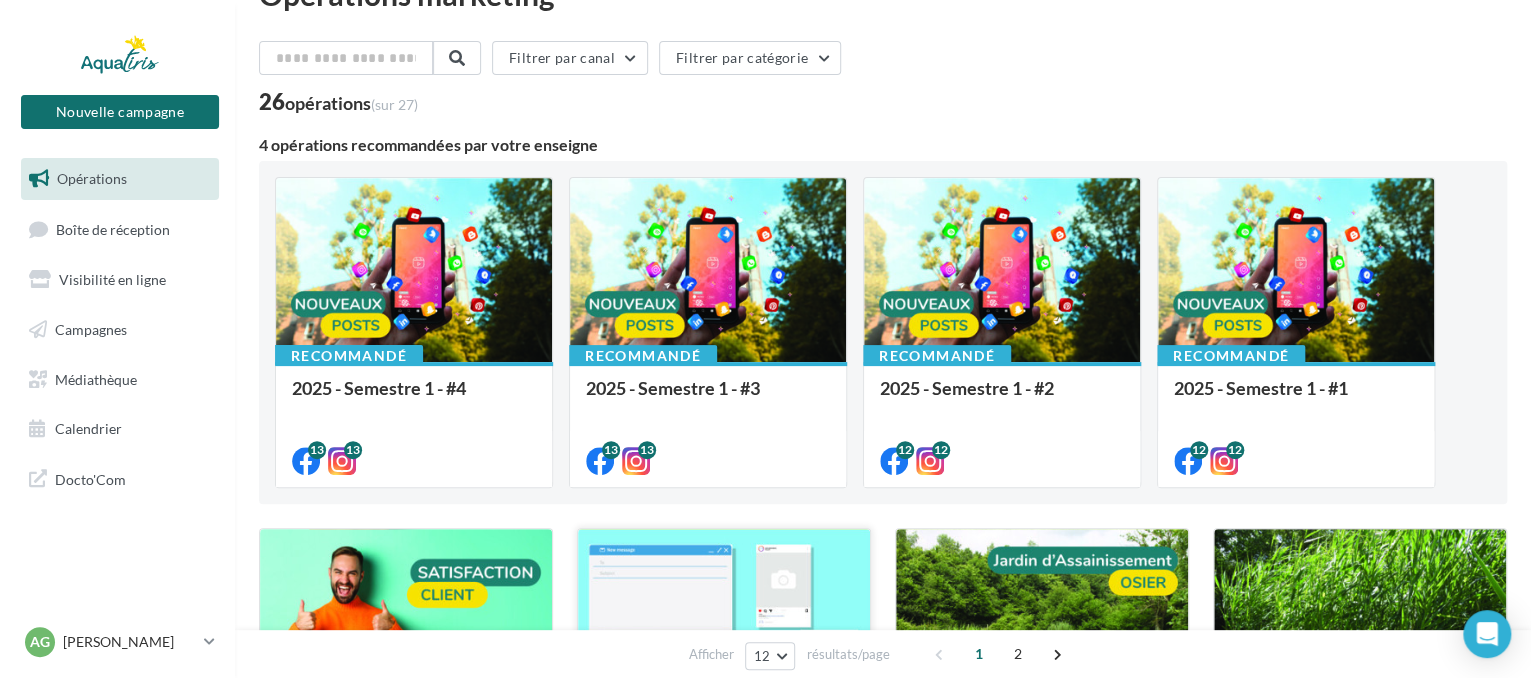 scroll, scrollTop: 200, scrollLeft: 0, axis: vertical 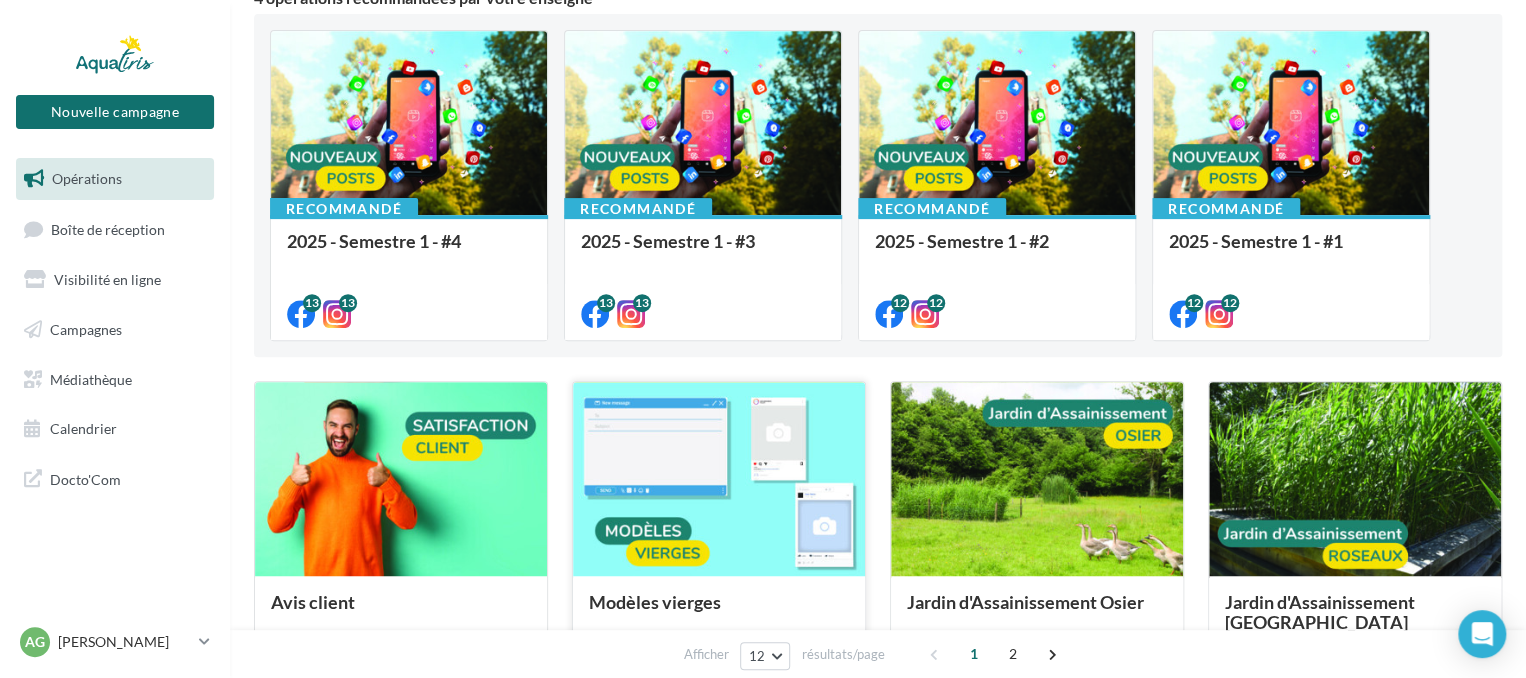 click at bounding box center (719, 480) 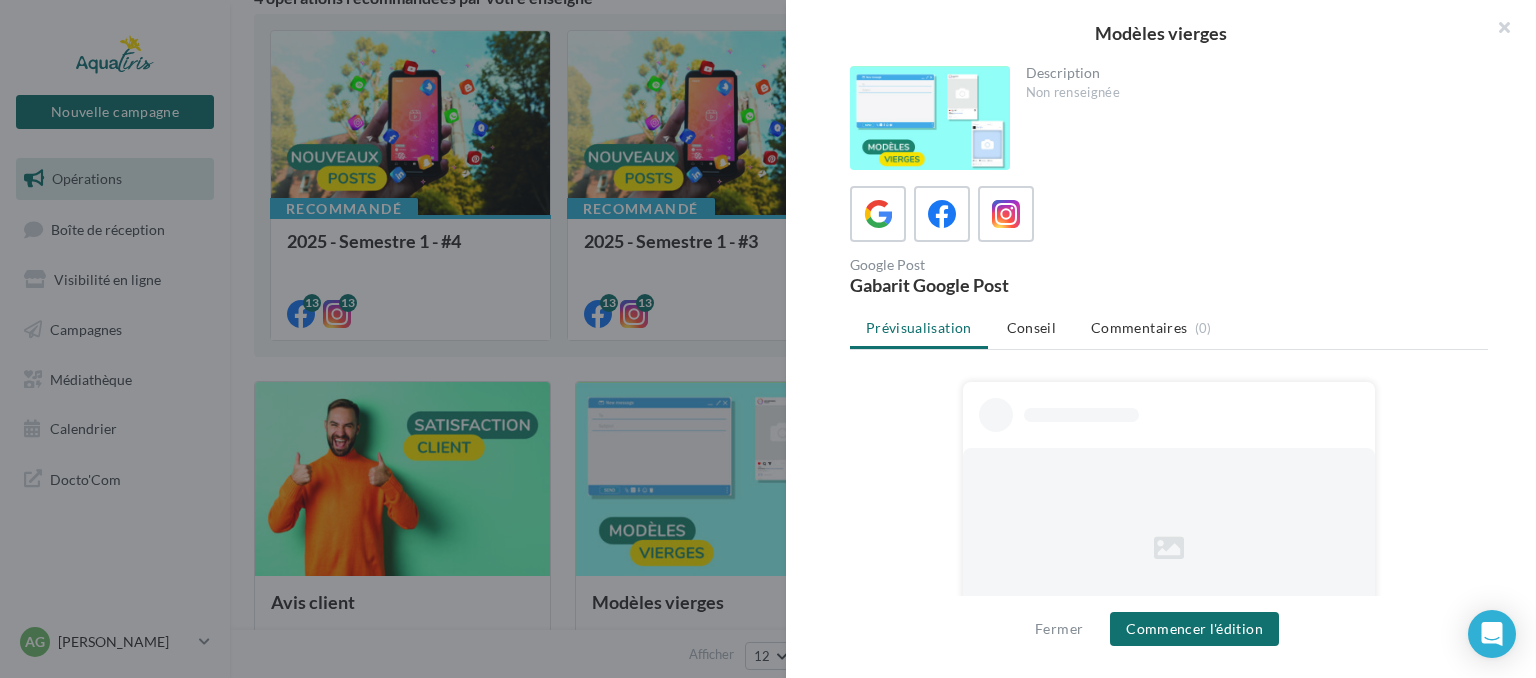scroll, scrollTop: 100, scrollLeft: 0, axis: vertical 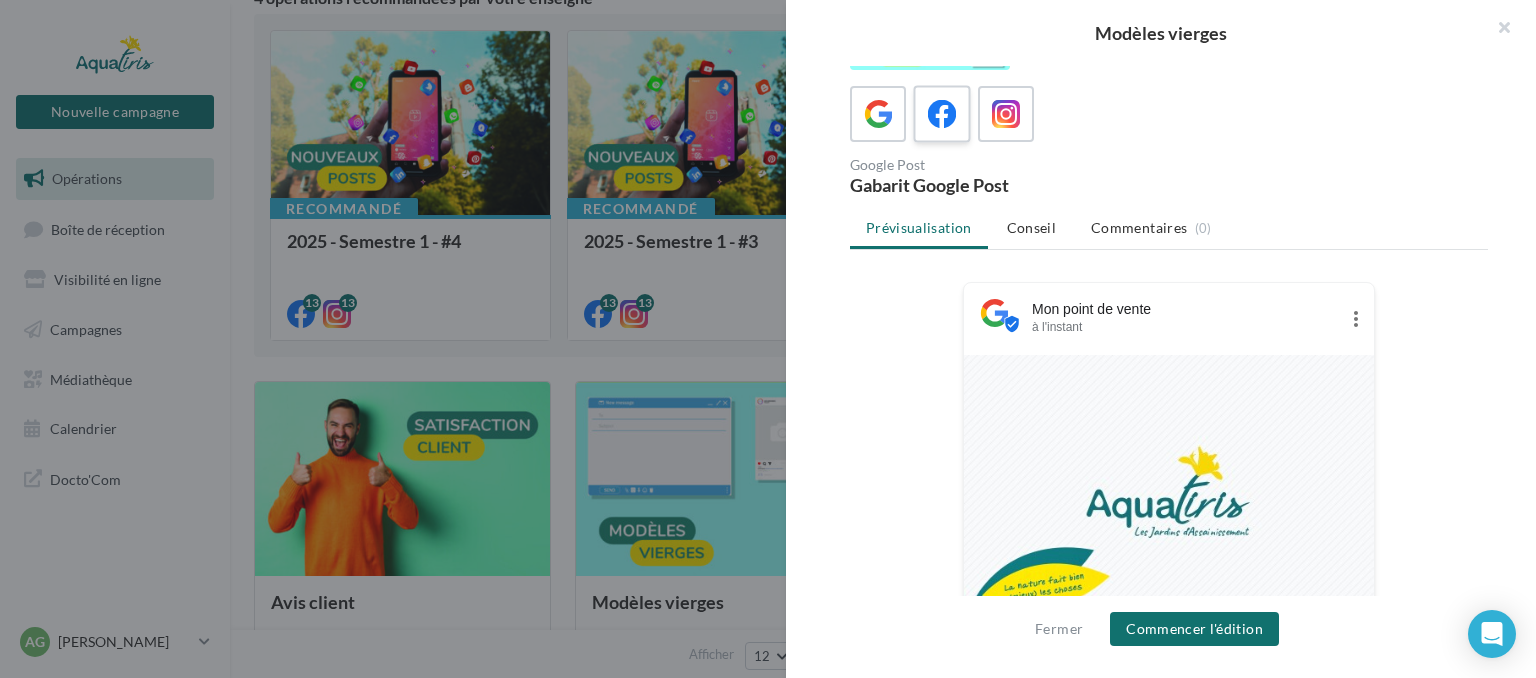 click at bounding box center (942, 114) 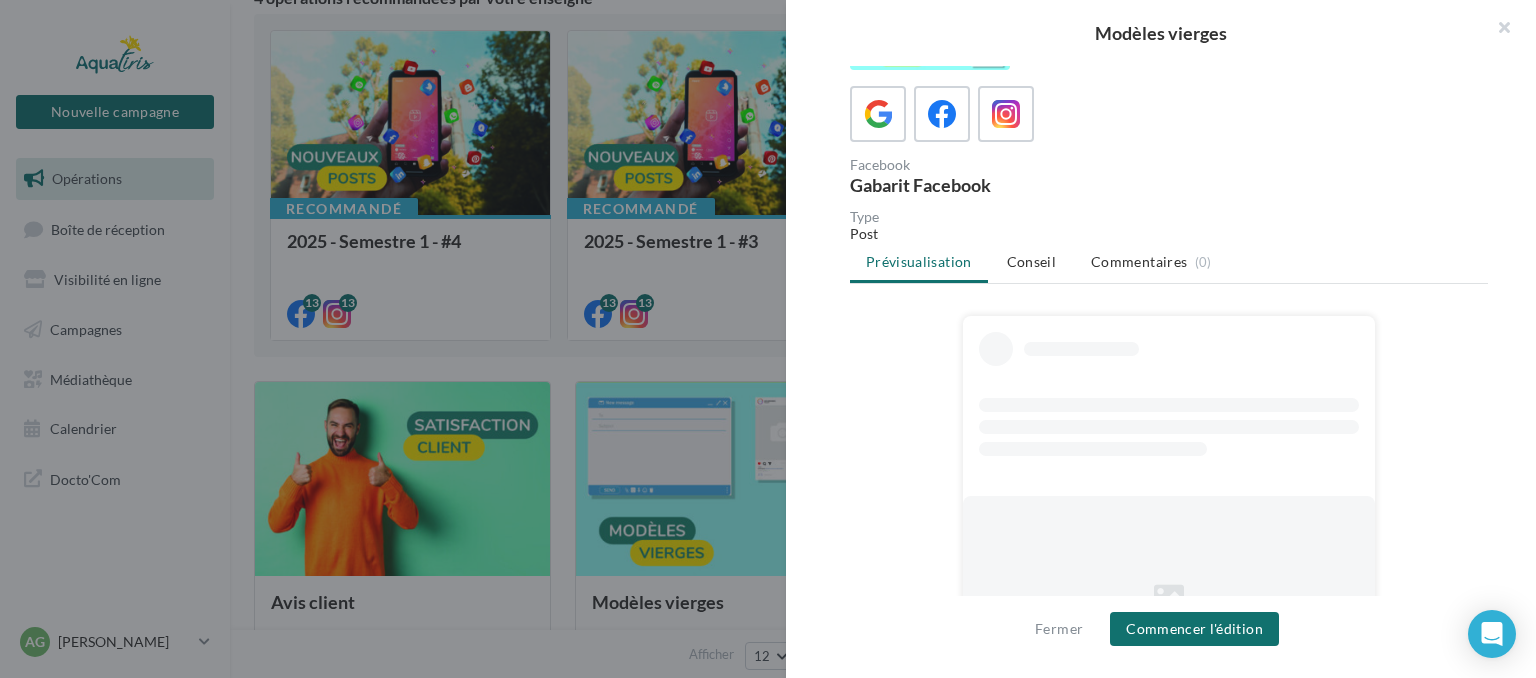 scroll, scrollTop: 17, scrollLeft: 0, axis: vertical 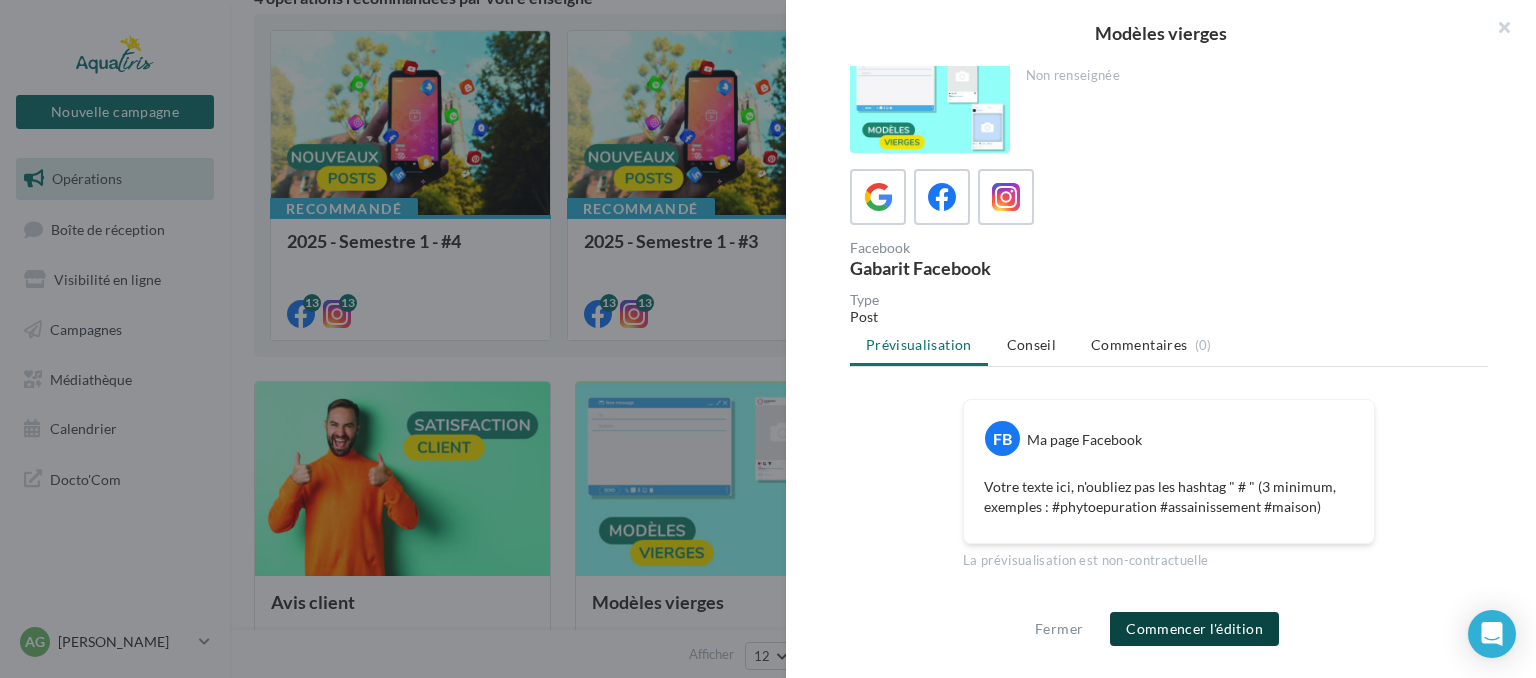 click on "Commencer l'édition" at bounding box center (1194, 629) 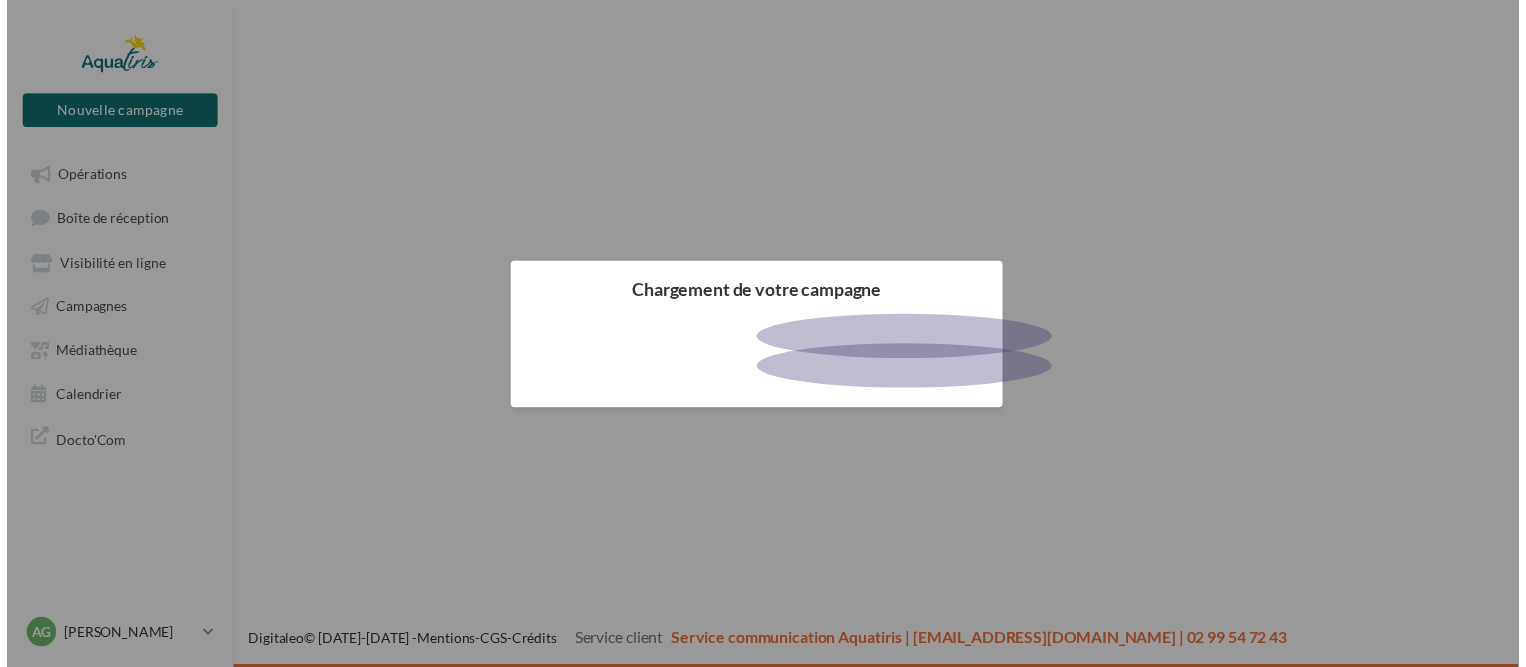 scroll, scrollTop: 0, scrollLeft: 0, axis: both 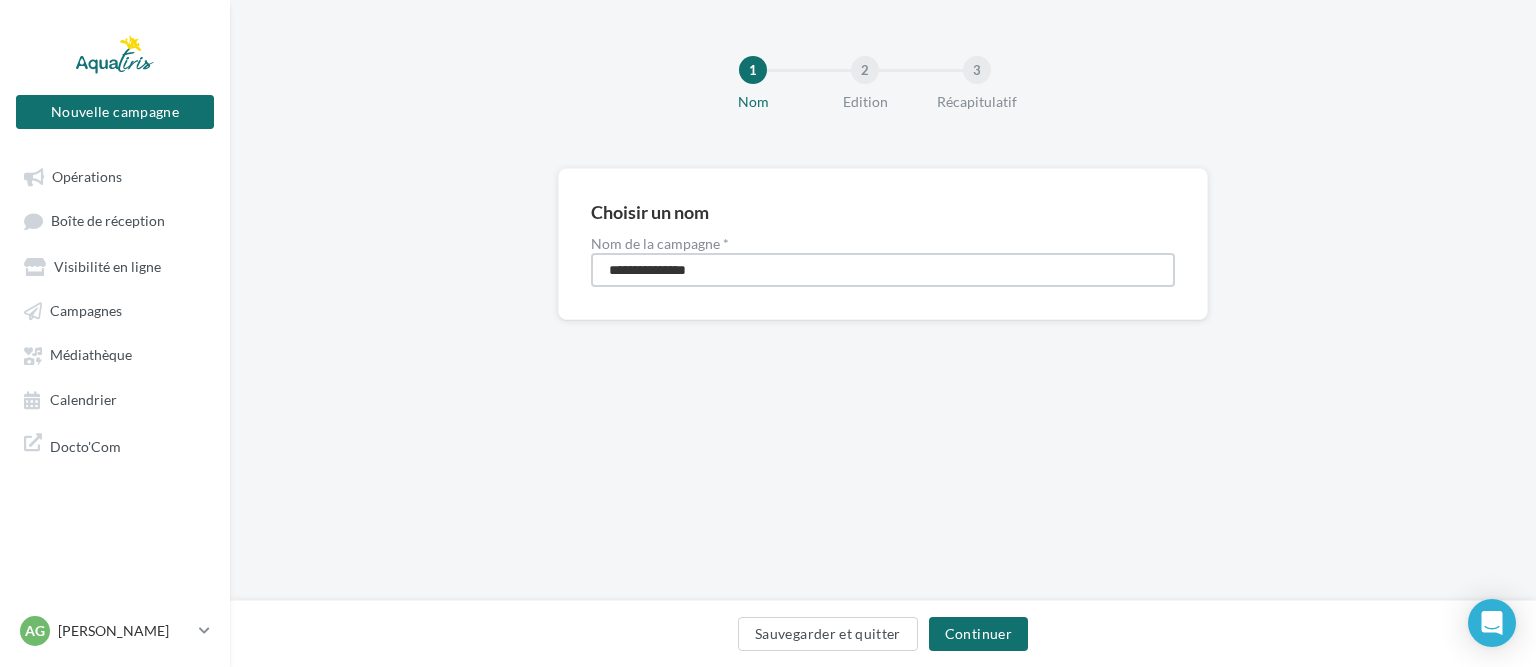 click on "**********" at bounding box center (883, 270) 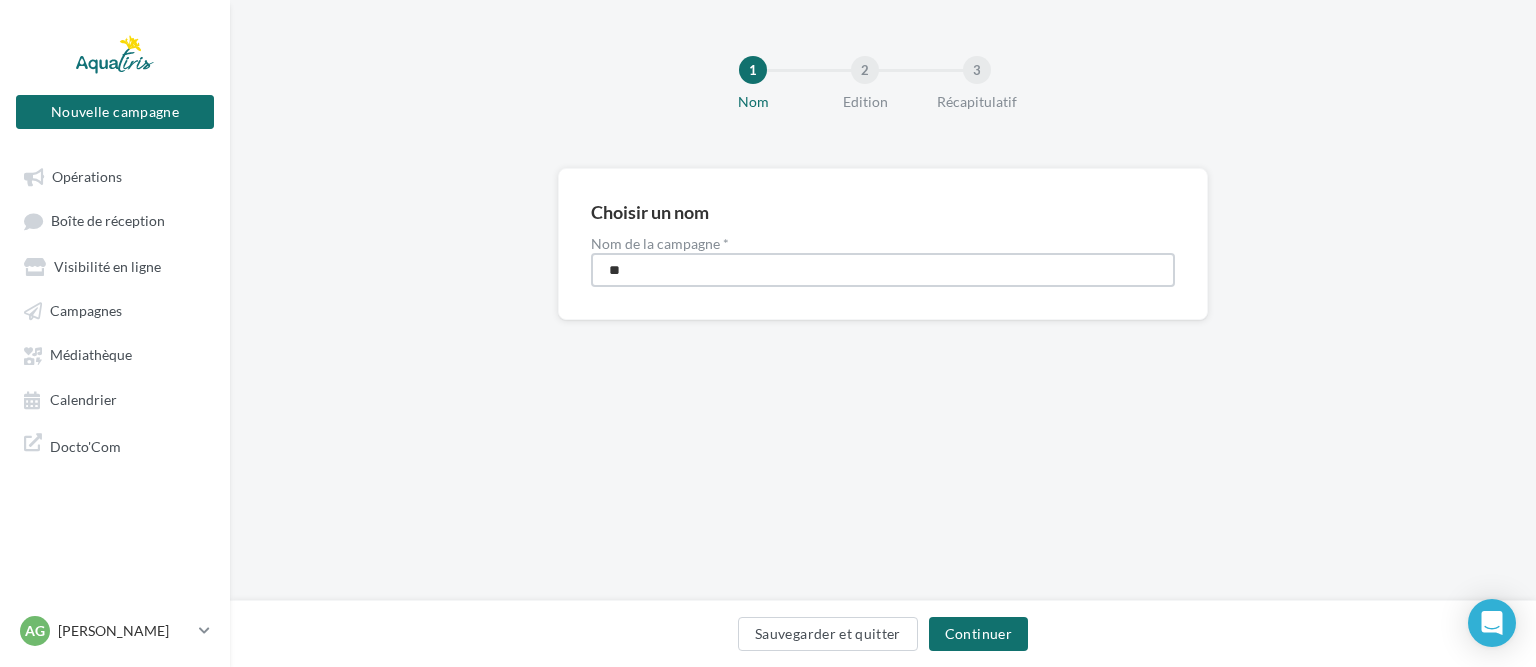 type on "*" 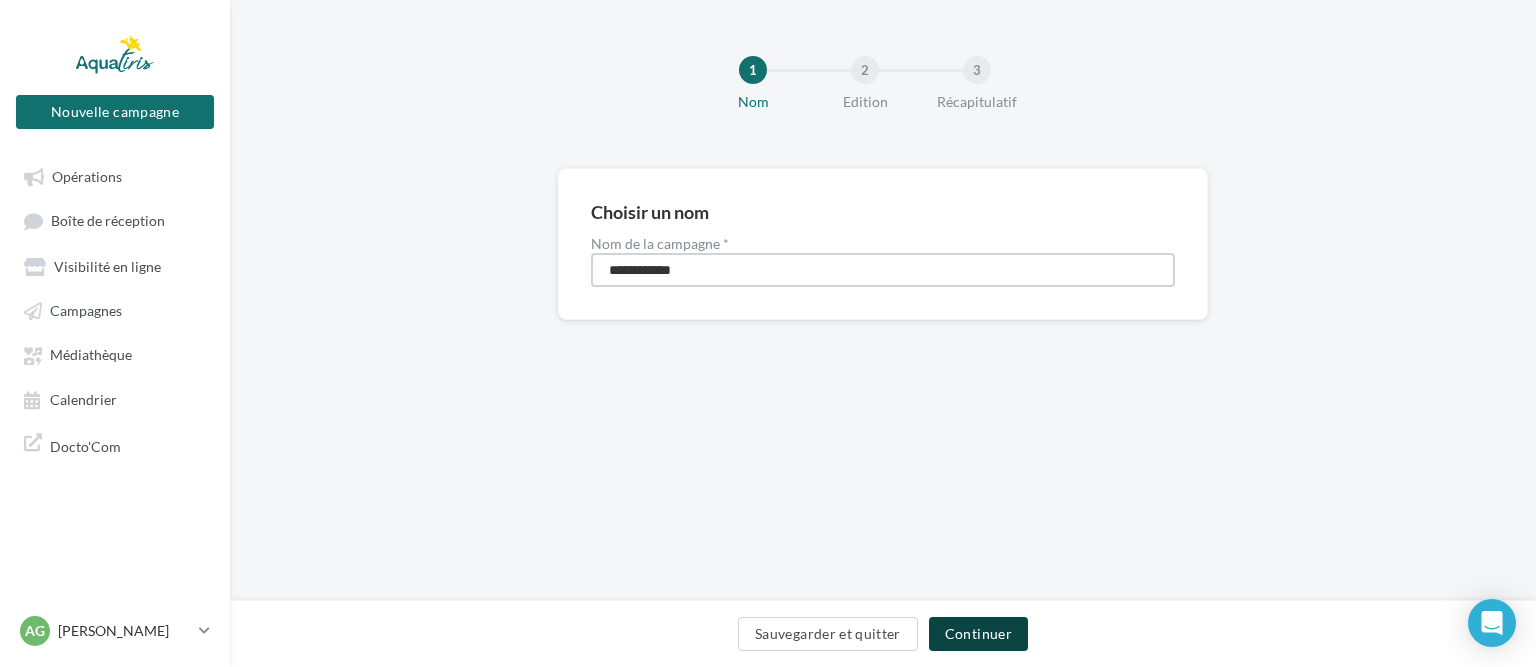 type on "**********" 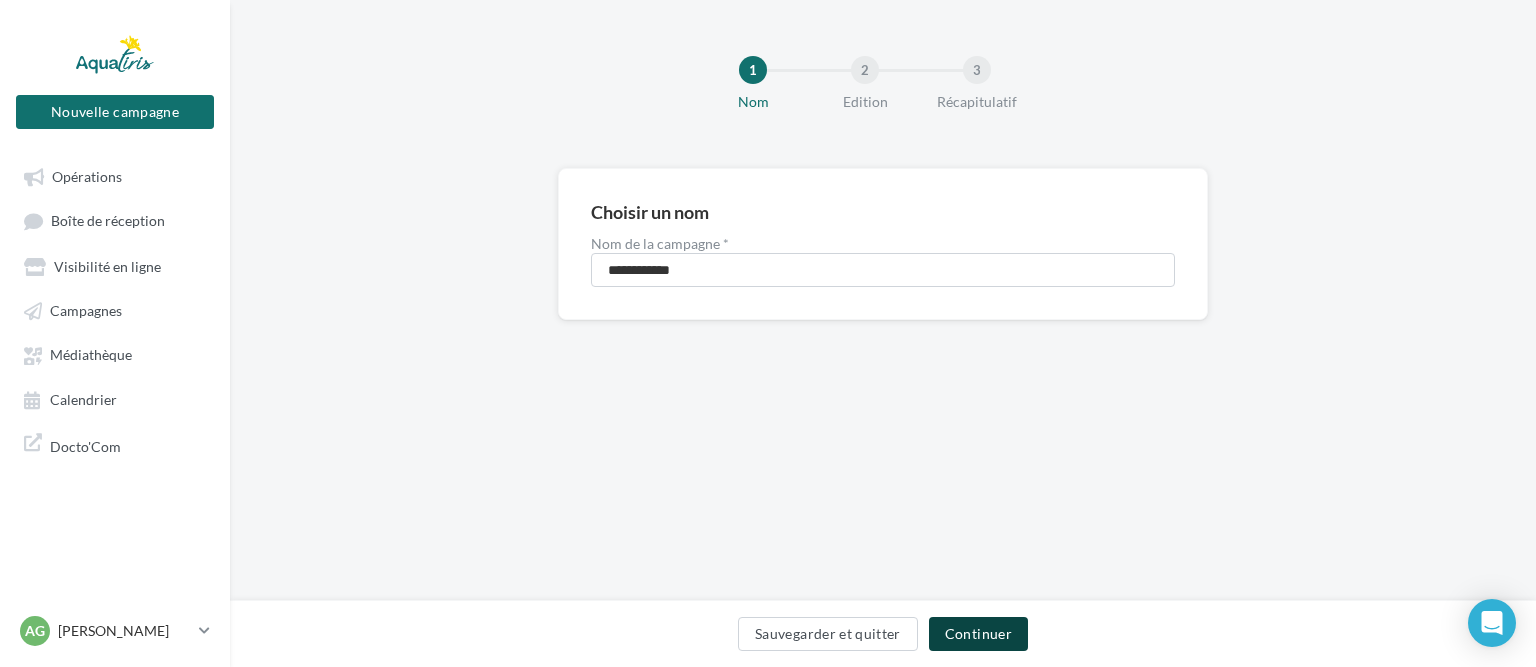 click on "Continuer" at bounding box center (978, 634) 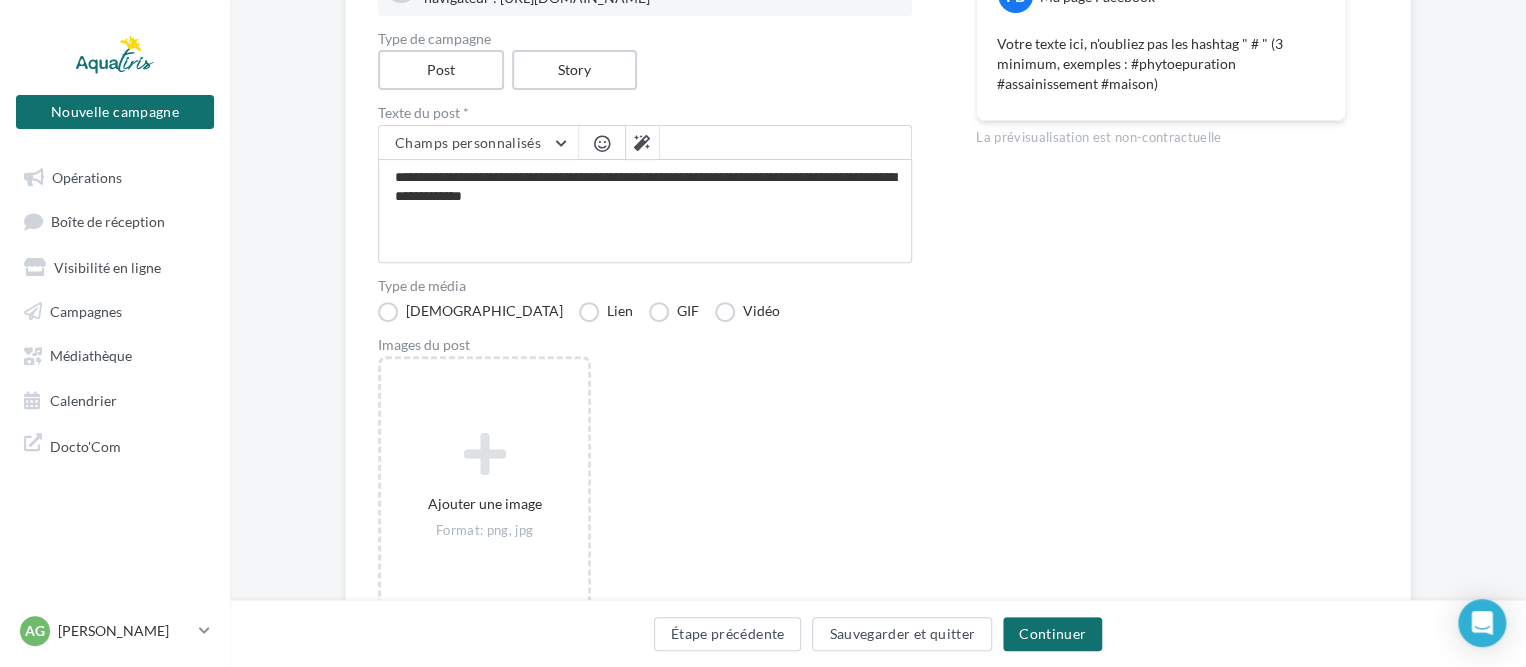 scroll, scrollTop: 300, scrollLeft: 0, axis: vertical 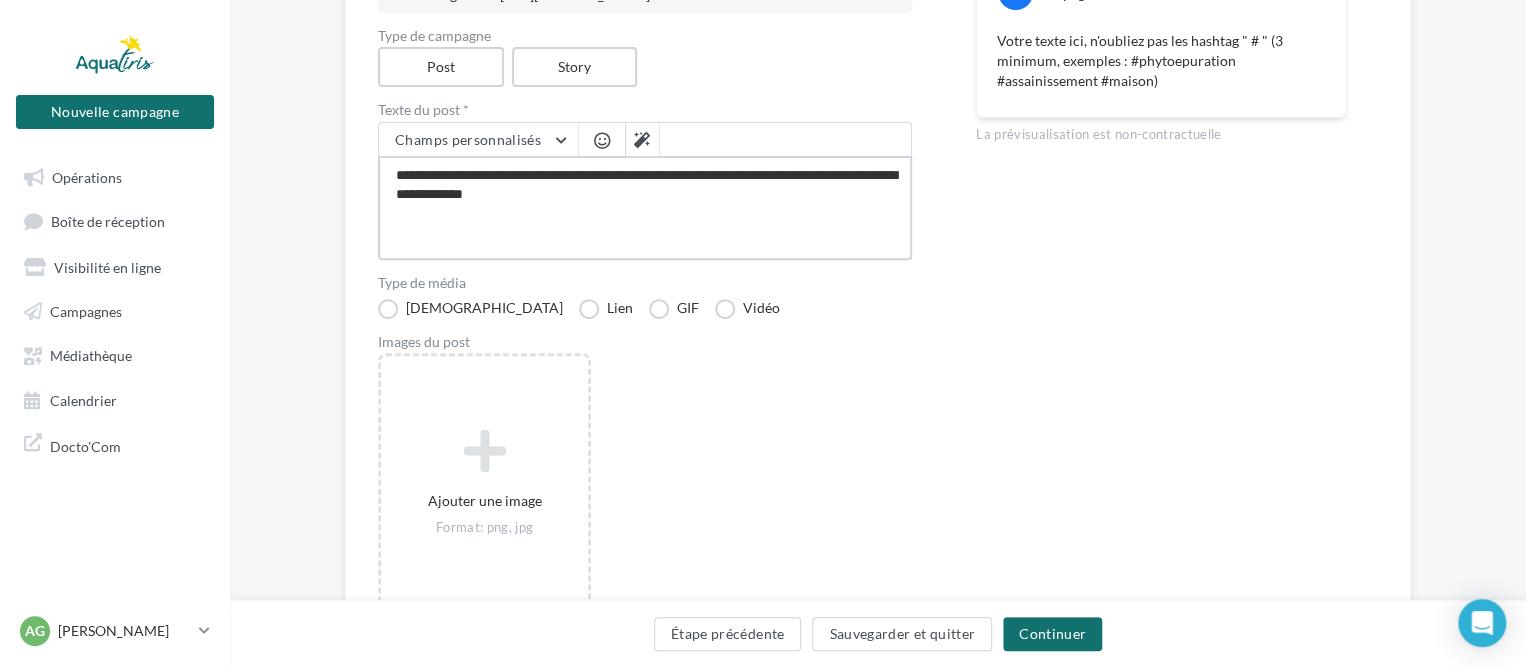 drag, startPoint x: 572, startPoint y: 225, endPoint x: 348, endPoint y: 184, distance: 227.72131 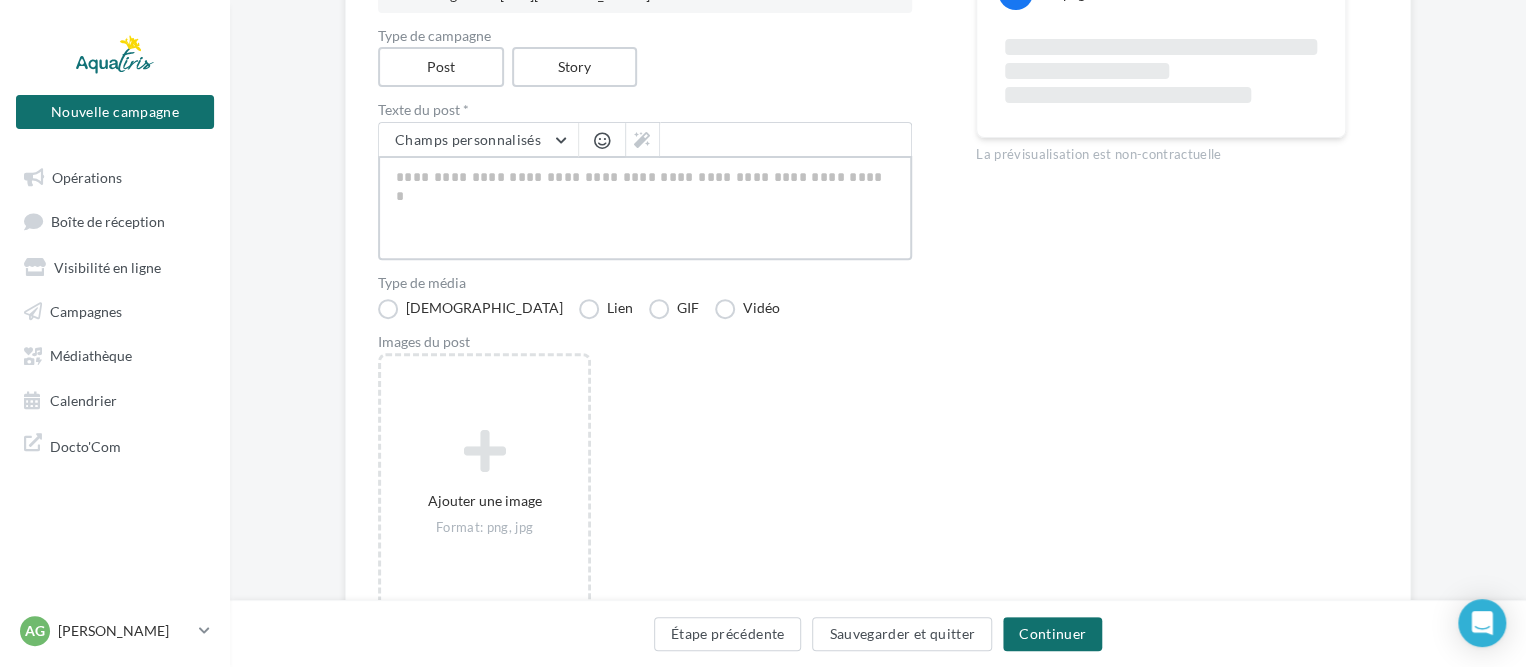 paste on "**********" 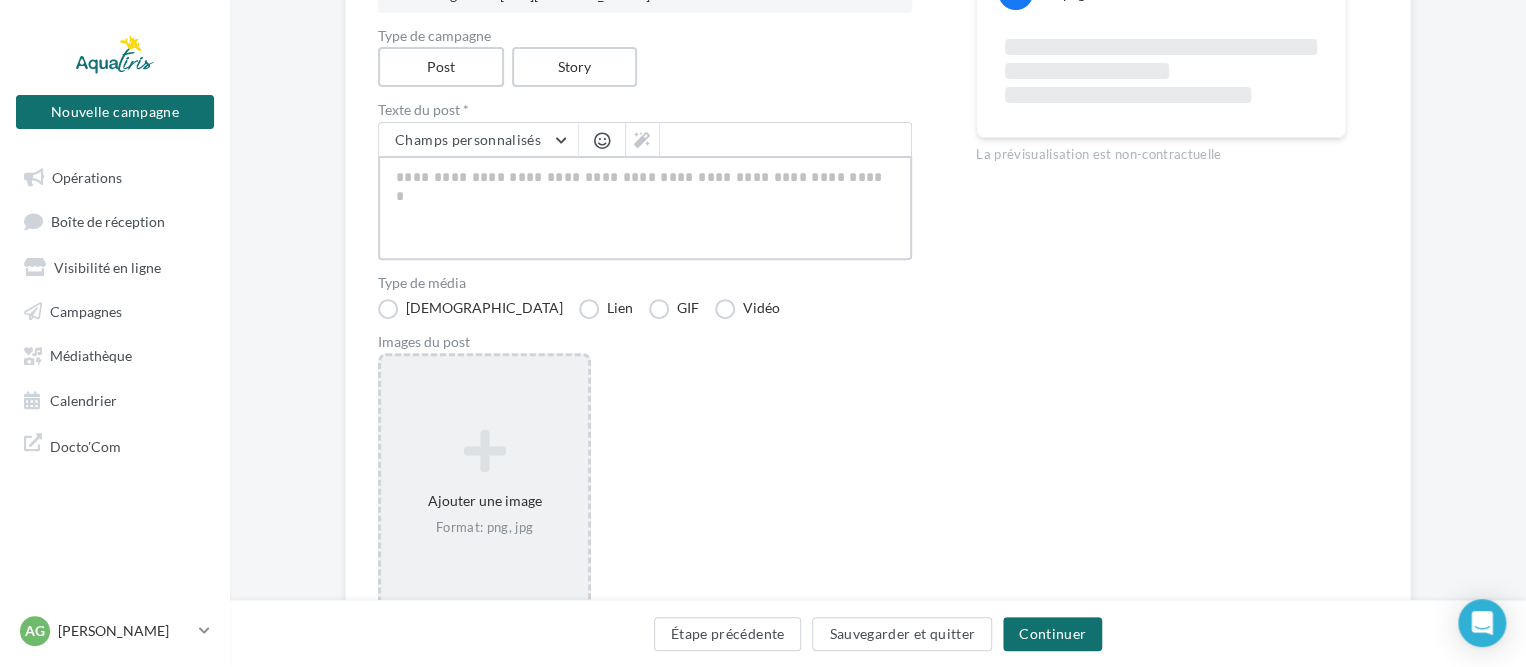 type on "**********" 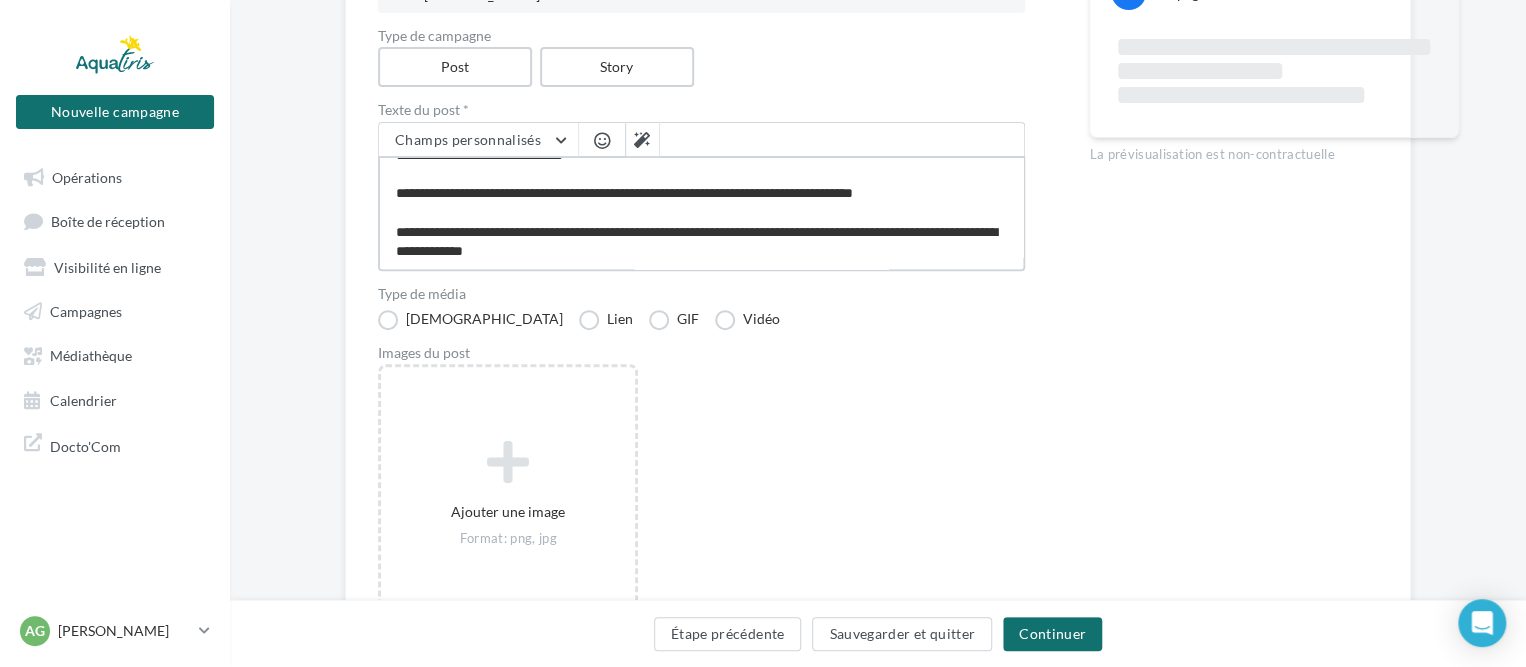 scroll, scrollTop: 0, scrollLeft: 0, axis: both 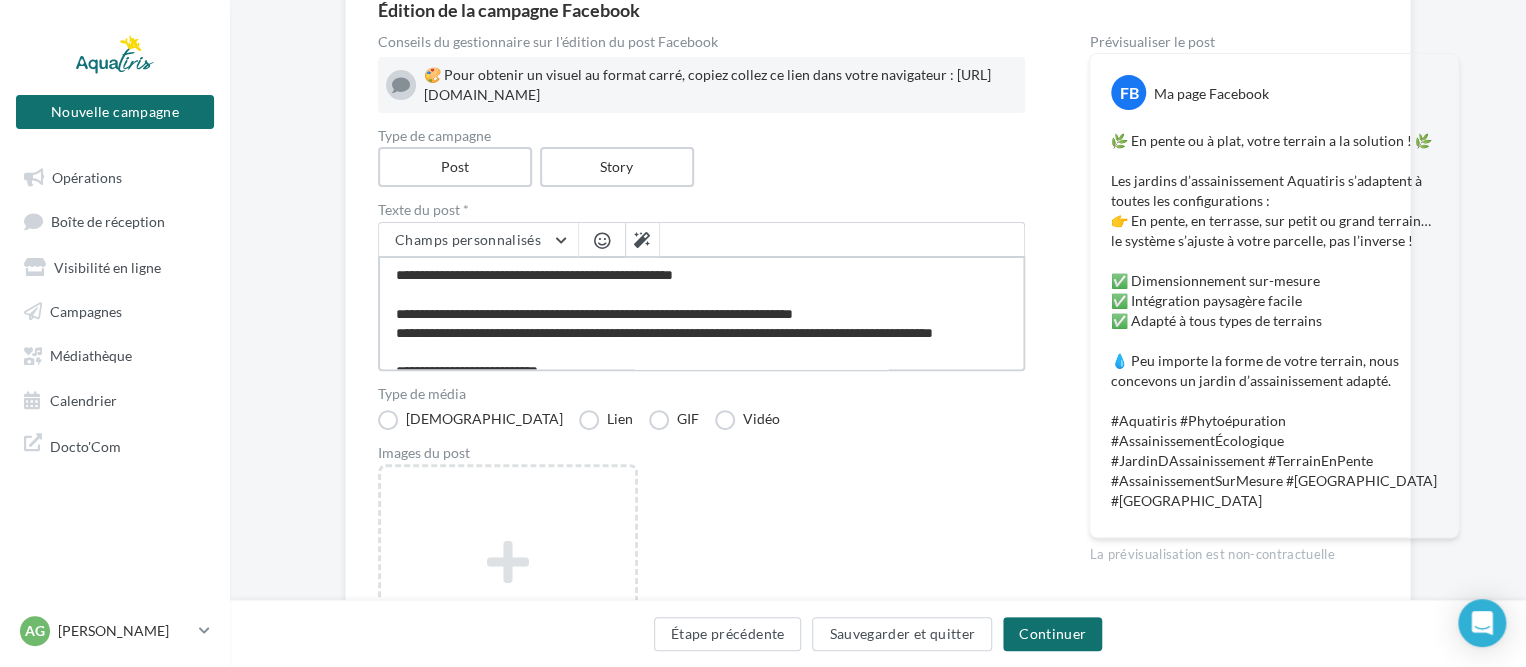 click on "**********" at bounding box center [701, 313] 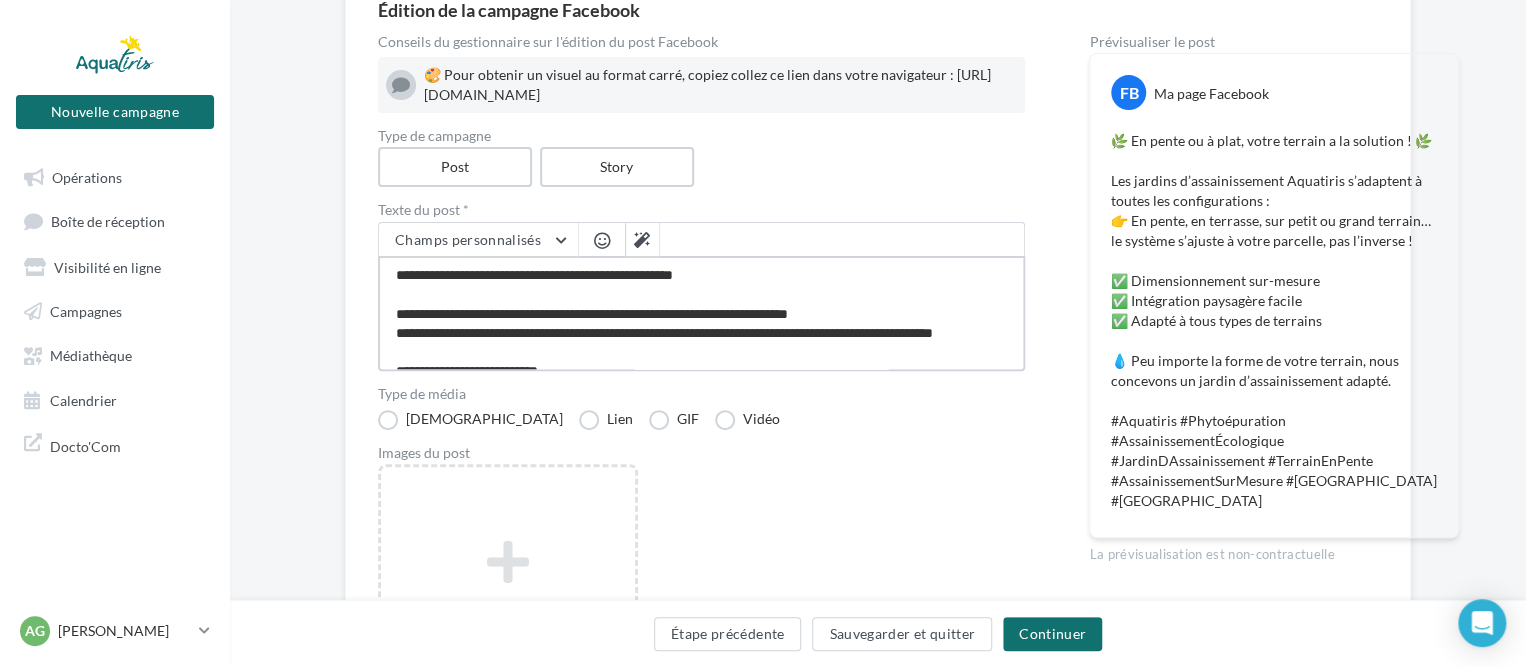type on "**********" 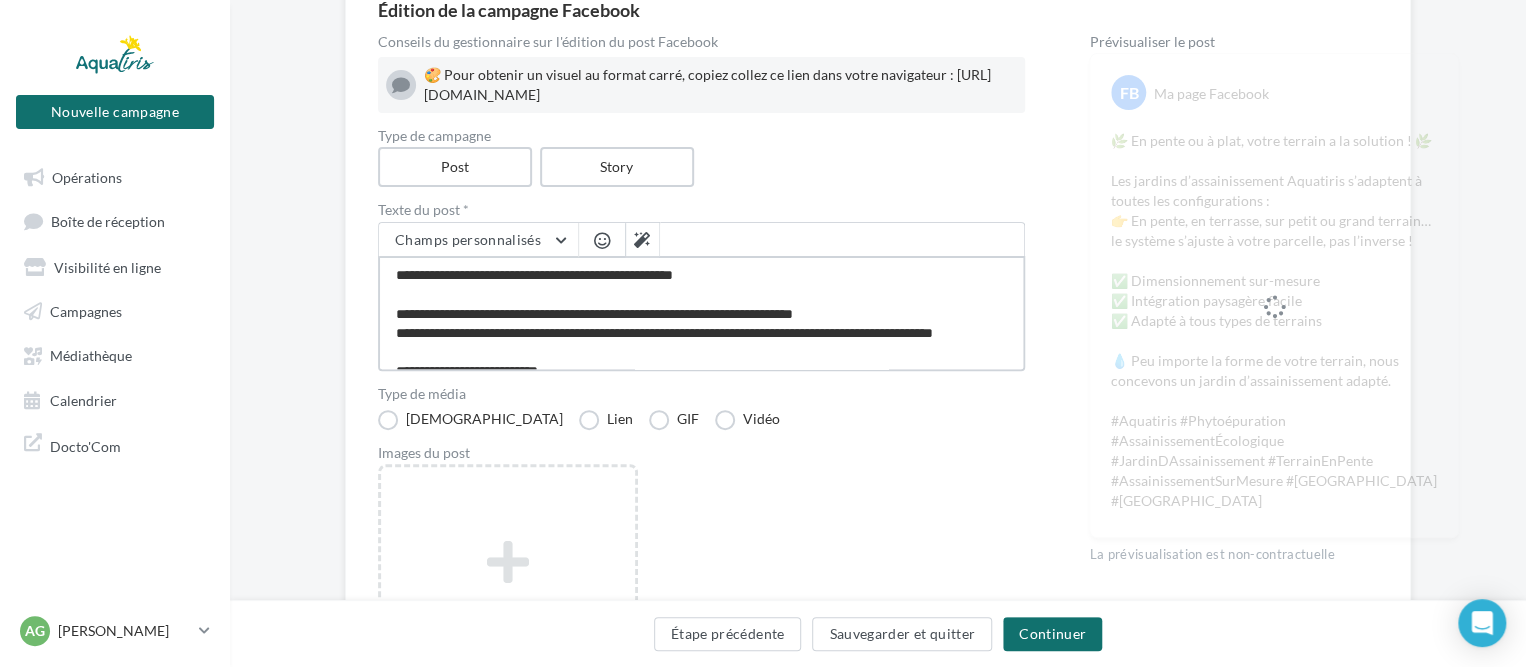 click on "**********" at bounding box center [701, 313] 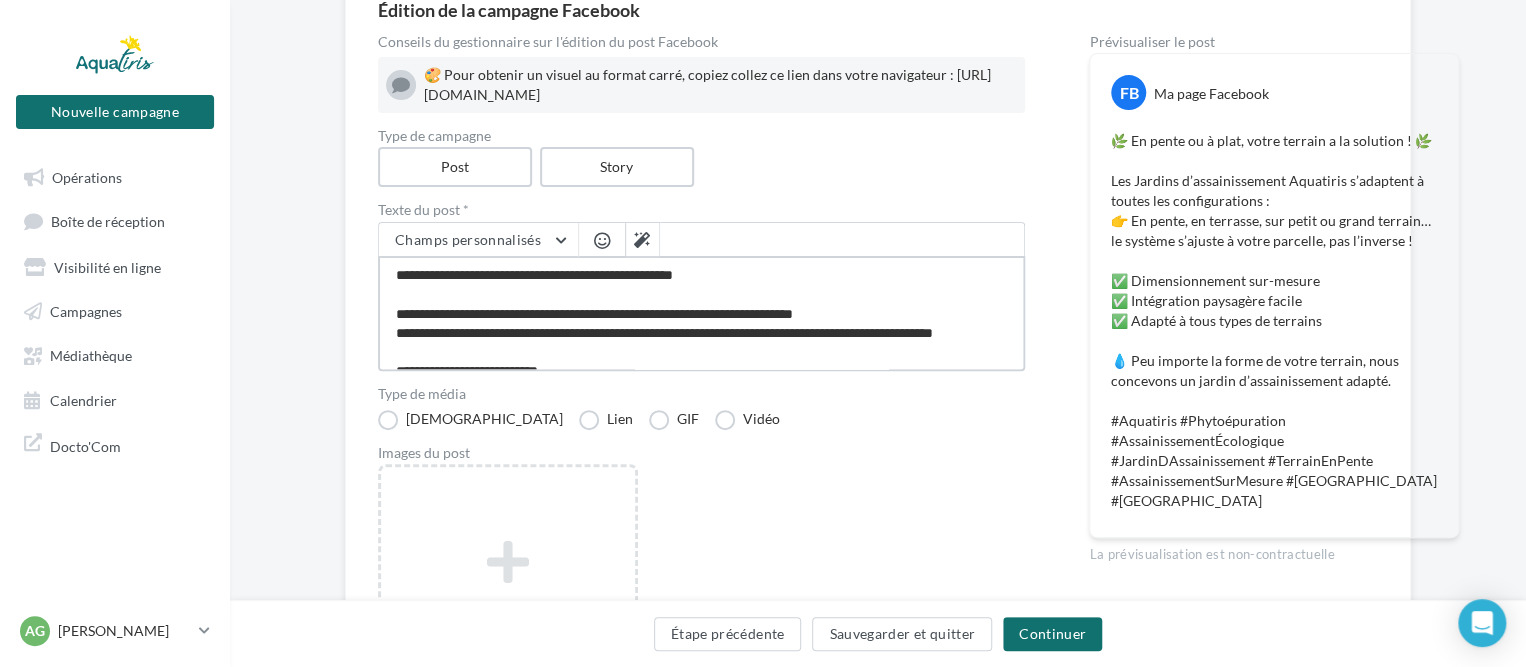 type on "**********" 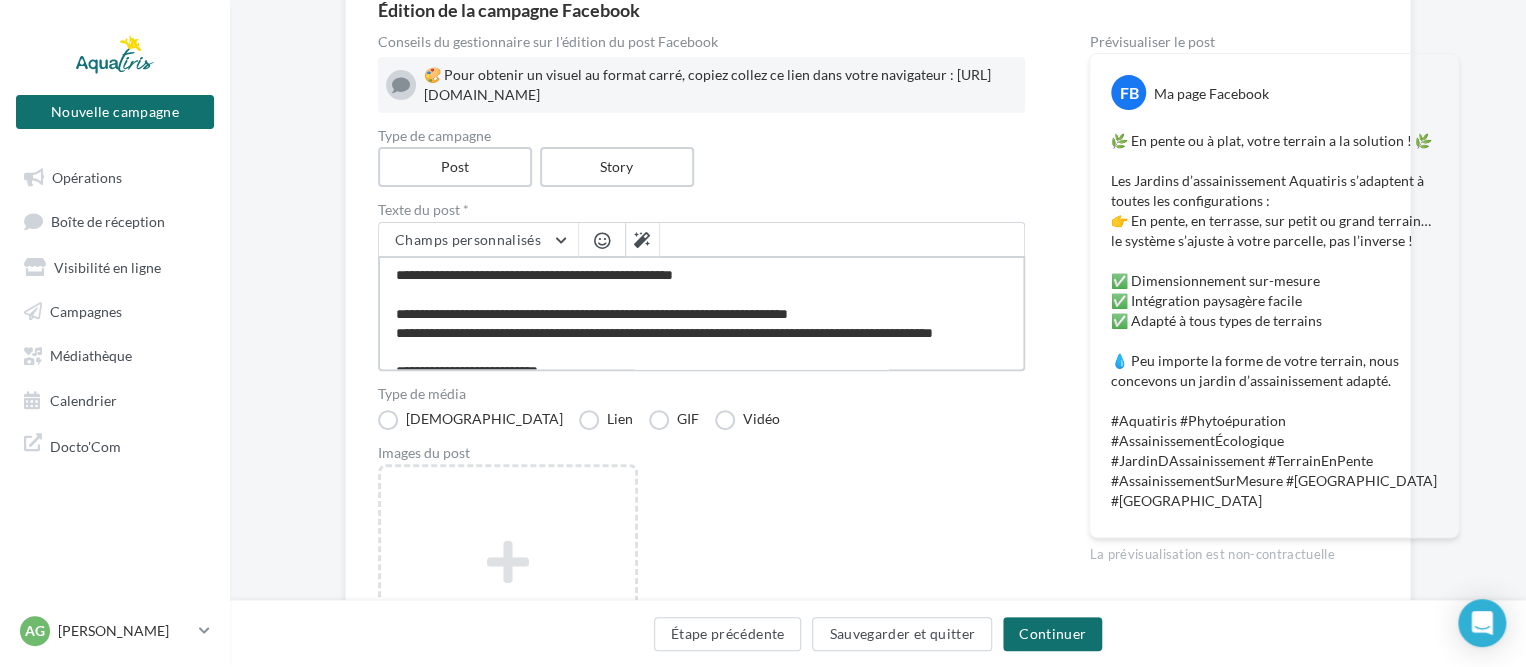 type on "**********" 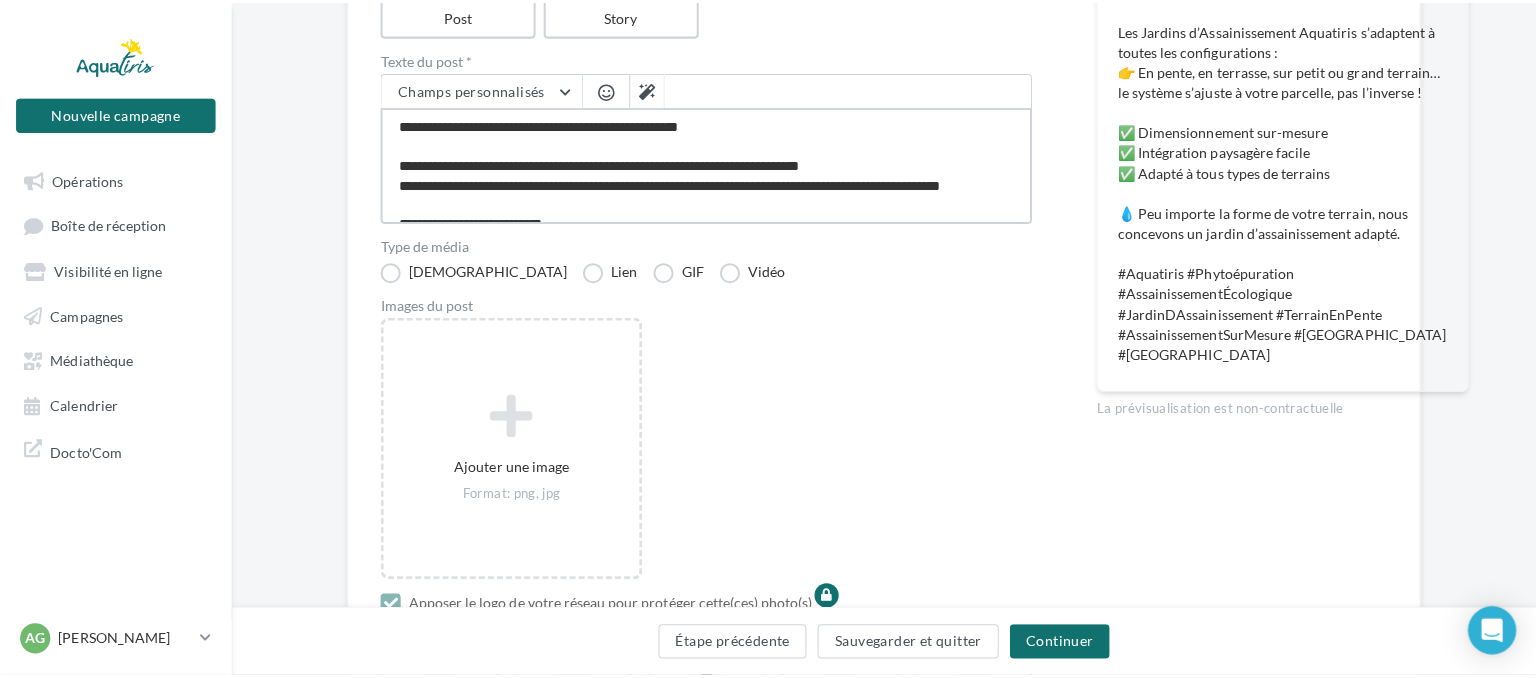scroll, scrollTop: 400, scrollLeft: 0, axis: vertical 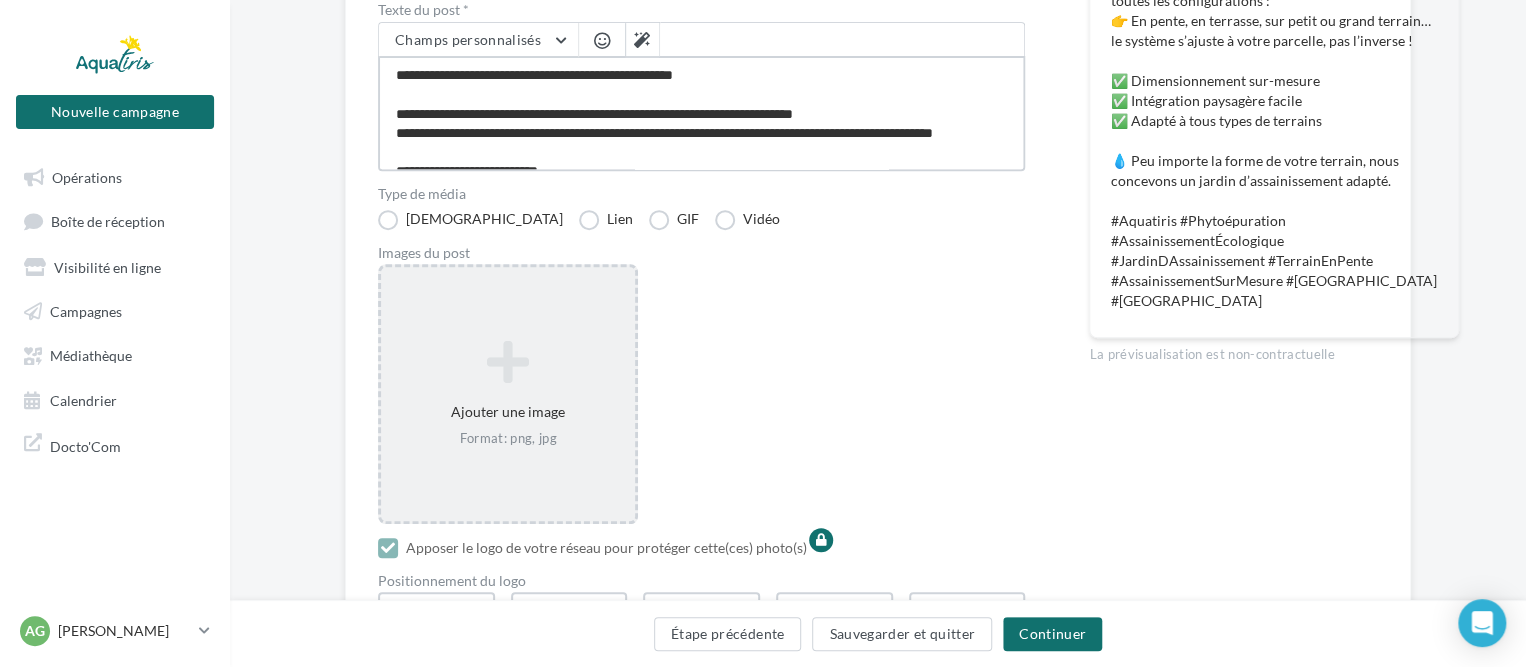 type on "**********" 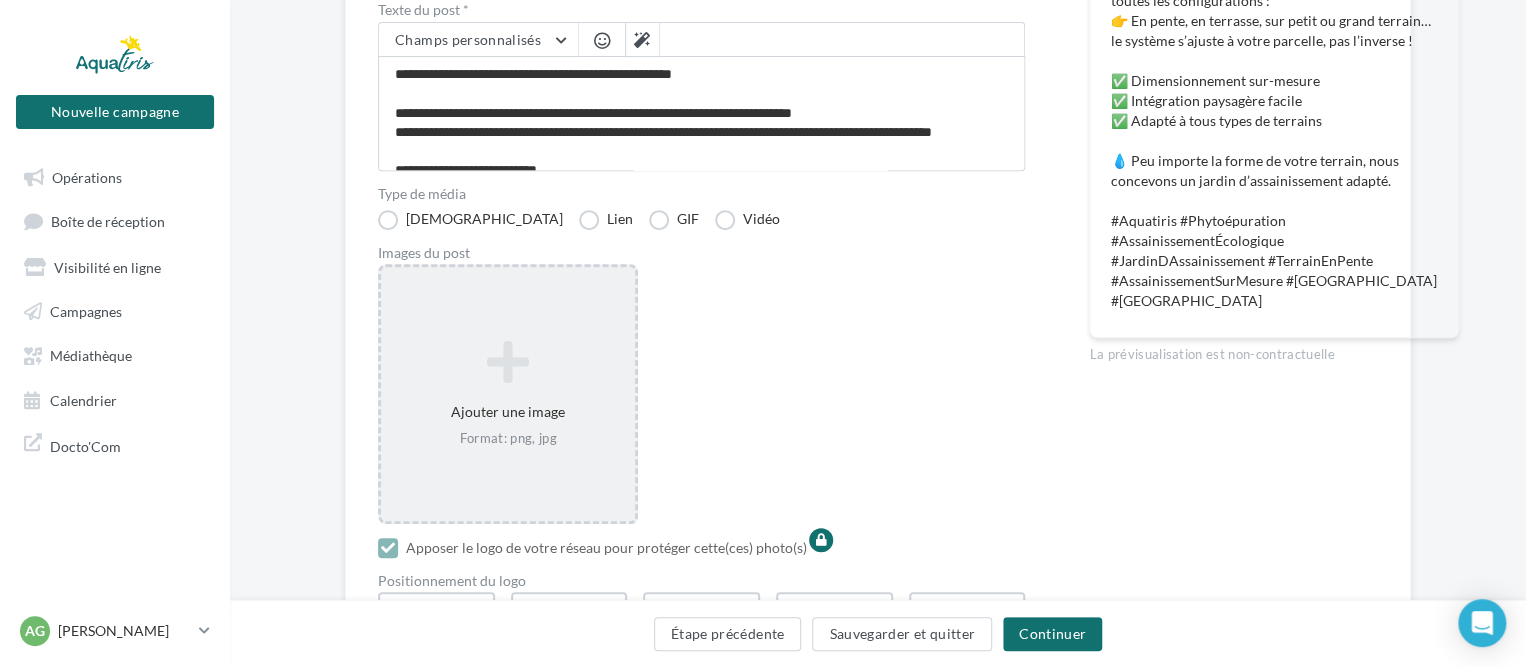 click at bounding box center (508, 362) 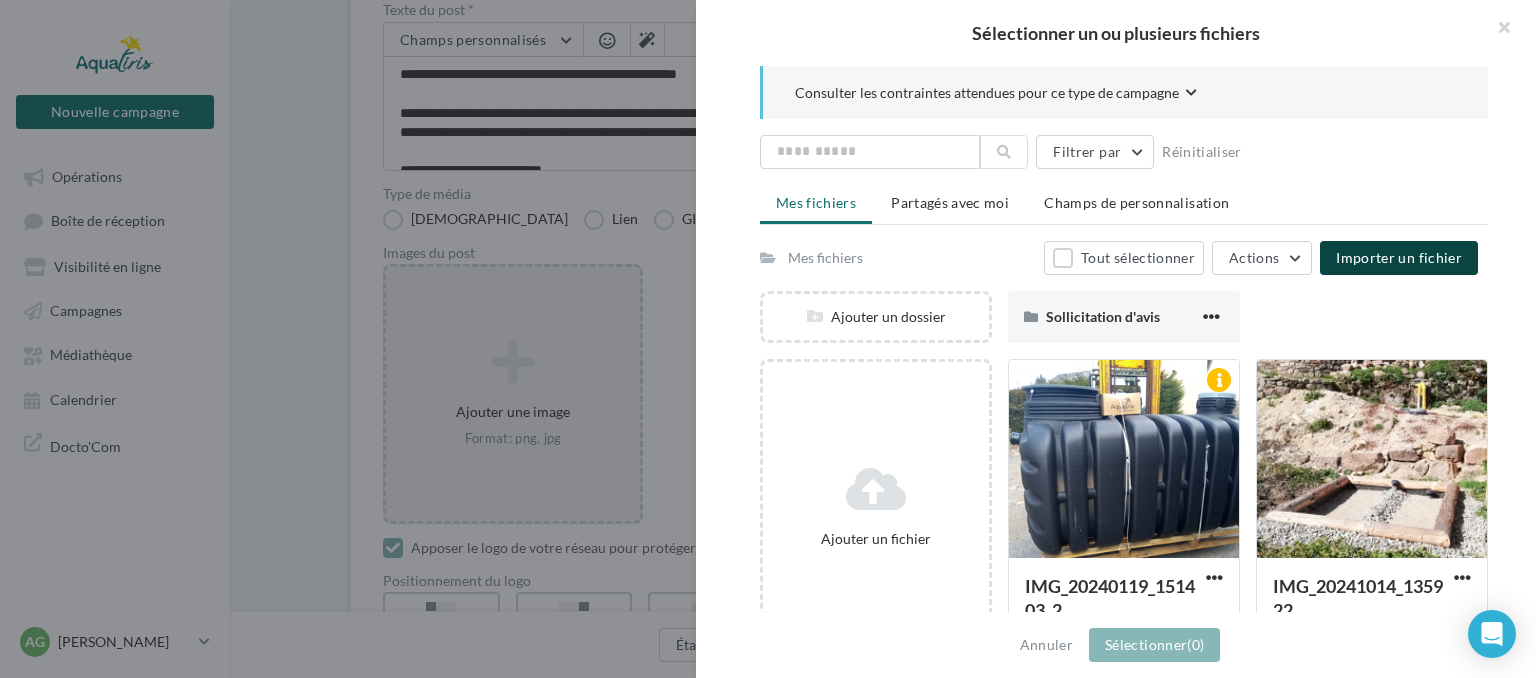 click on "Importer un fichier" at bounding box center (1399, 257) 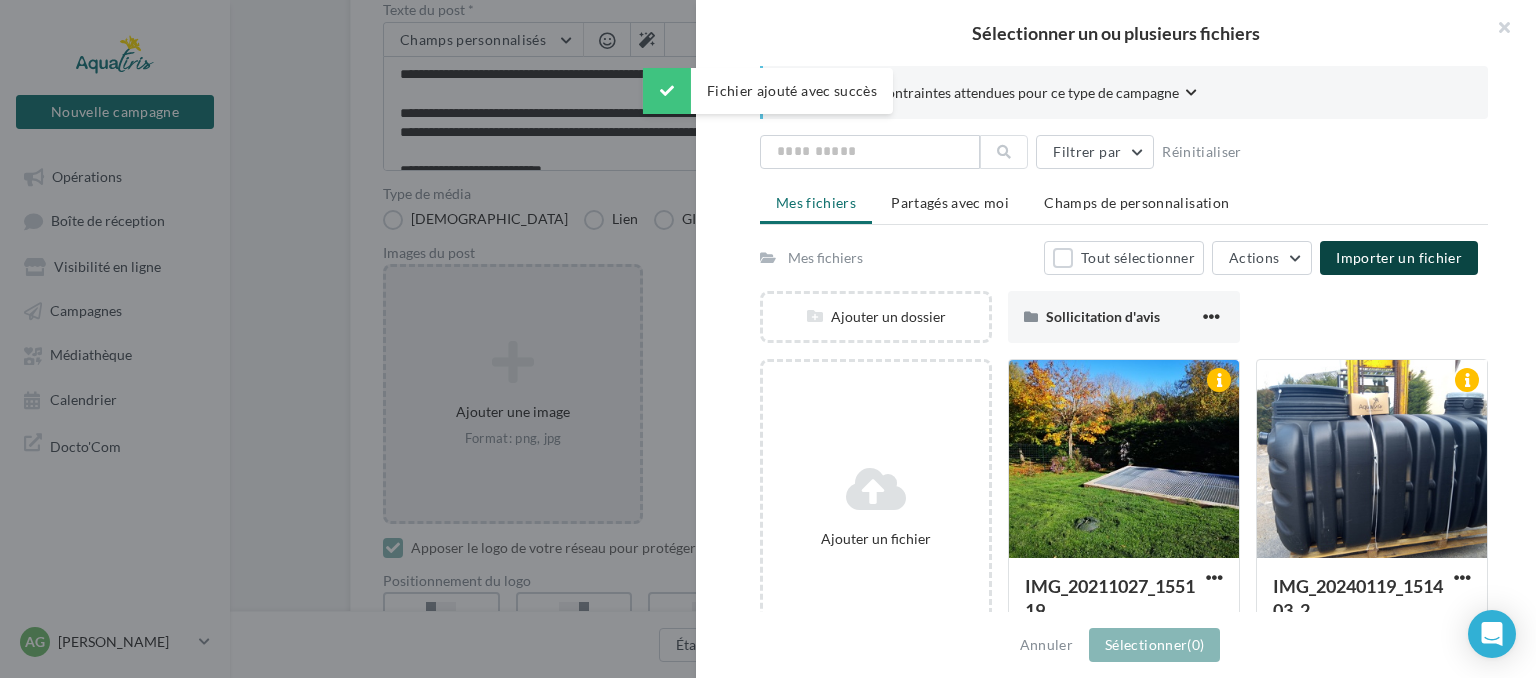 click on "Importer un fichier" at bounding box center [1399, 257] 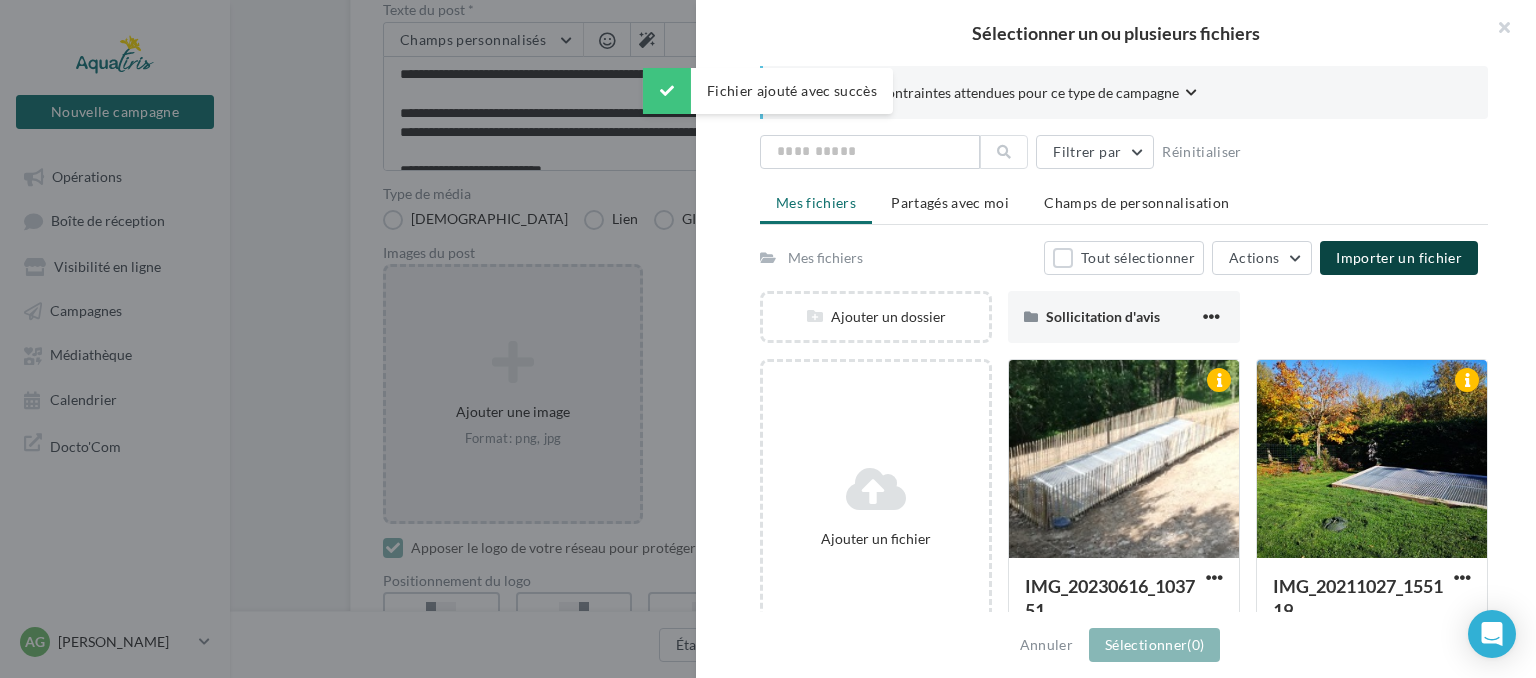 click on "Importer un fichier" at bounding box center [1399, 257] 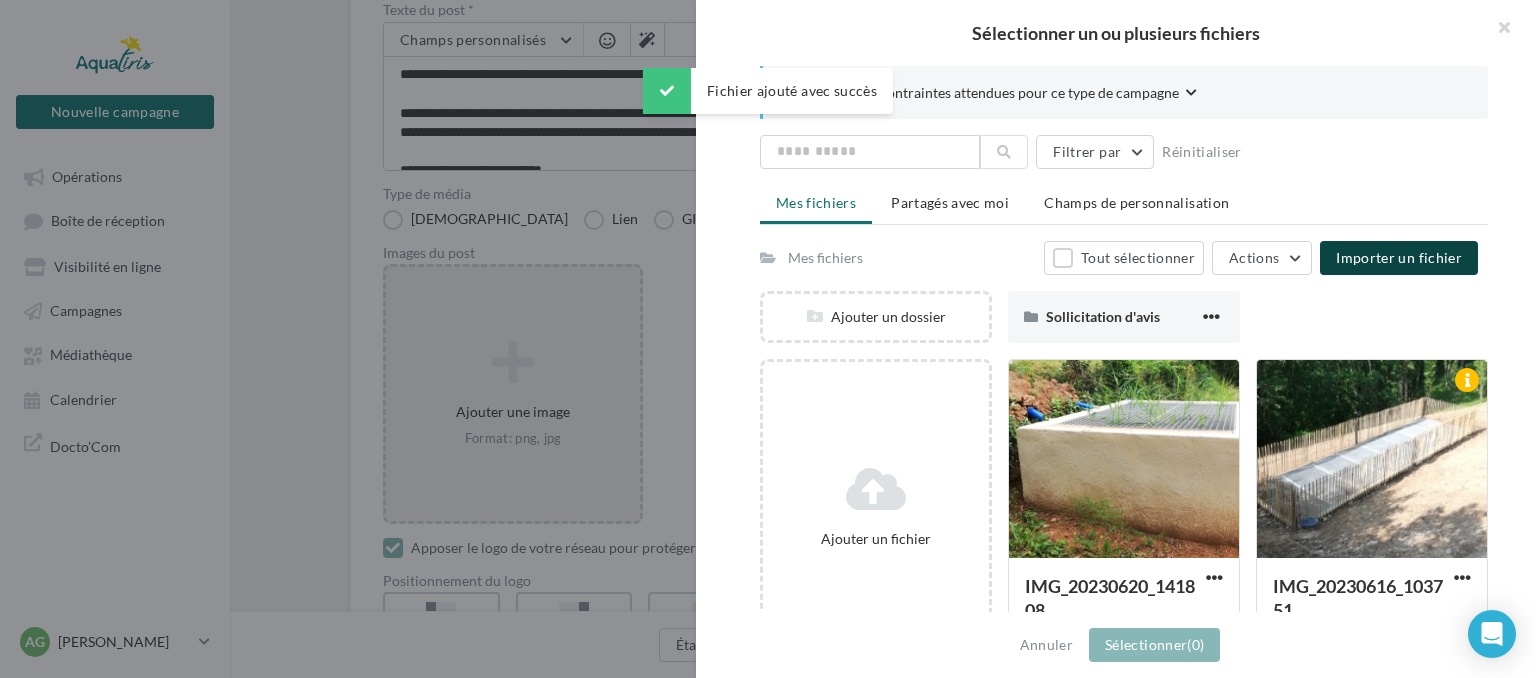 click on "Importer un fichier" at bounding box center [1399, 257] 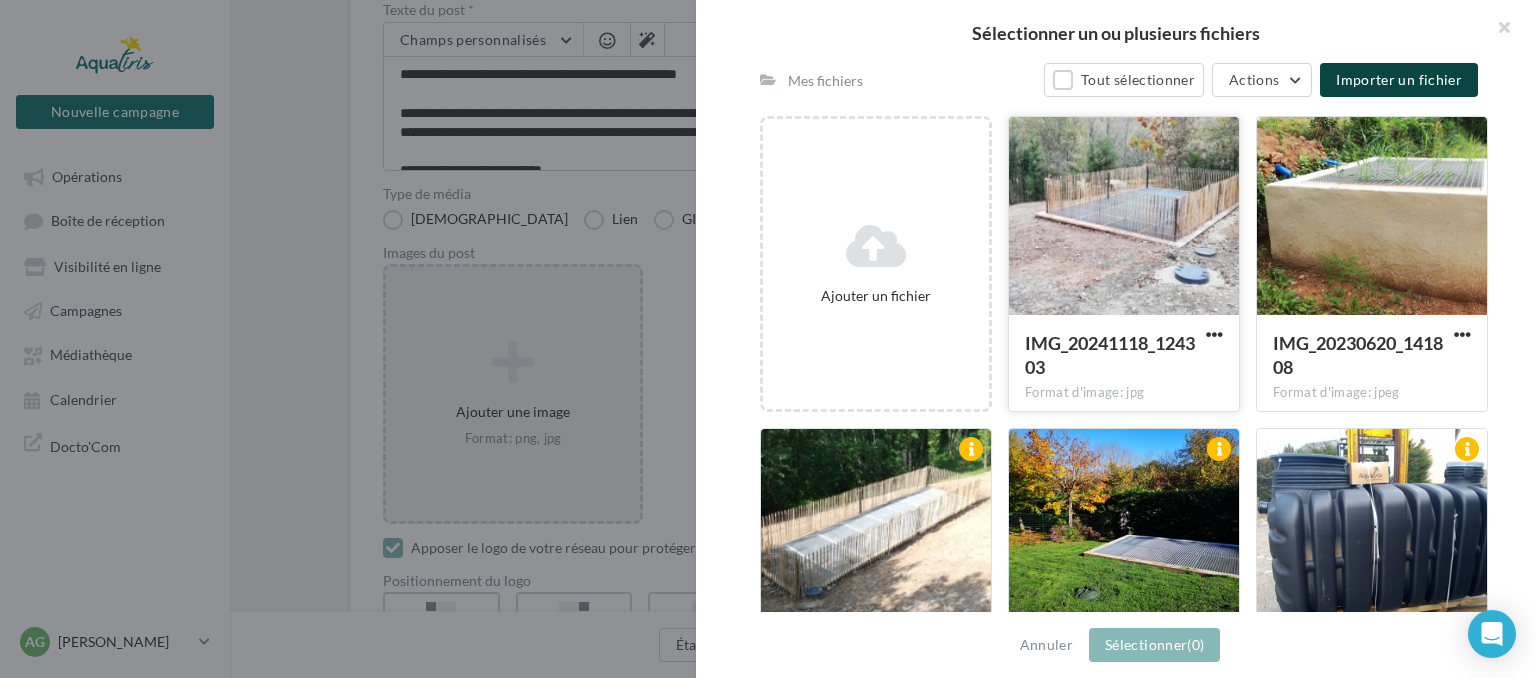 scroll, scrollTop: 200, scrollLeft: 0, axis: vertical 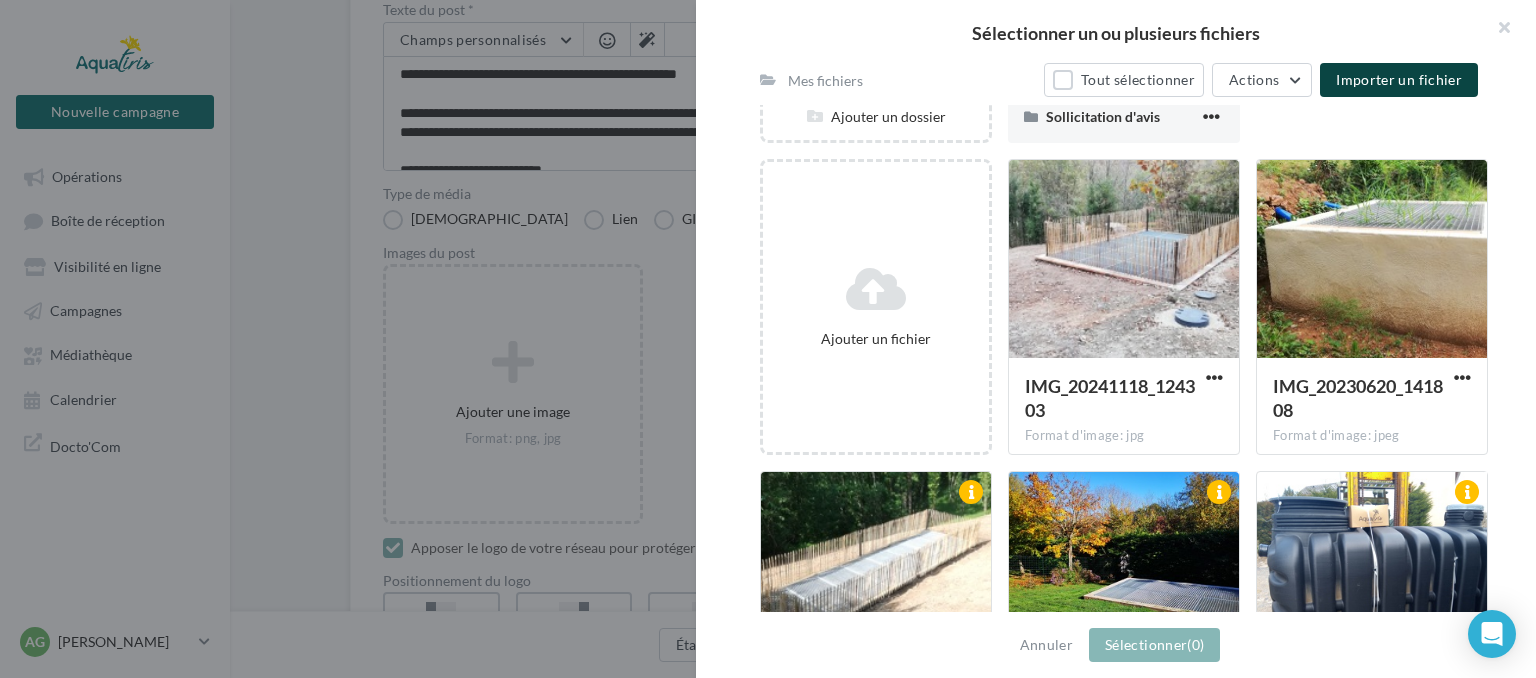 click on "Importer un fichier" at bounding box center [1399, 79] 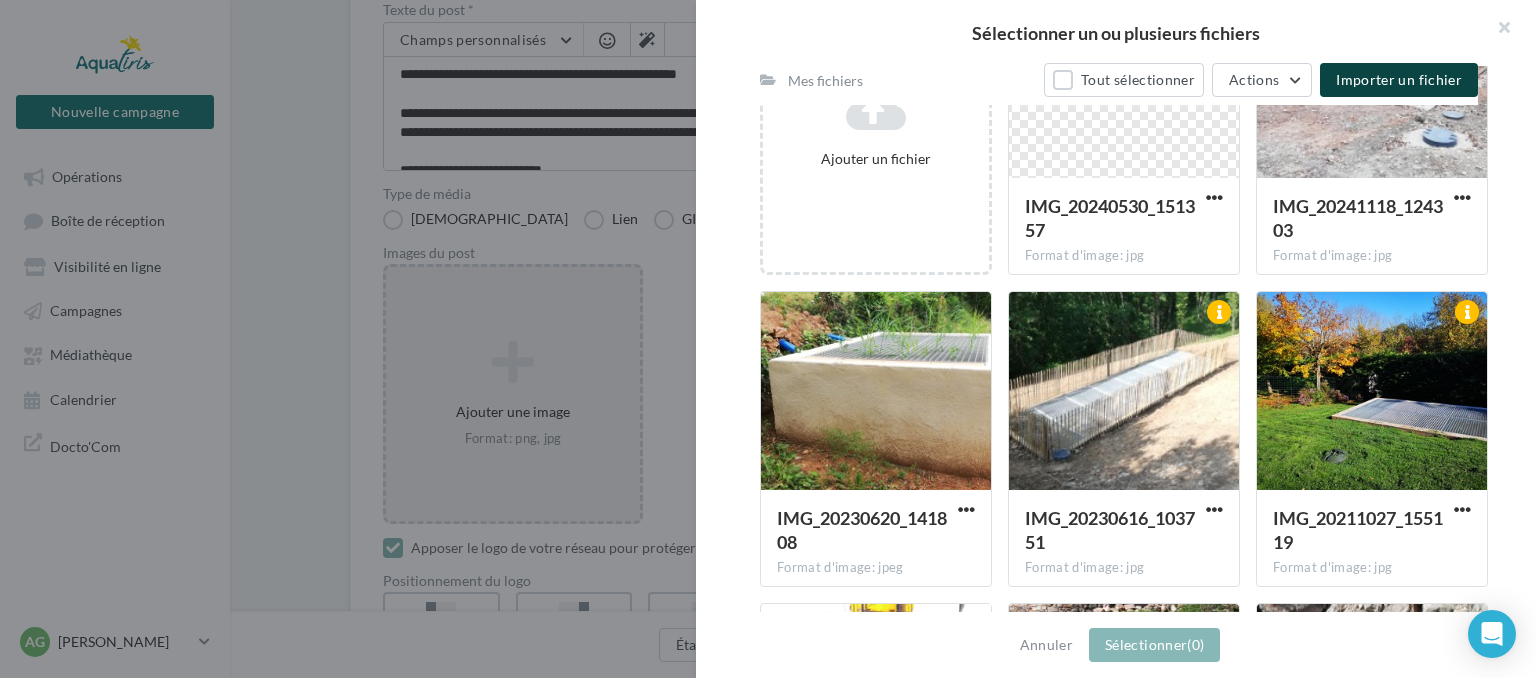 scroll, scrollTop: 100, scrollLeft: 0, axis: vertical 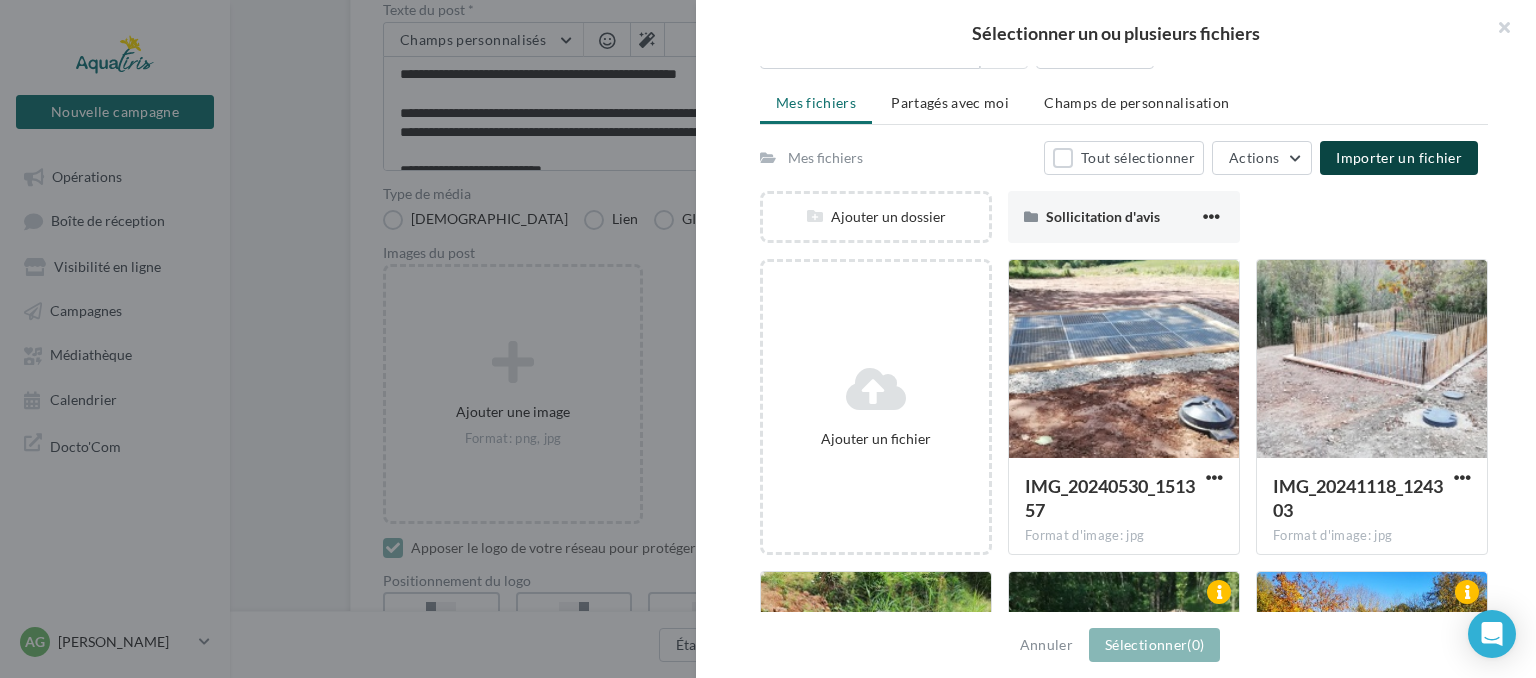 click on "Importer un fichier" at bounding box center [1399, 157] 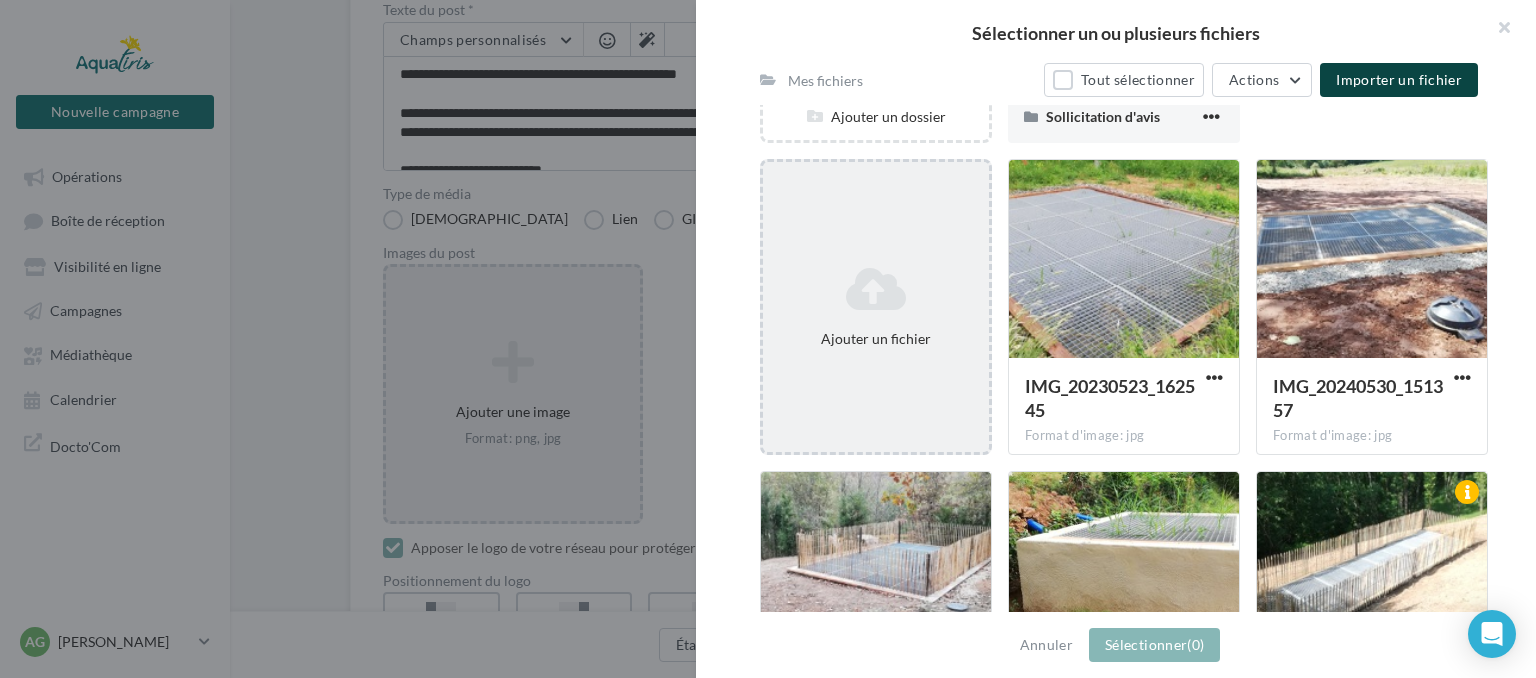 scroll, scrollTop: 100, scrollLeft: 0, axis: vertical 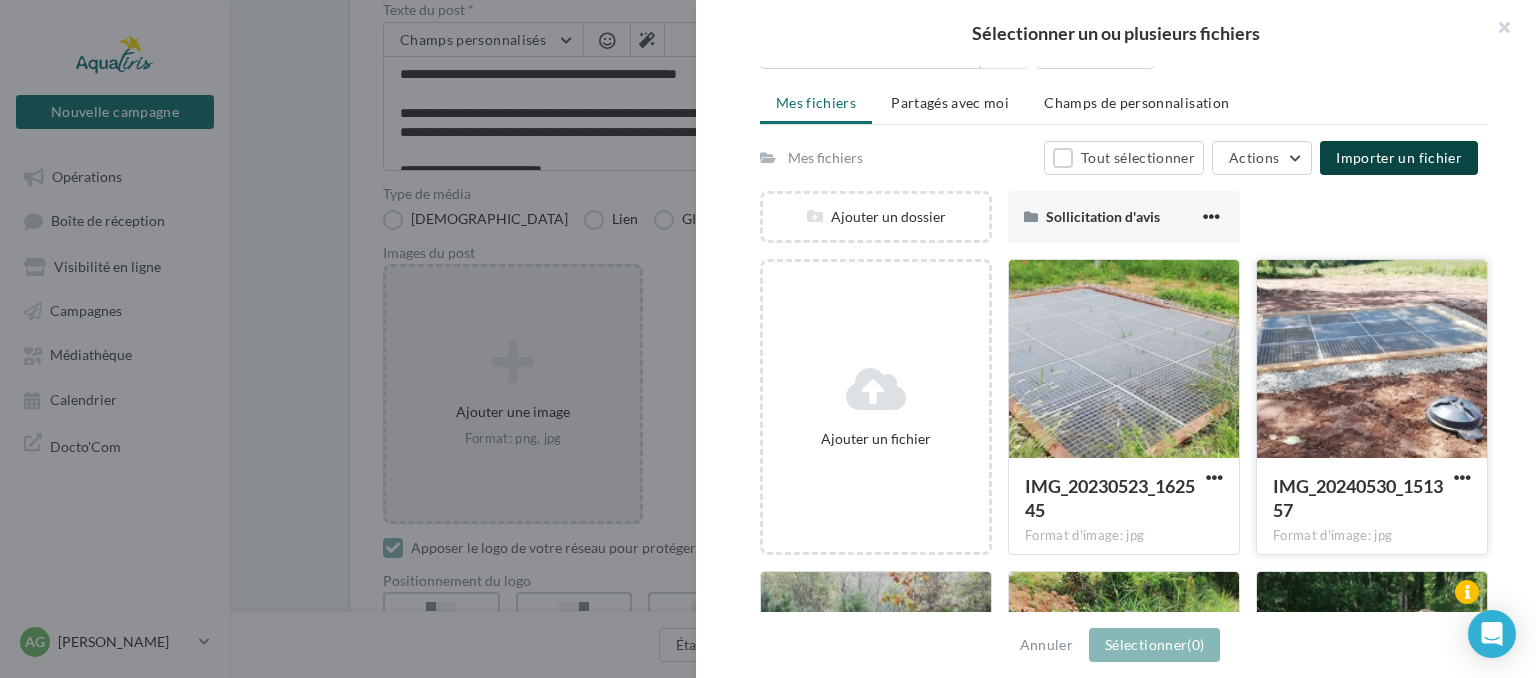 click at bounding box center [1372, 360] 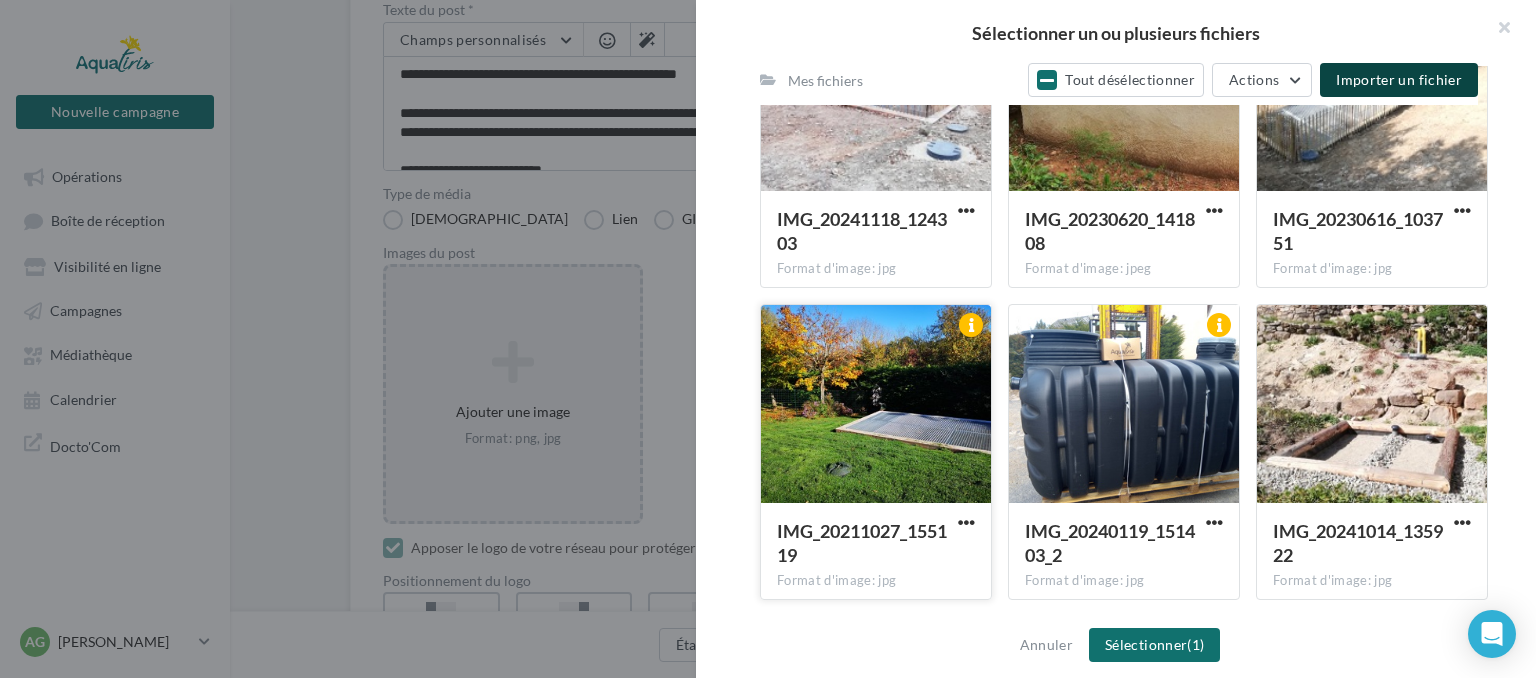 scroll, scrollTop: 700, scrollLeft: 0, axis: vertical 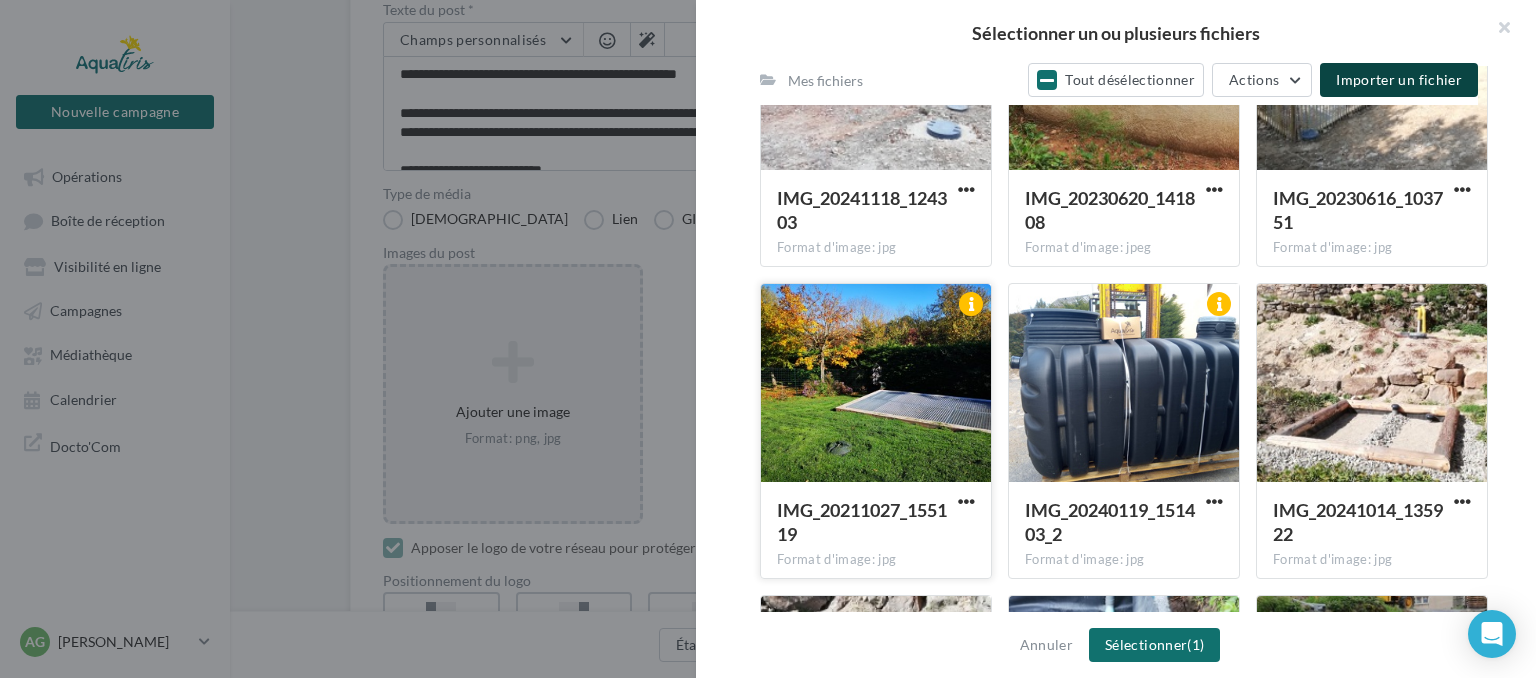 click at bounding box center [876, 384] 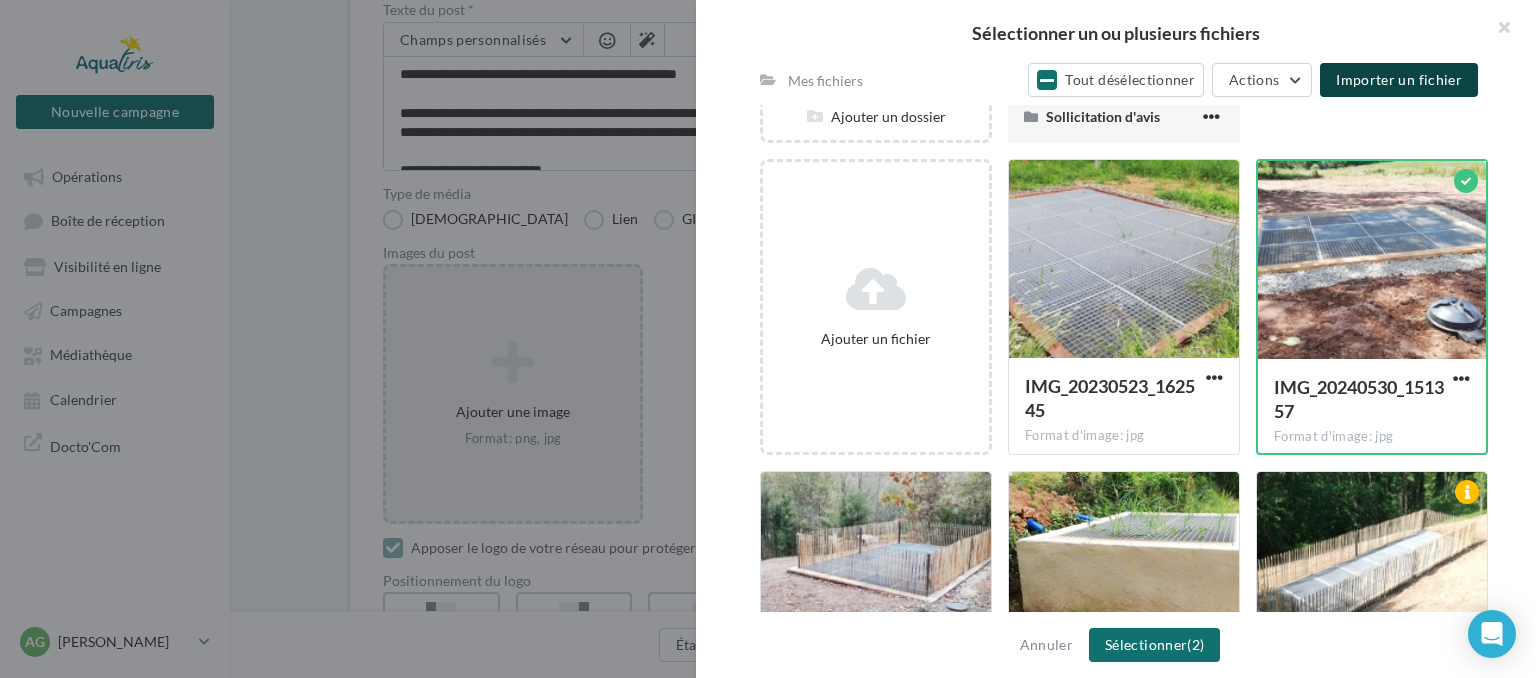 scroll, scrollTop: 400, scrollLeft: 0, axis: vertical 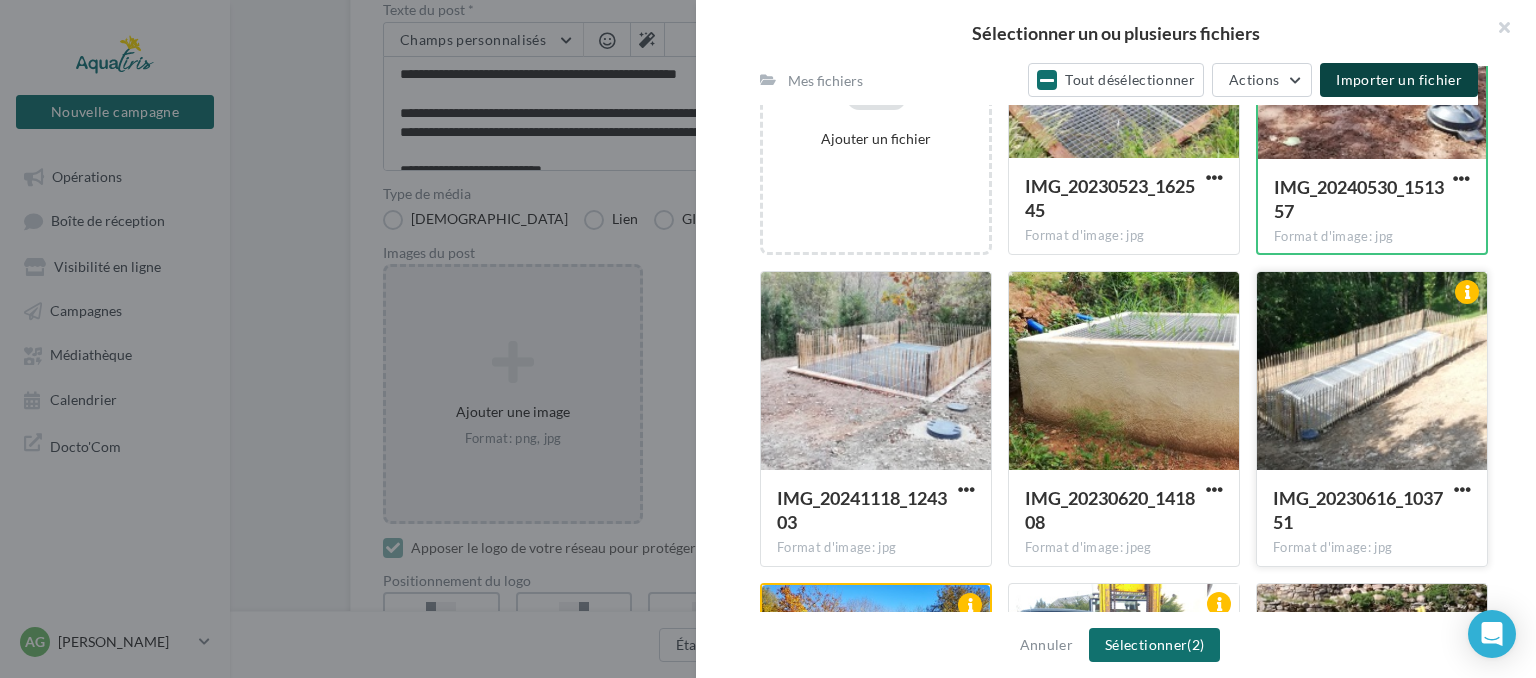 click at bounding box center [1372, 372] 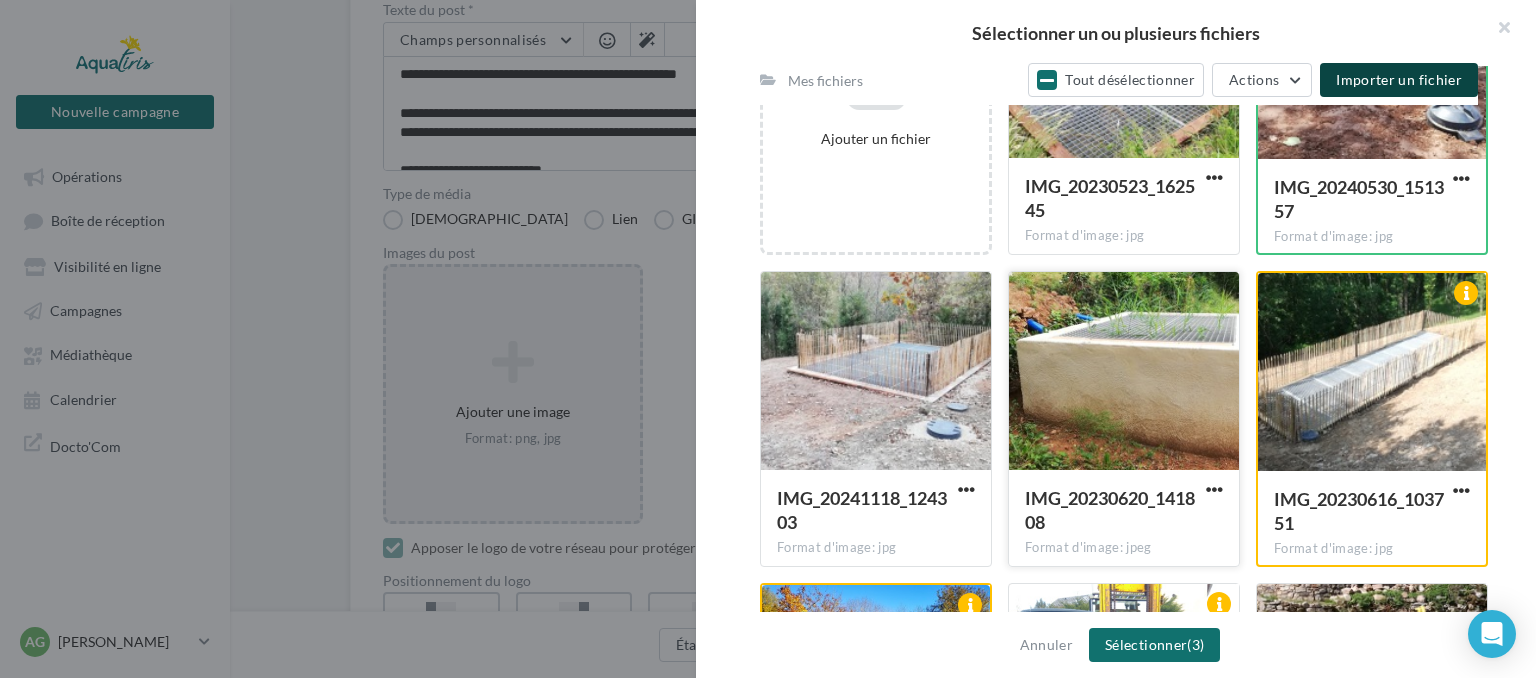 drag, startPoint x: 1157, startPoint y: 386, endPoint x: 894, endPoint y: 381, distance: 263.04752 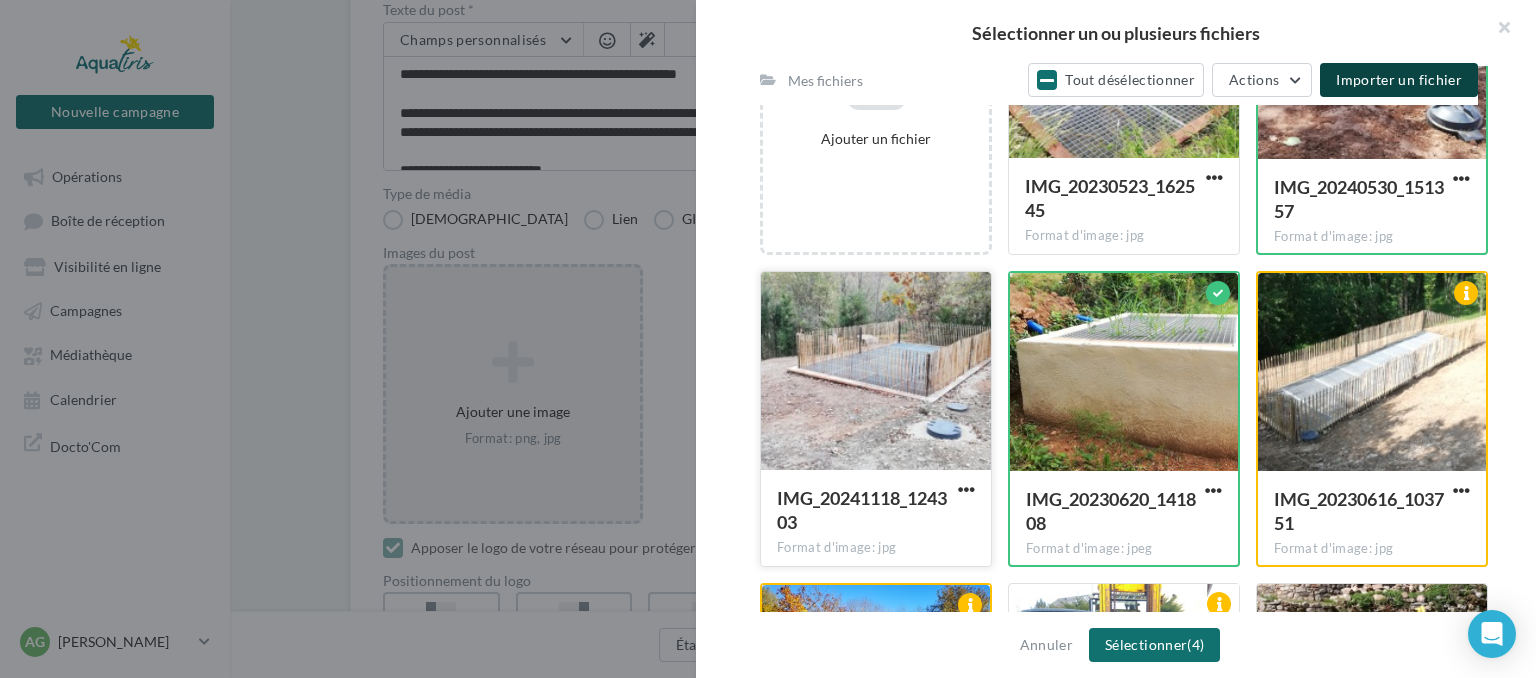 click at bounding box center [876, 372] 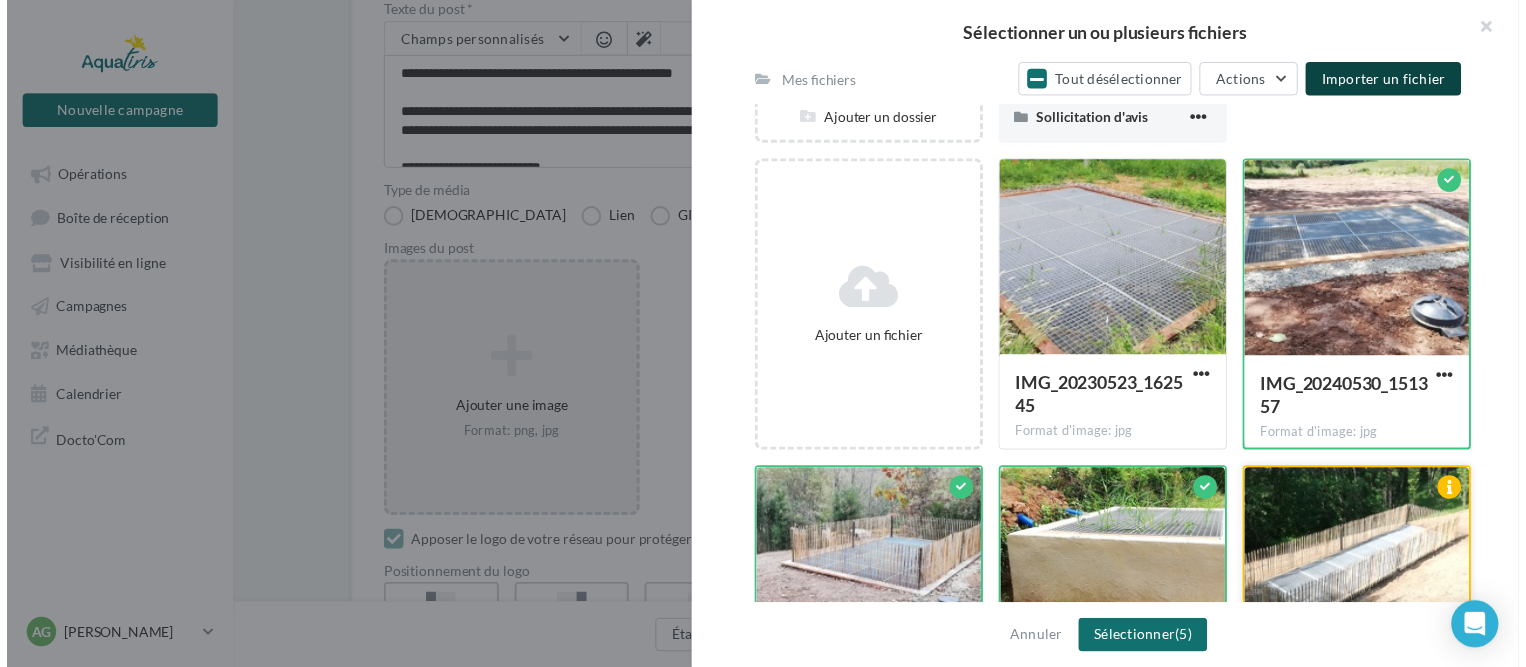 scroll, scrollTop: 100, scrollLeft: 0, axis: vertical 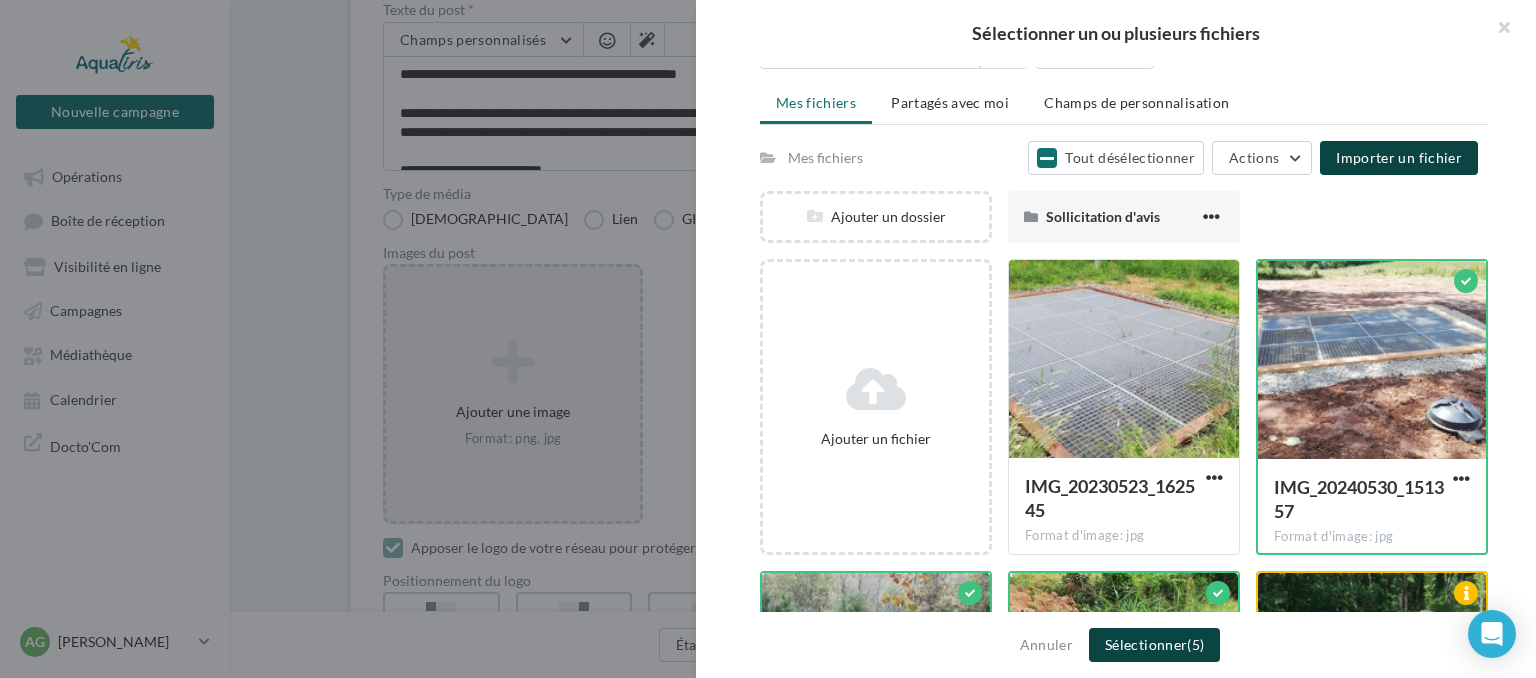 click on "Sélectionner   (5)" at bounding box center (1154, 645) 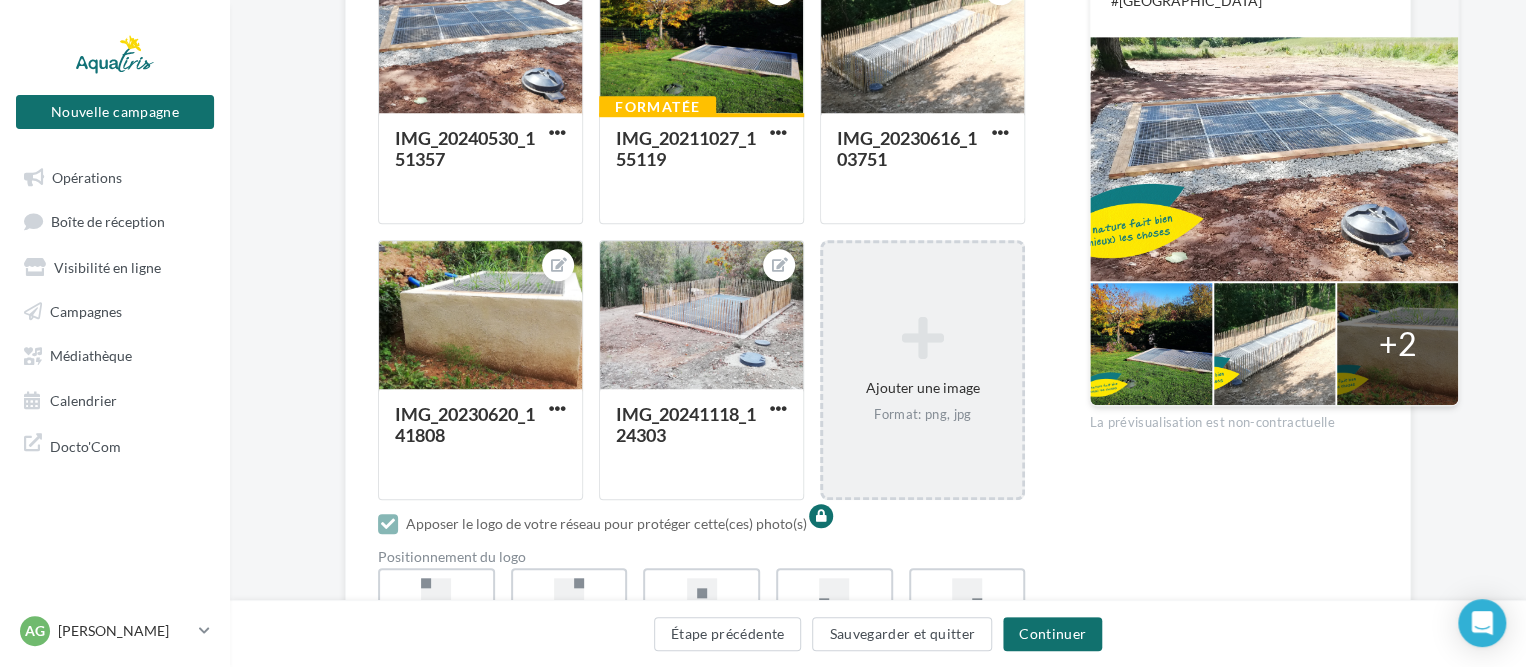 scroll, scrollTop: 600, scrollLeft: 0, axis: vertical 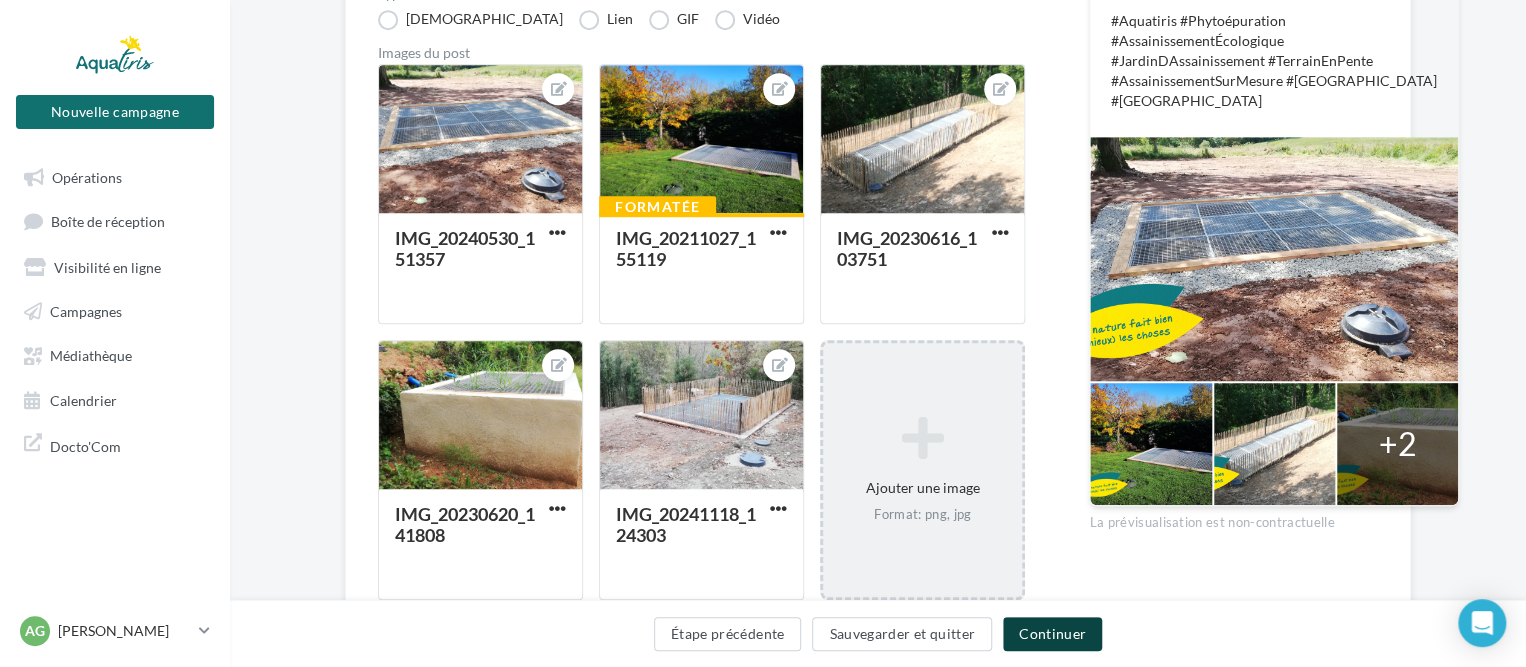 click on "Continuer" at bounding box center (1052, 634) 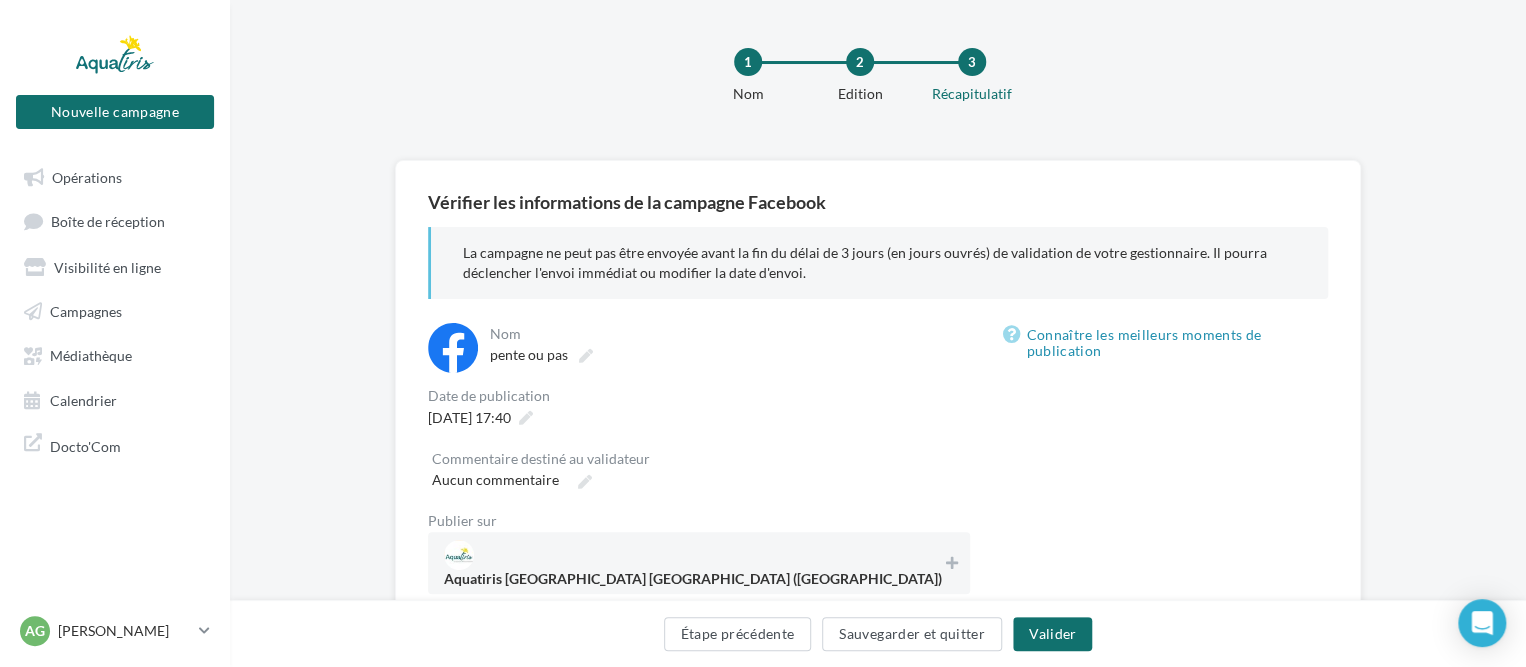 scroll, scrollTop: 0, scrollLeft: 0, axis: both 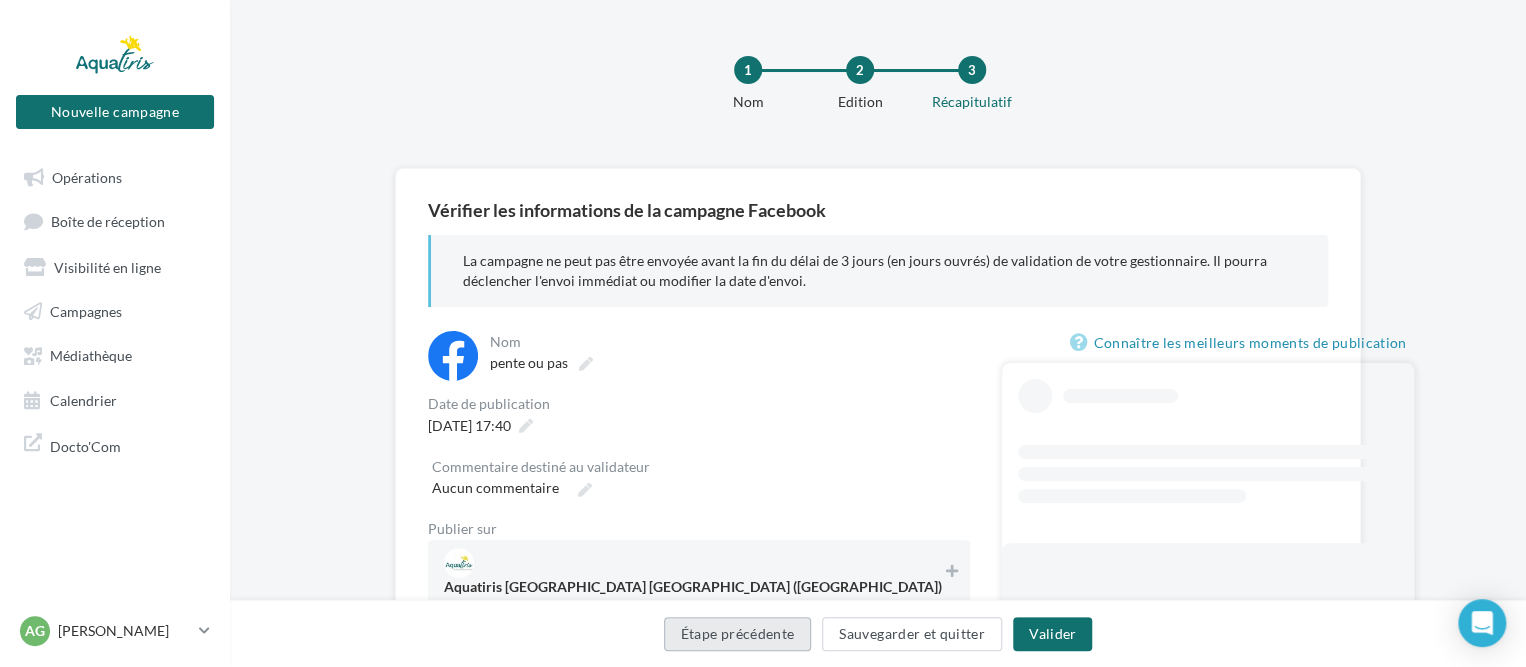 click on "Étape précédente" at bounding box center (738, 634) 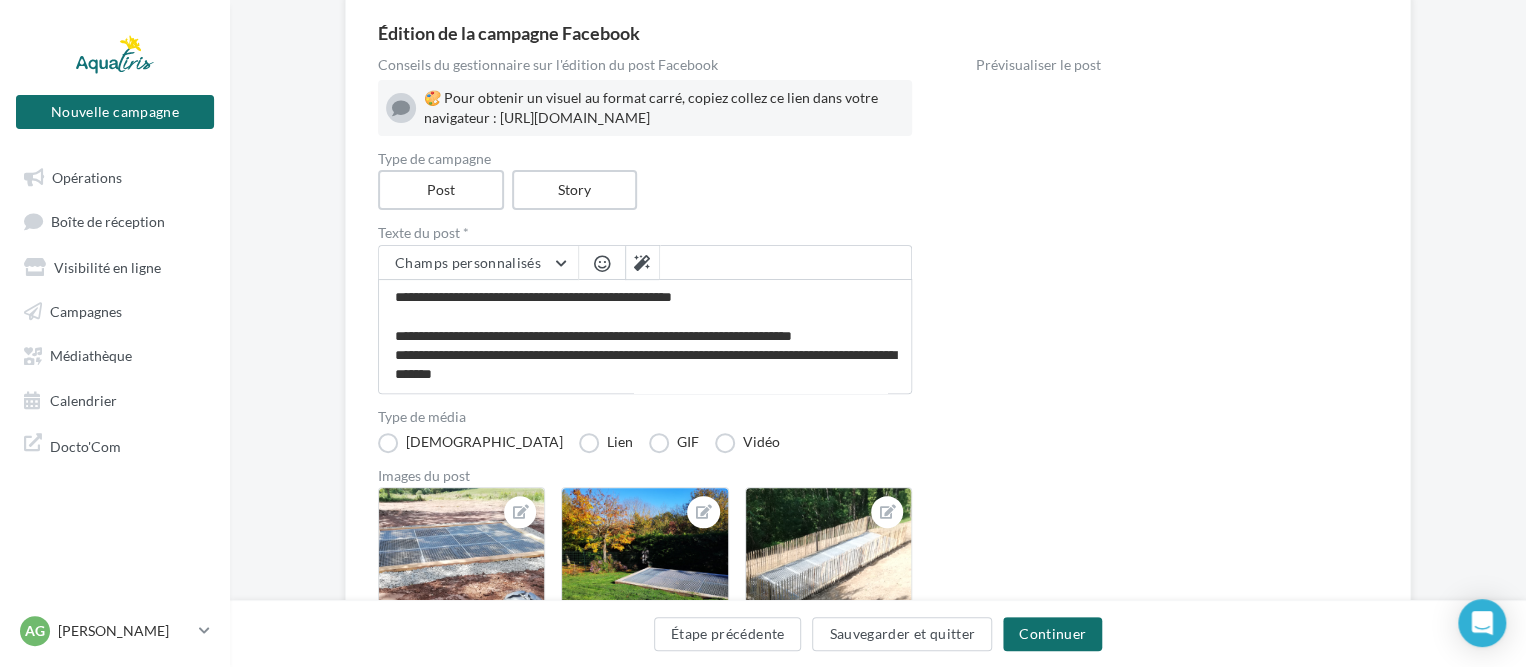 scroll, scrollTop: 300, scrollLeft: 0, axis: vertical 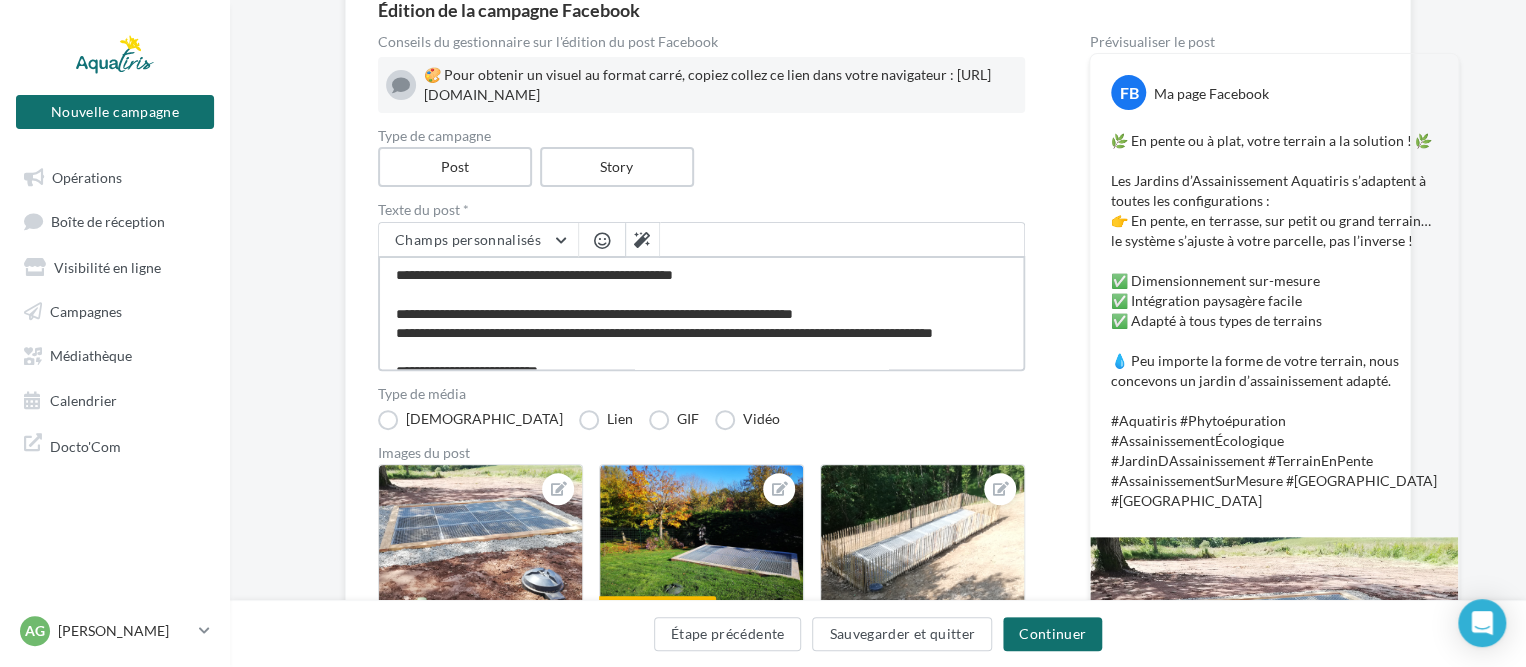 click on "**********" at bounding box center [701, 313] 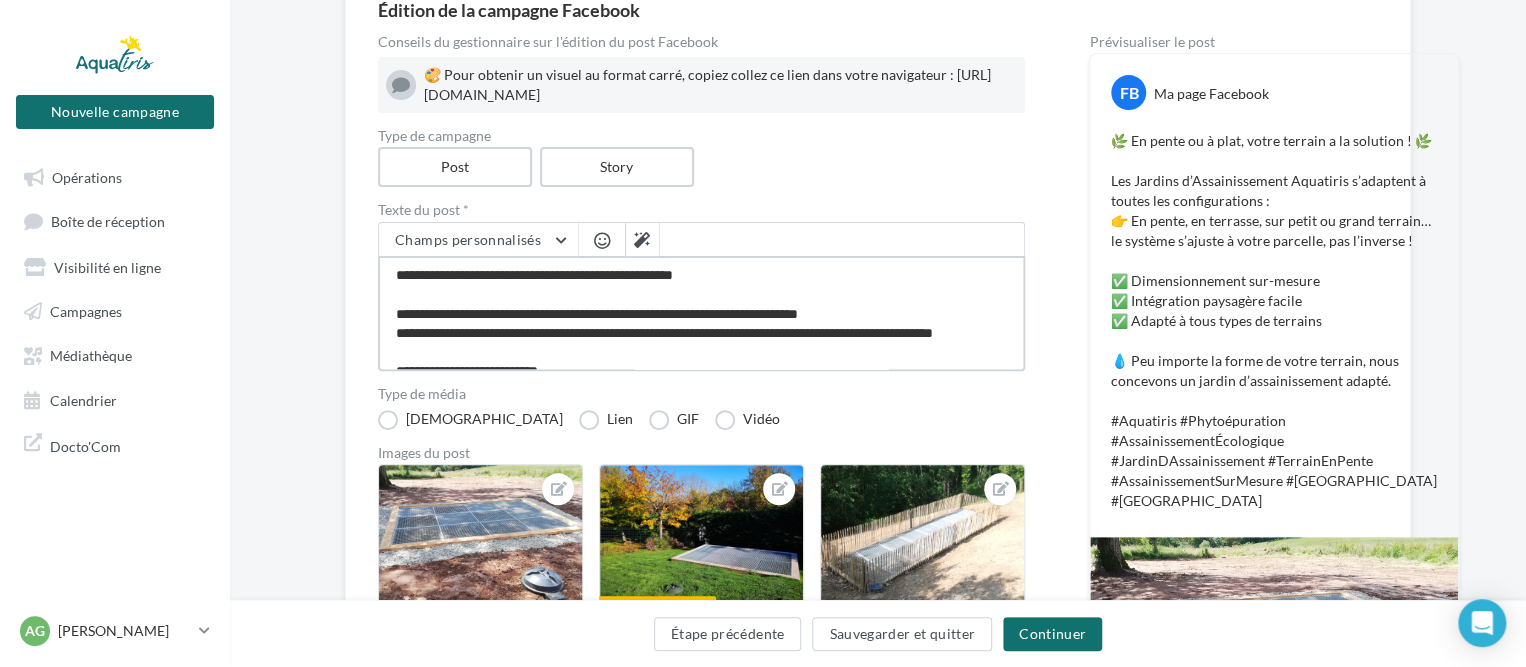 type on "**********" 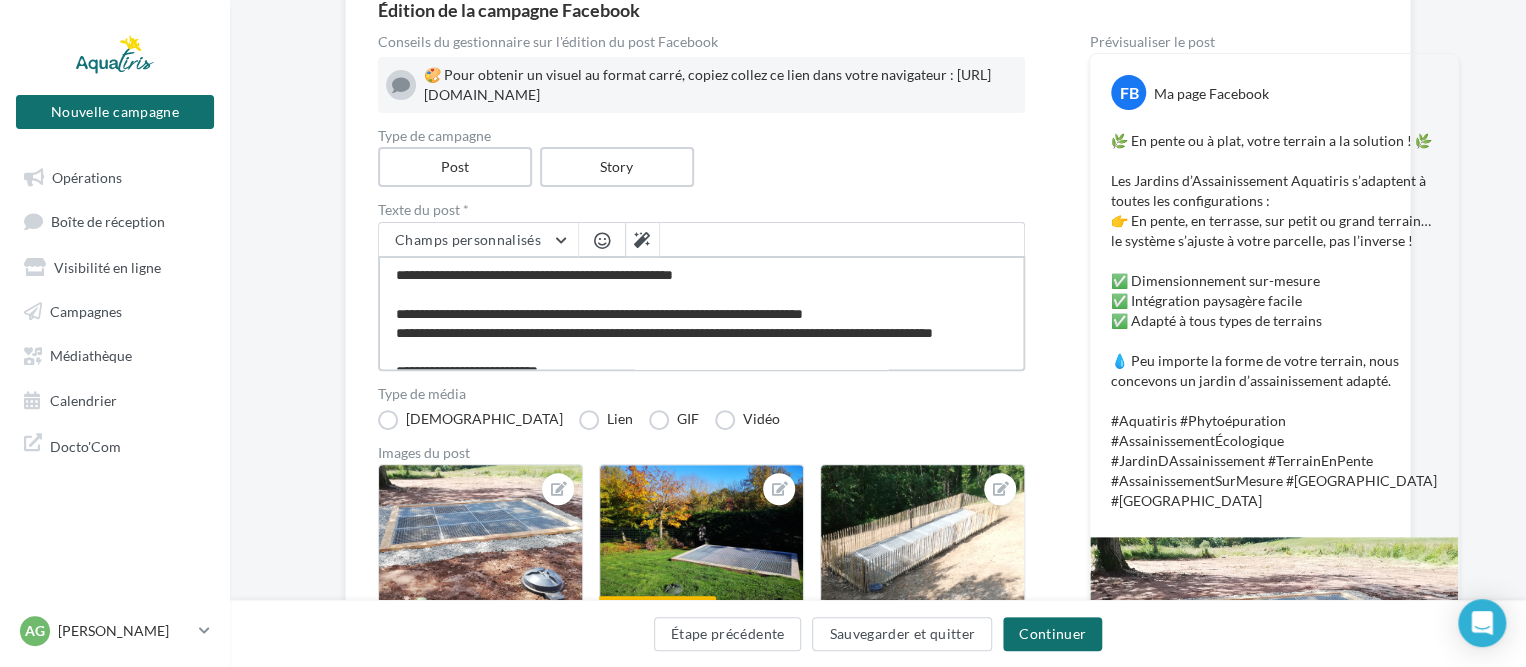 type on "**********" 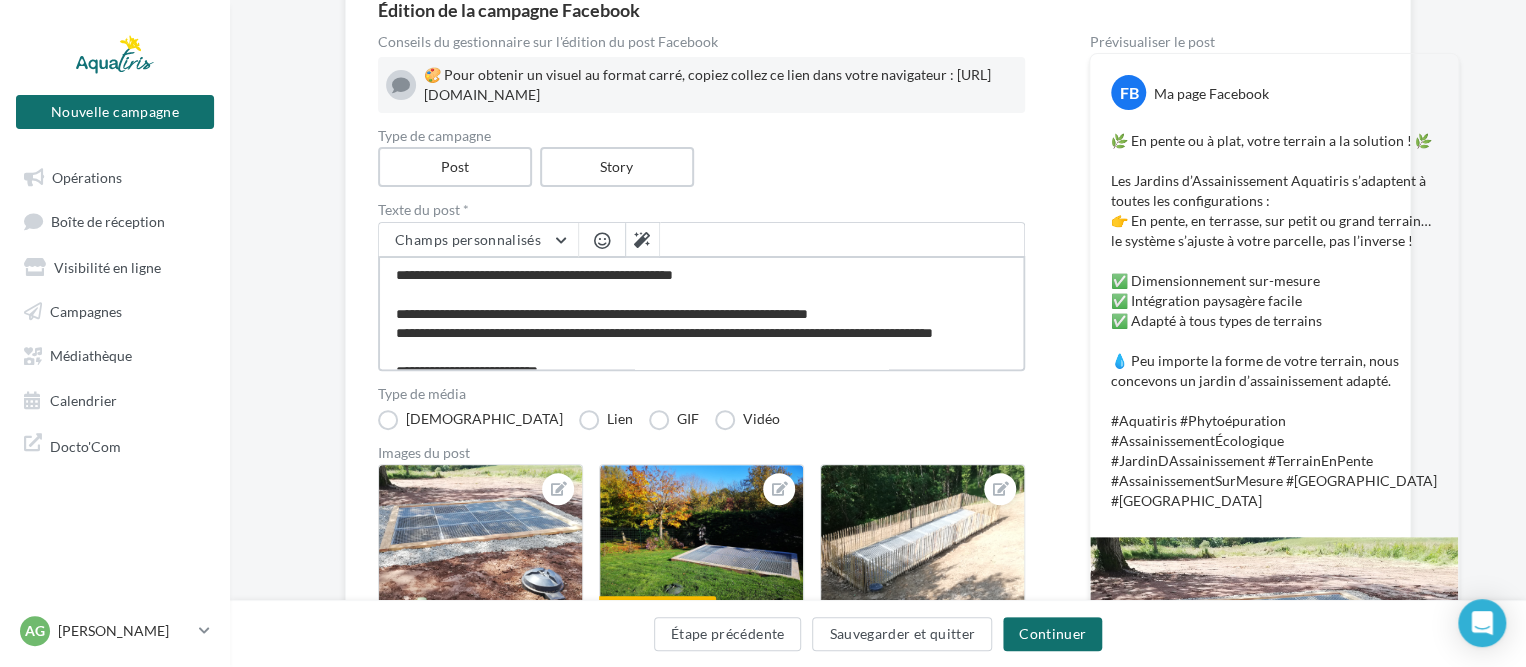 type on "**********" 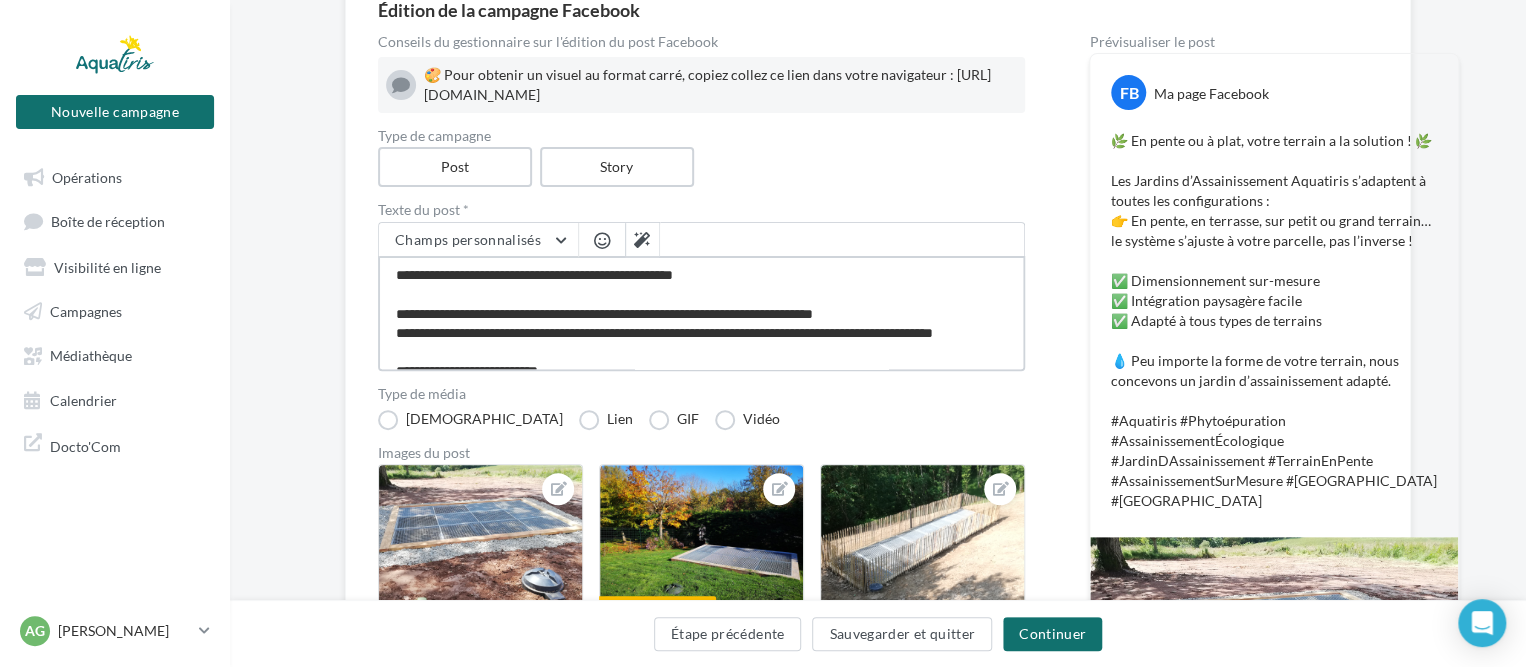 type on "**********" 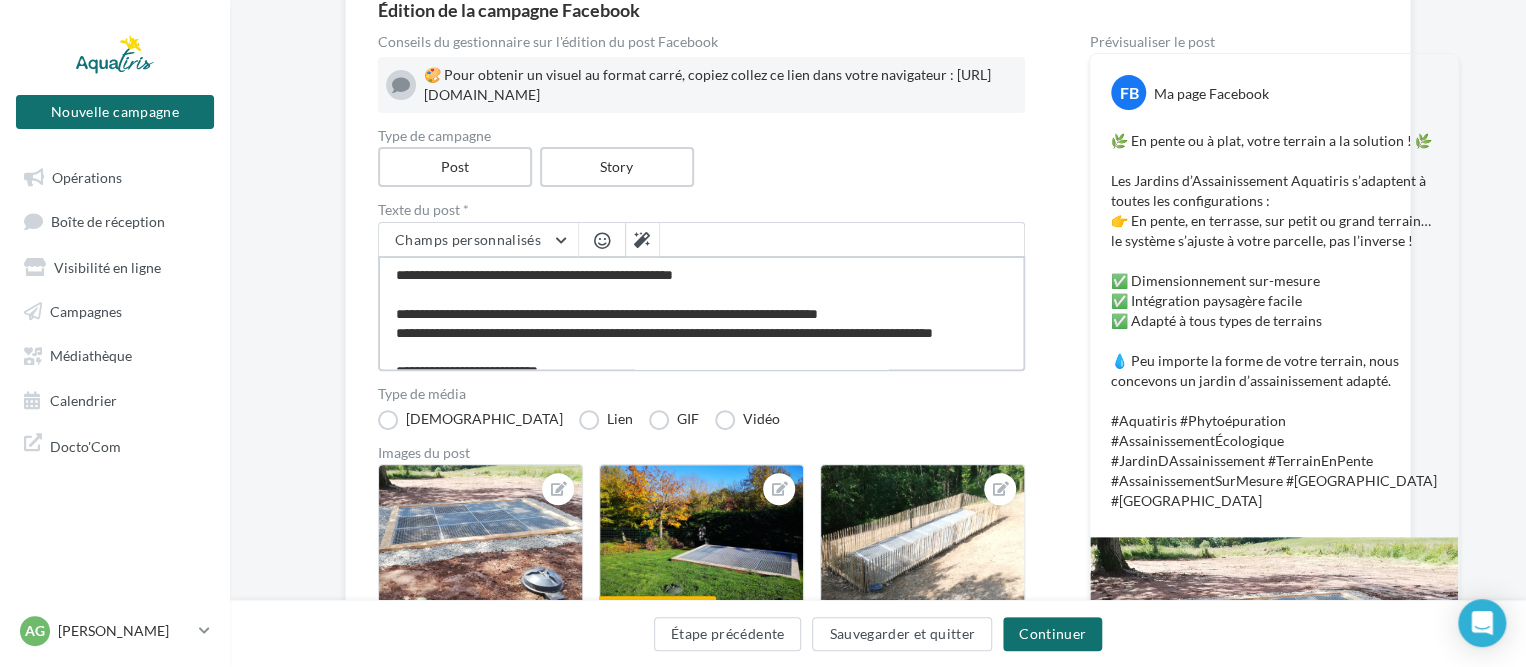 type on "**********" 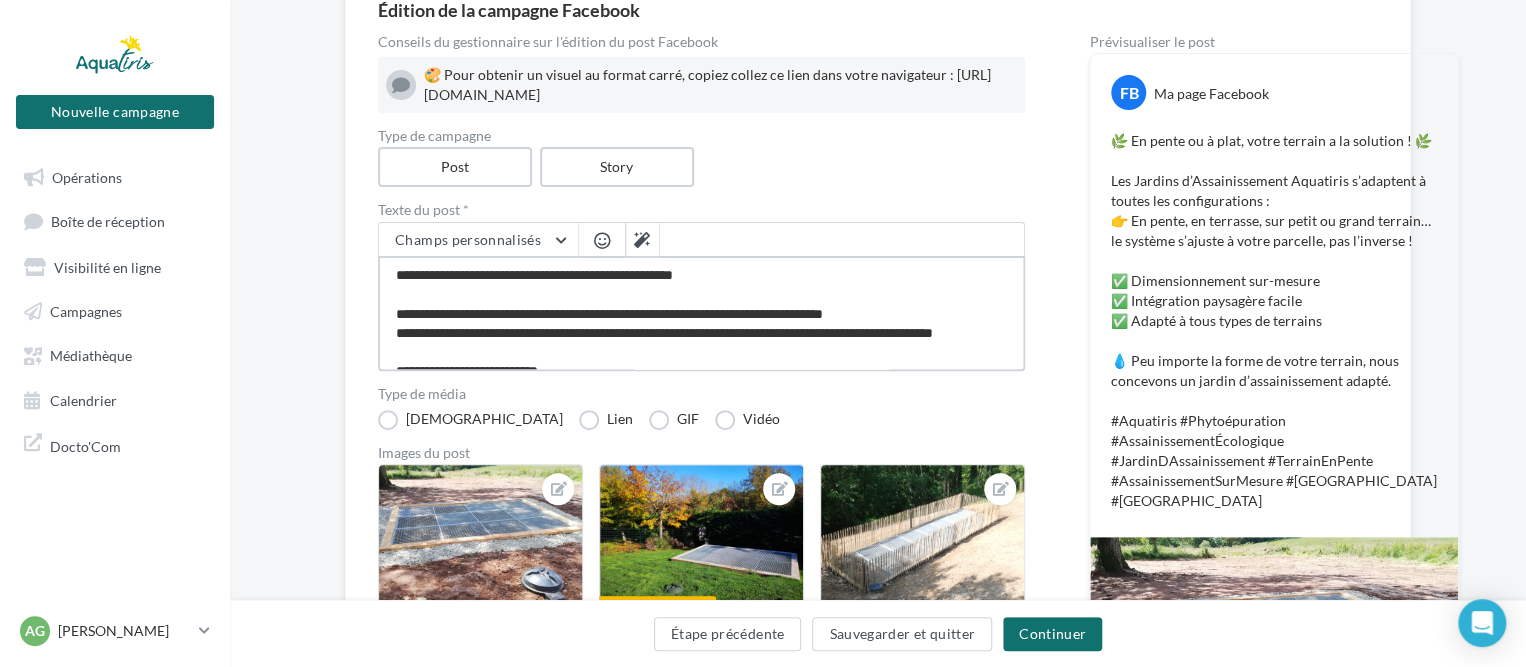 type on "**********" 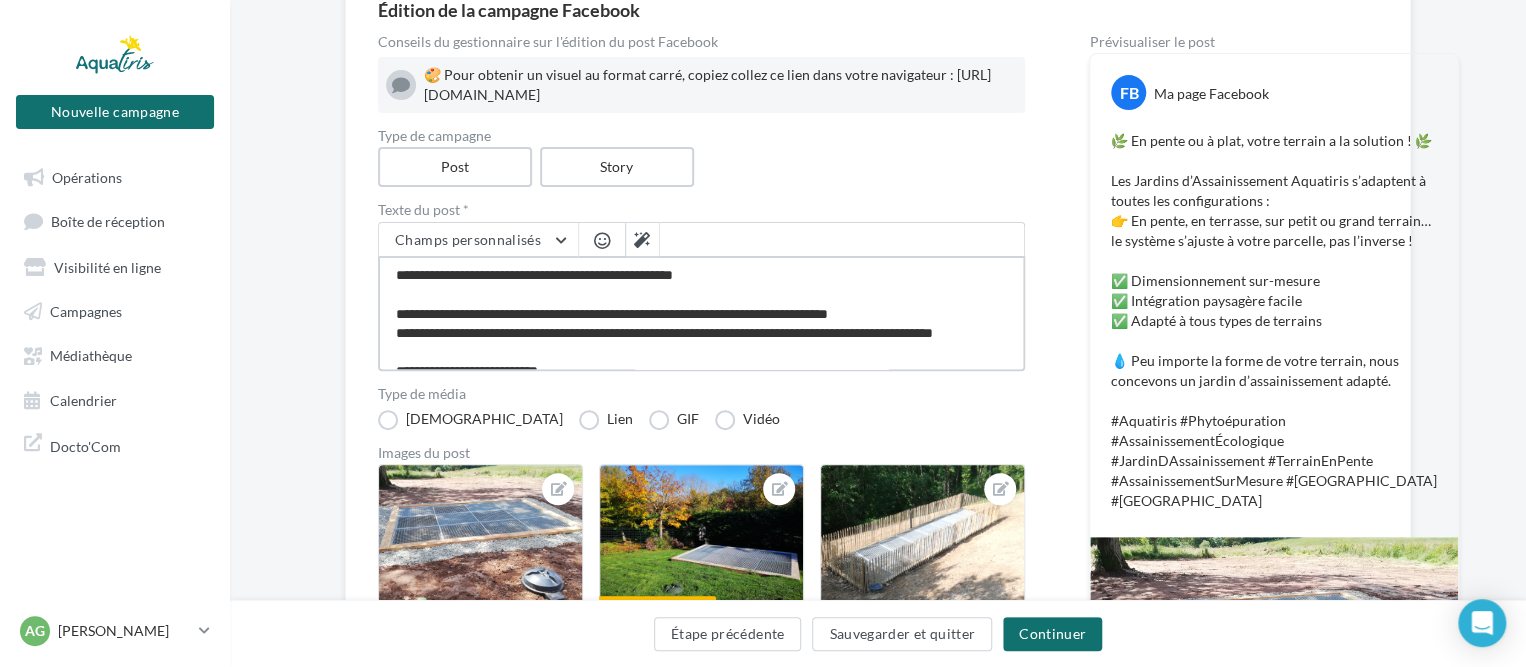 type on "**********" 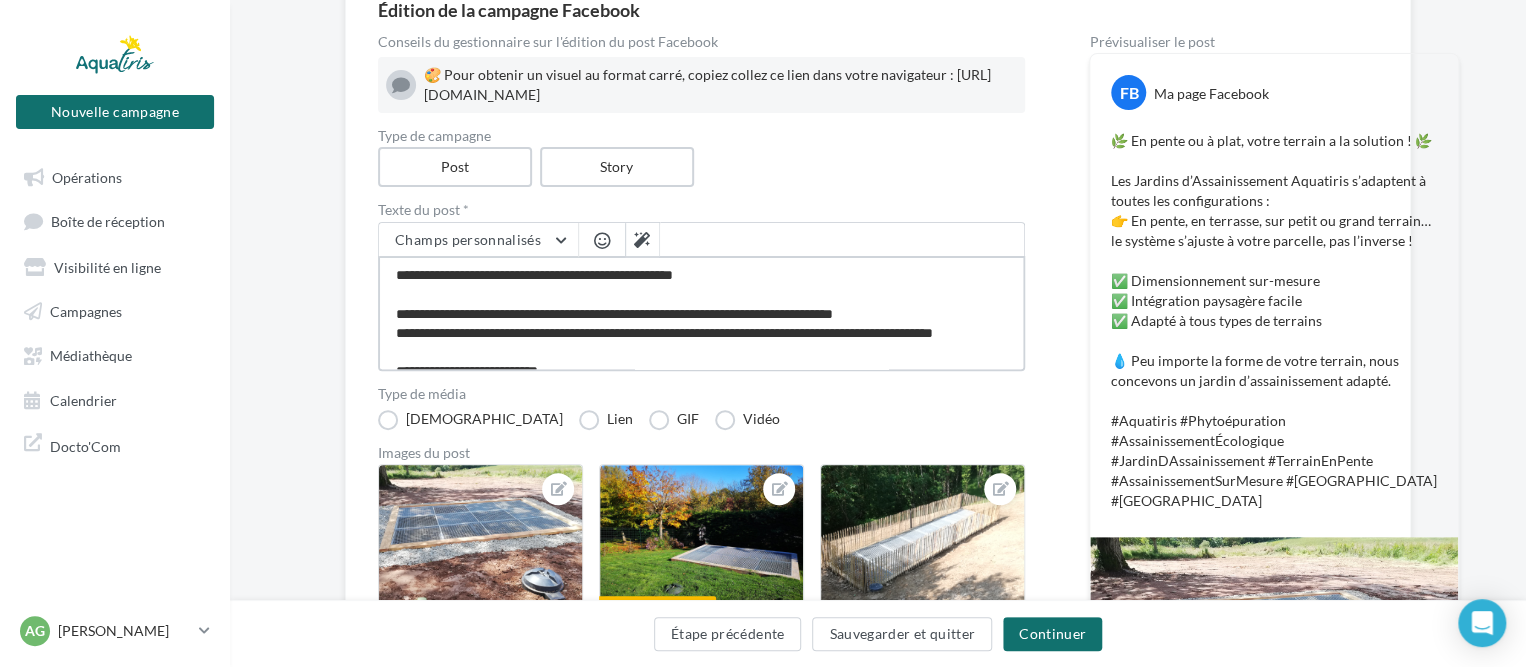 click on "**********" at bounding box center (701, 313) 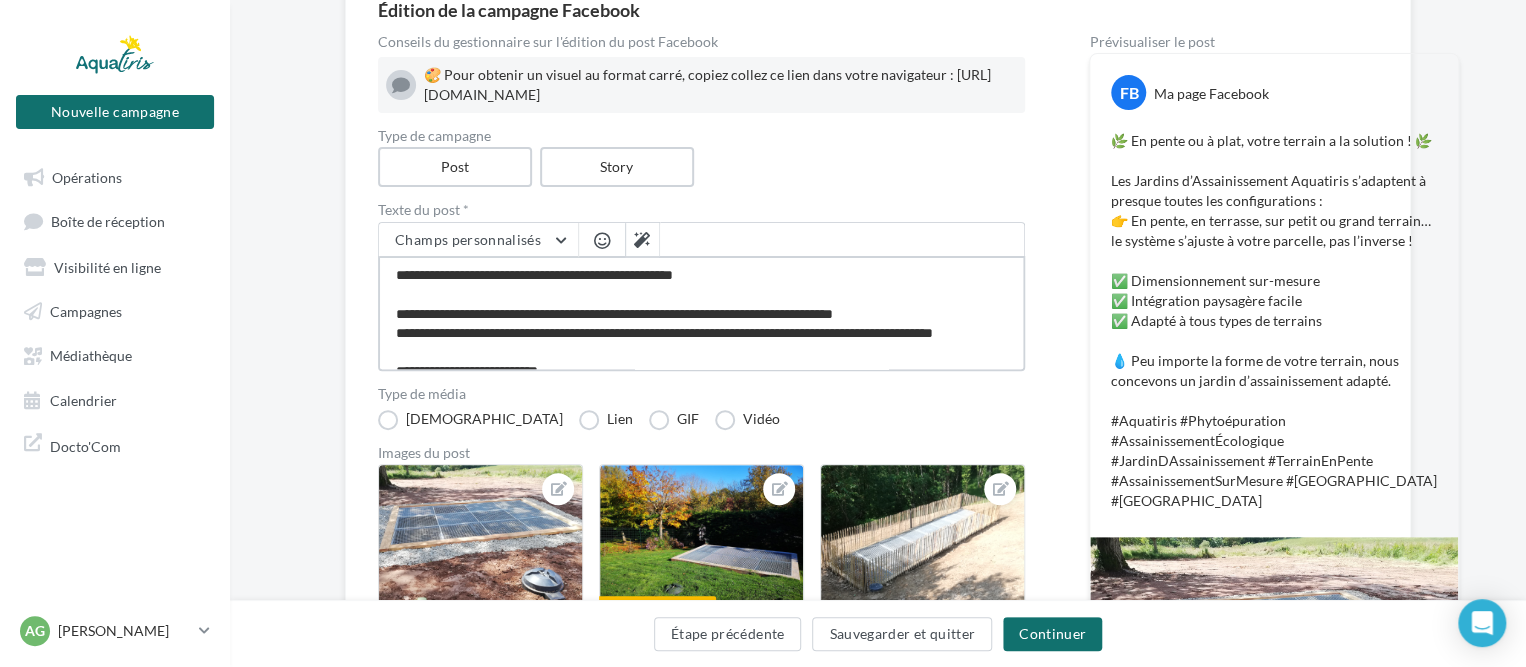 type on "**********" 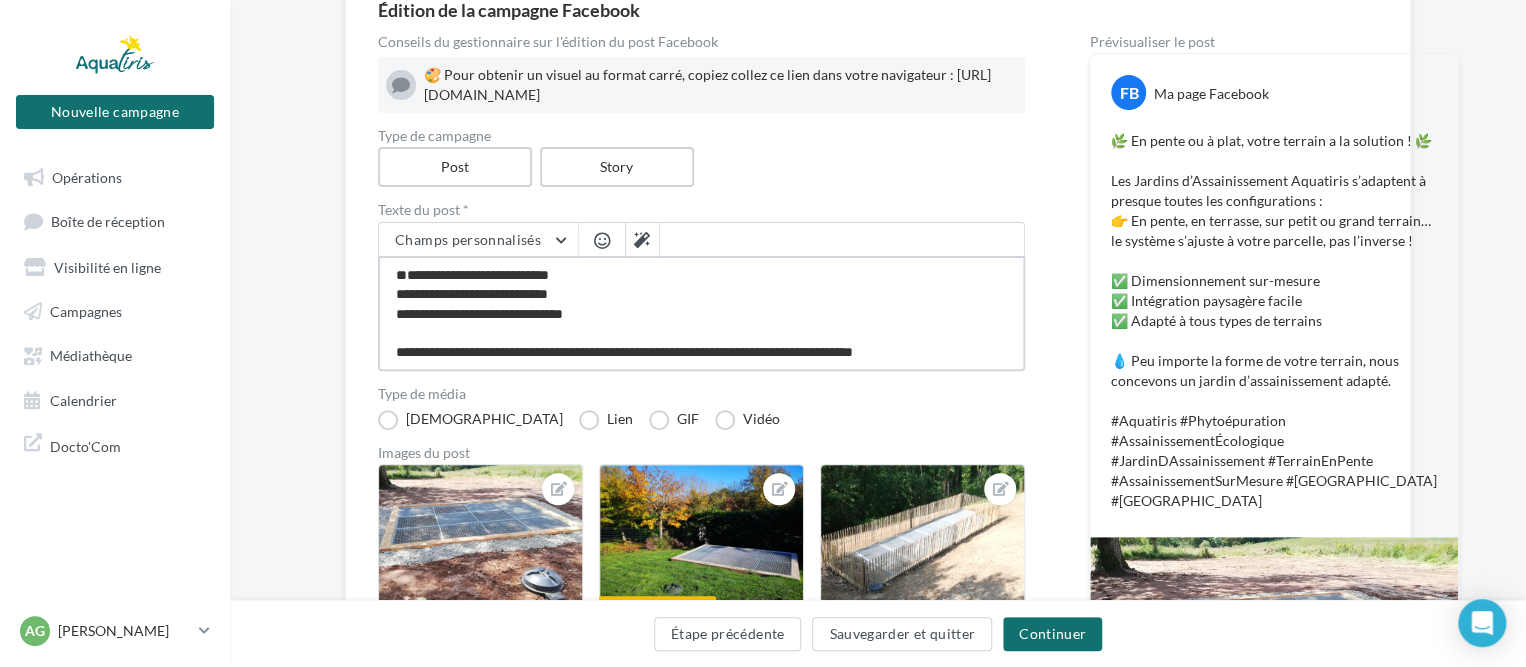 type on "**********" 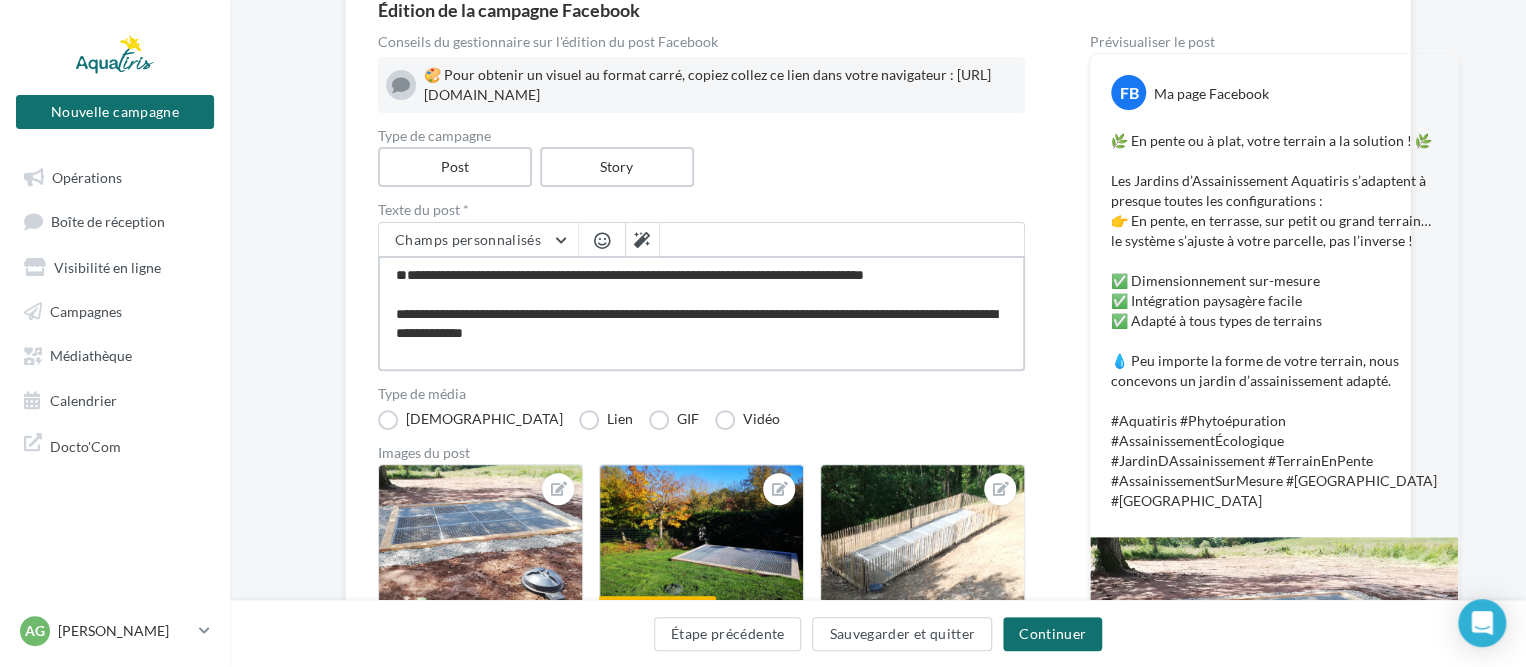 drag, startPoint x: 624, startPoint y: 374, endPoint x: 378, endPoint y: 297, distance: 257.7693 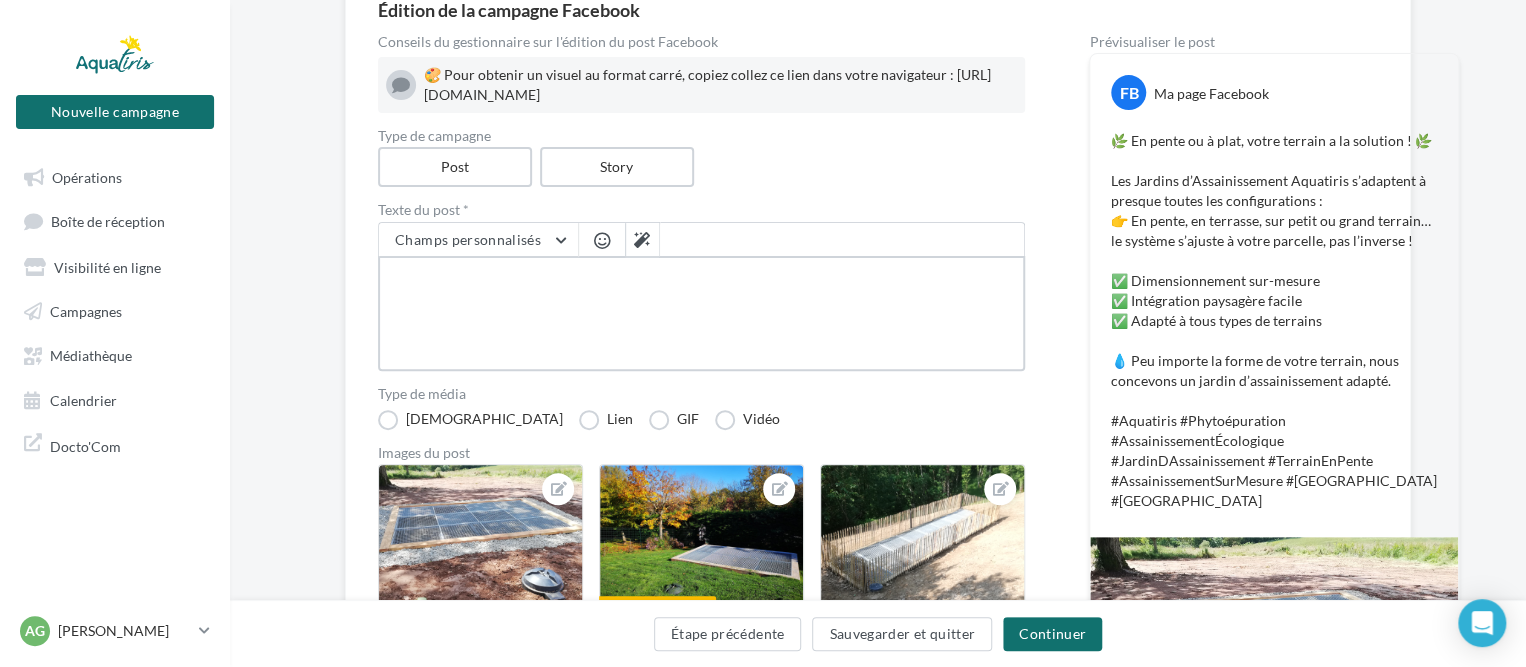 drag, startPoint x: 935, startPoint y: 385, endPoint x: 386, endPoint y: 305, distance: 554.79816 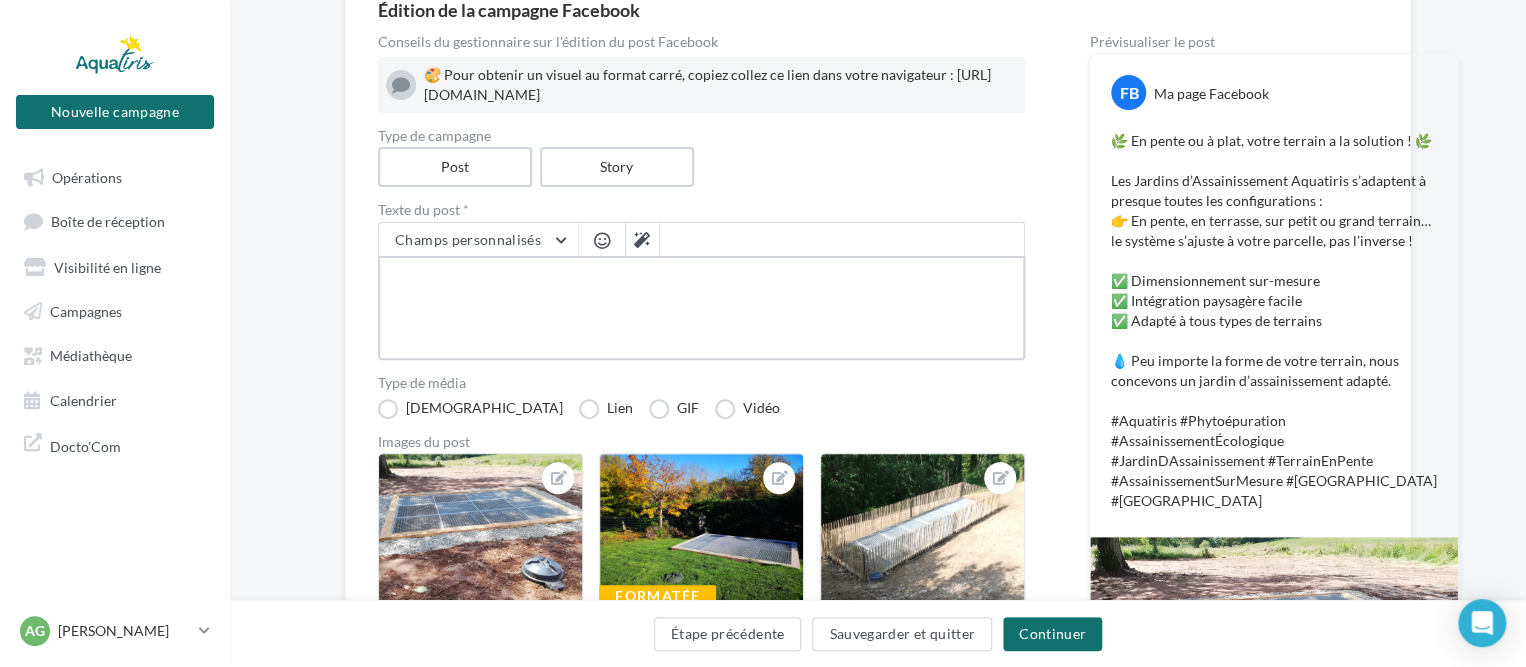 type 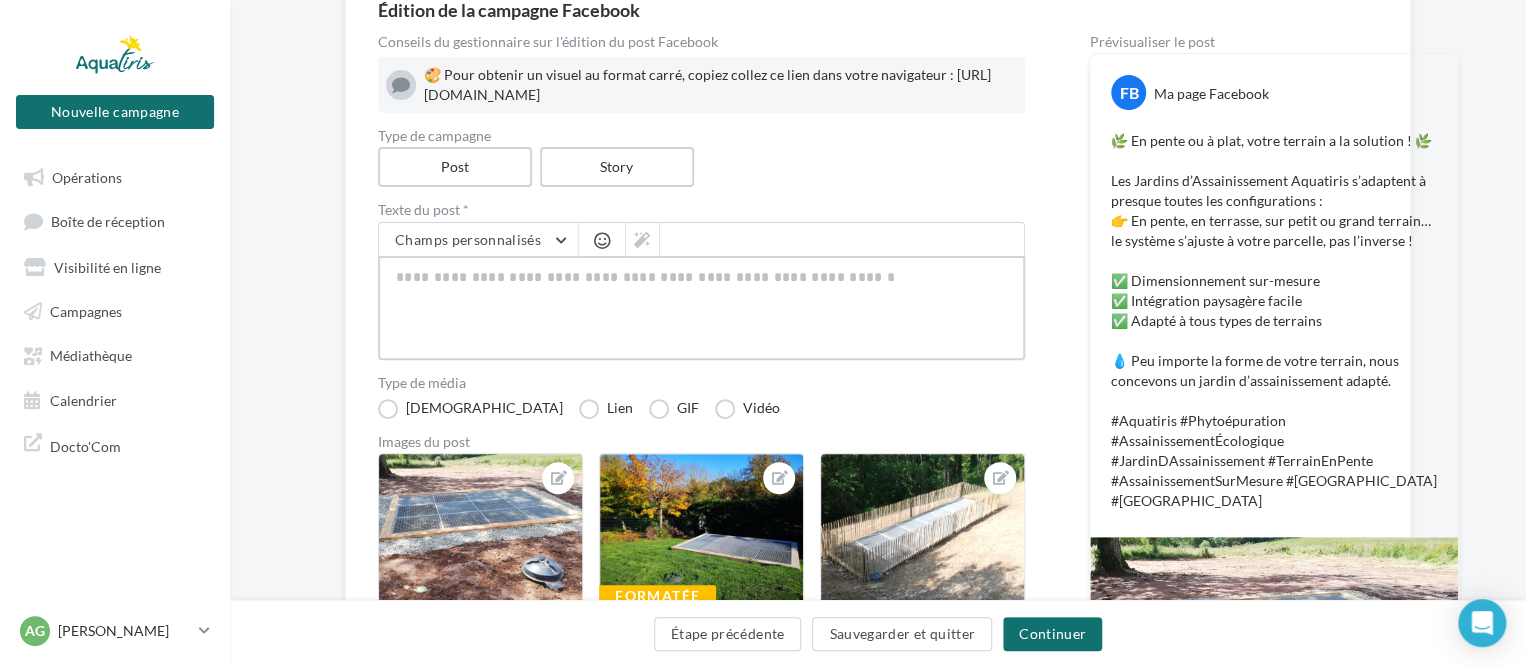 drag, startPoint x: 667, startPoint y: 362, endPoint x: 331, endPoint y: 322, distance: 338.3726 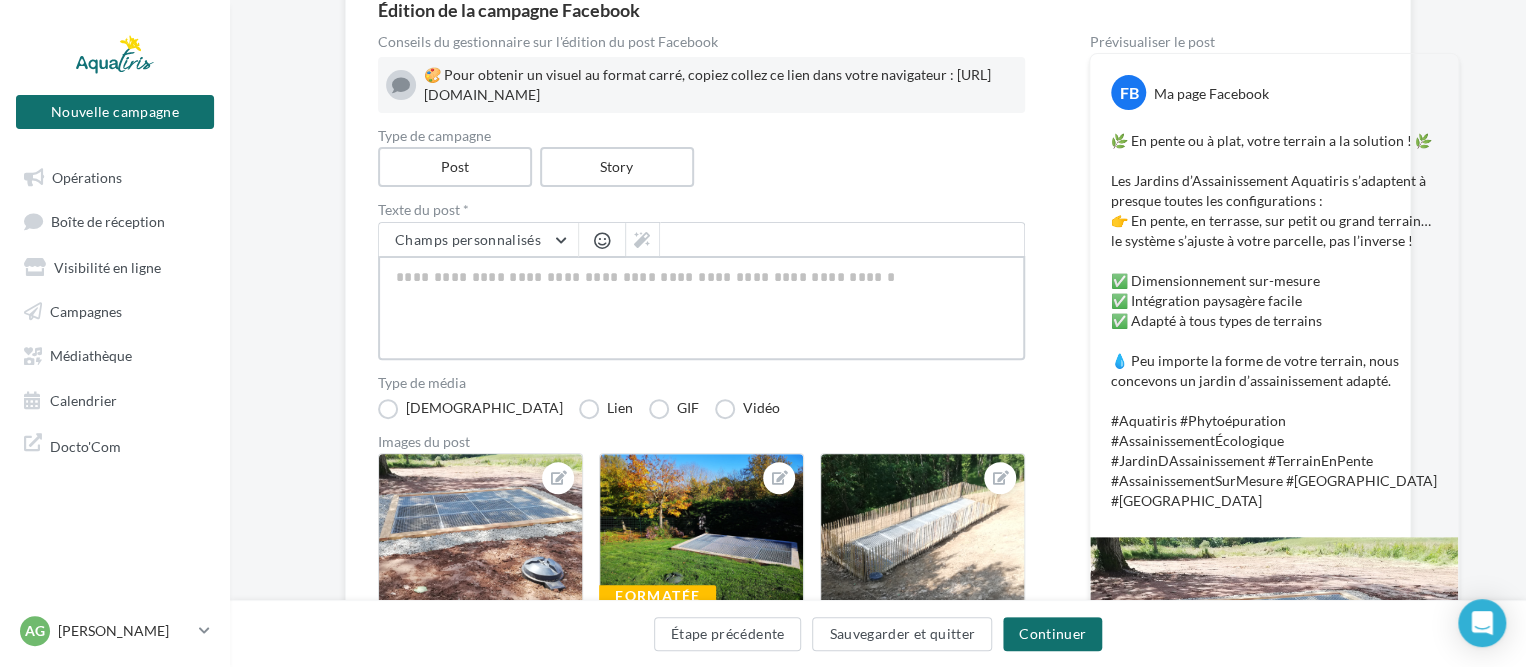 click on "Édition de la campagne Facebook
Conseils du gestionnaire sur l'édition du post Facebook
🎨 Pour obtenir un visuel au format carré, copiez collez ce lien dans votre navigateur :
[URL][DOMAIN_NAME]
Type de campagne
Post
Story
Texte du post
*     Champs personnalisés         Adresse de l'entreprise     Signature de l'entreprise     Site internet de l'entreprise     Nom de l'entreprise     Téléphone de l'entreprise     Prénom du franchisé     Tél port franchise     Nom de la franchise     Mail franchise     Zone franchise     CP franchise     Ville franchise     GMB     URL de redirection     Lien de sollicitation d'avis Google" at bounding box center [878, 643] 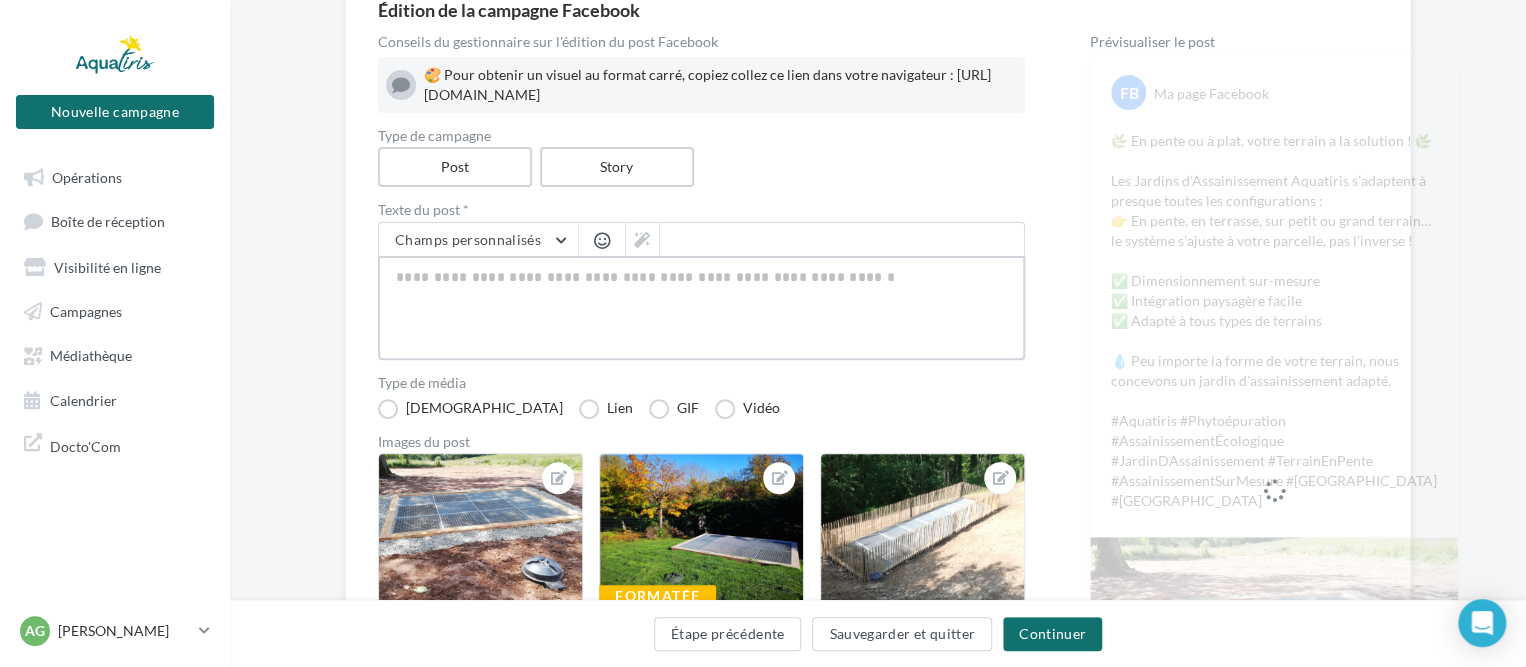 paste on "**********" 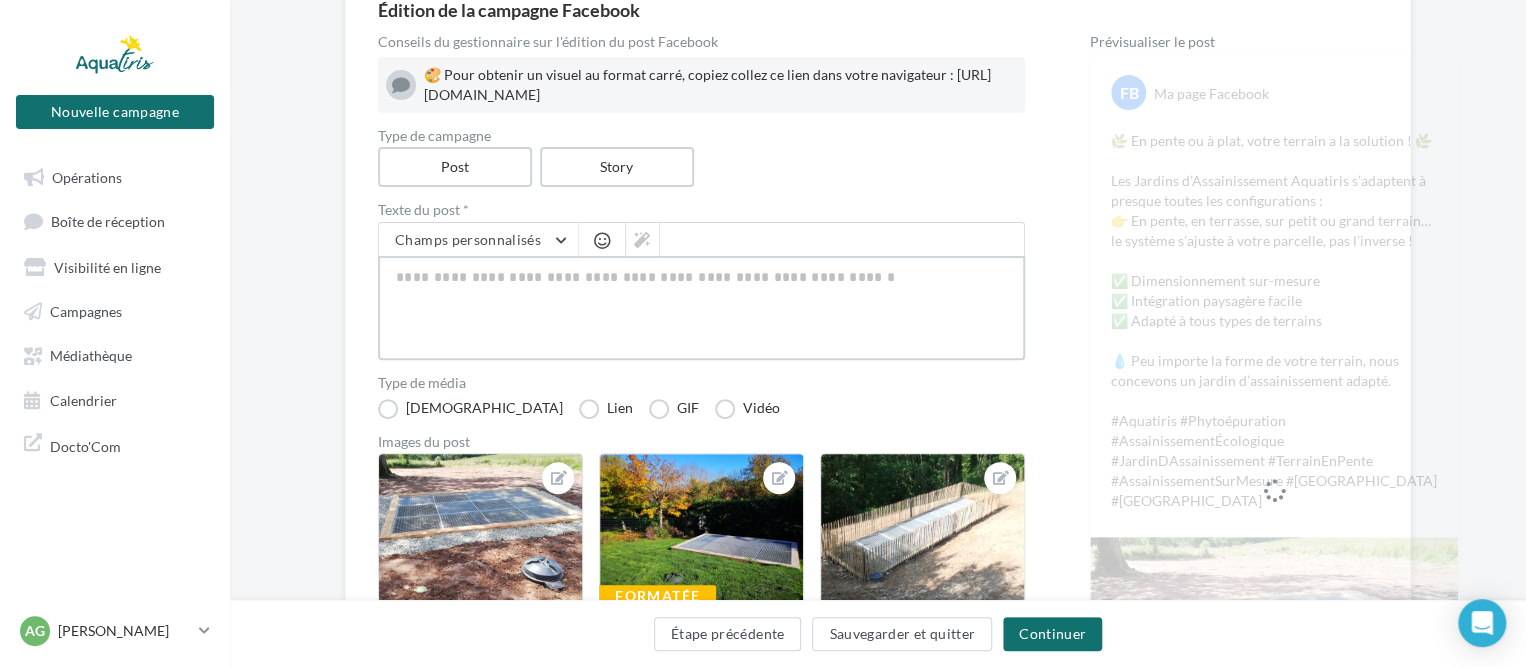 type on "**********" 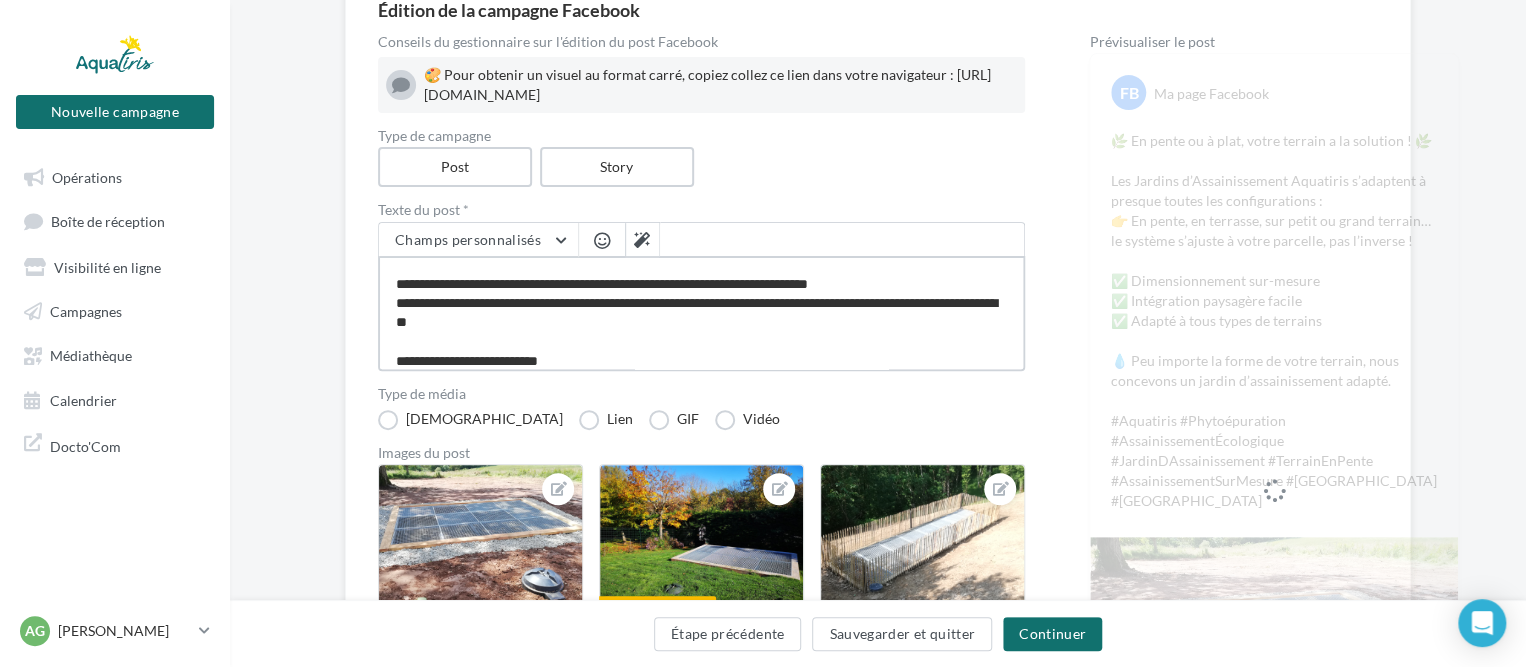 scroll, scrollTop: 0, scrollLeft: 0, axis: both 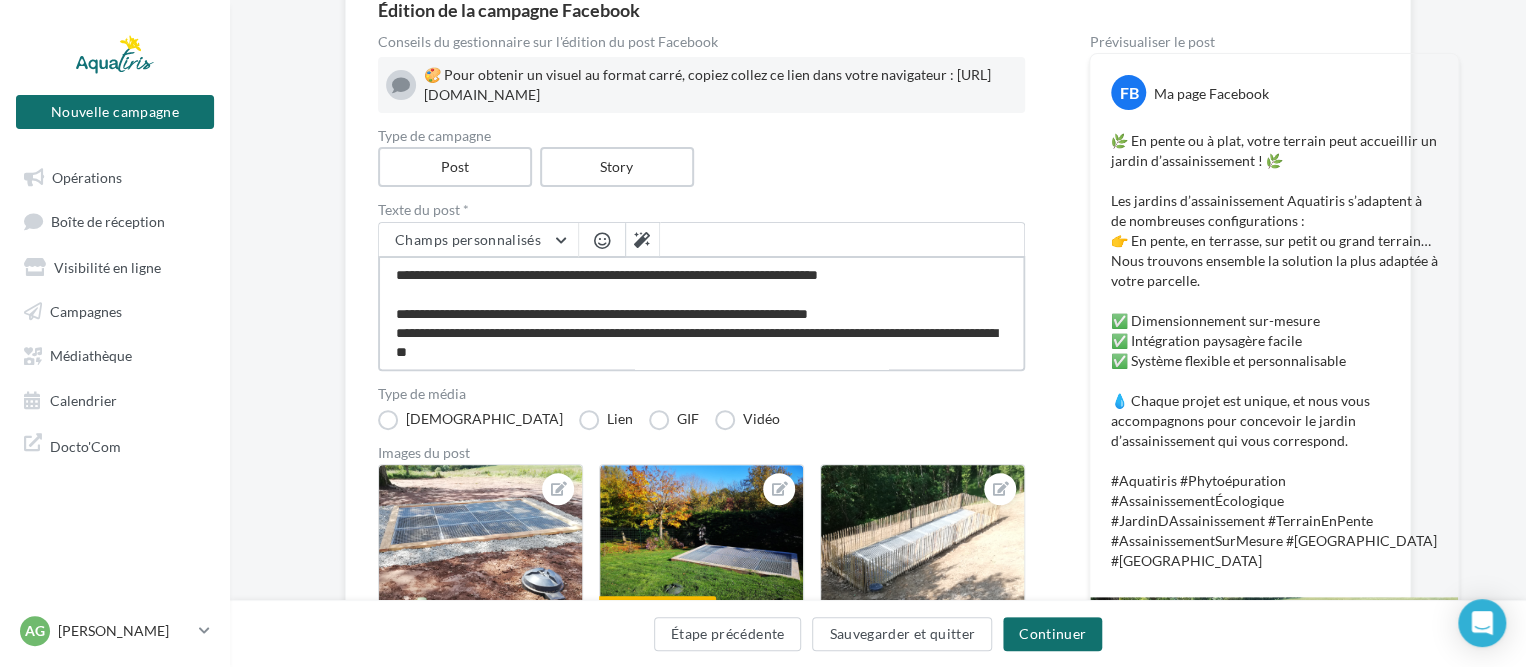 click on "**********" at bounding box center (701, 313) 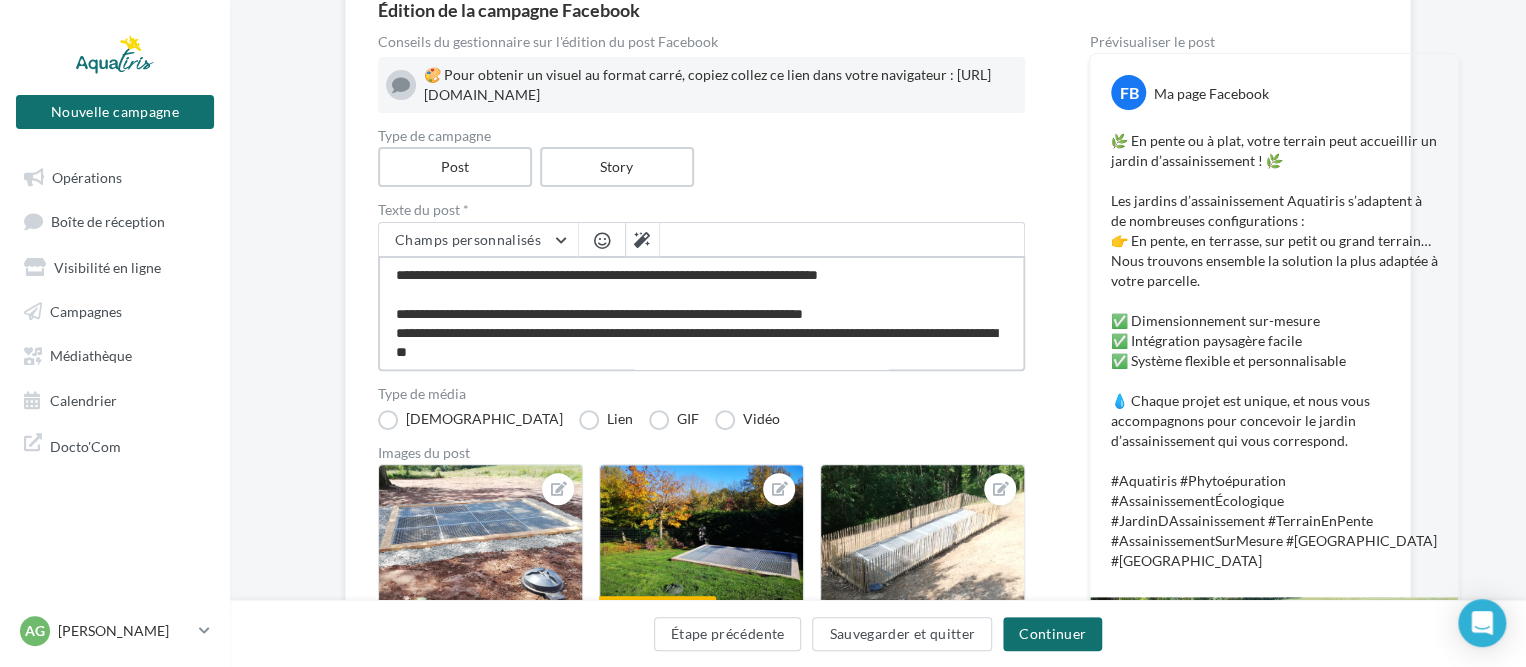 type on "**********" 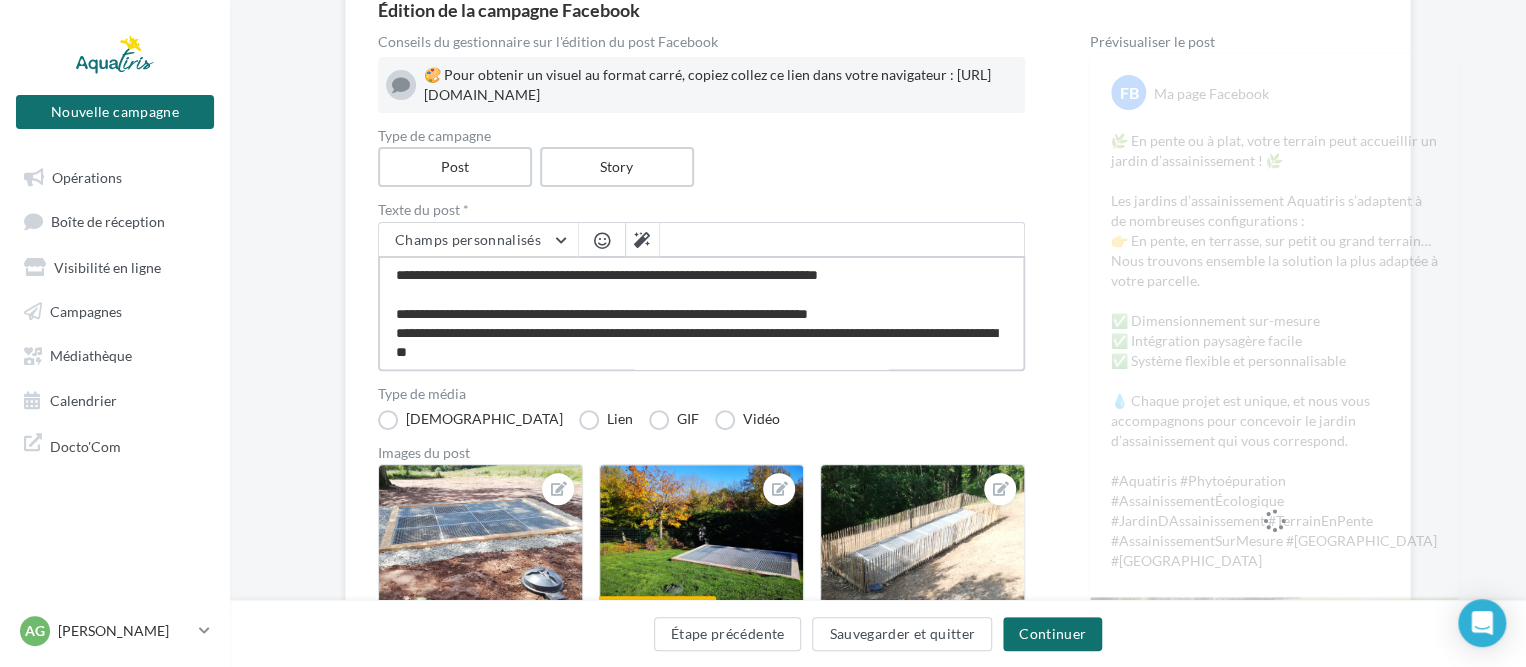 click on "**********" at bounding box center [701, 313] 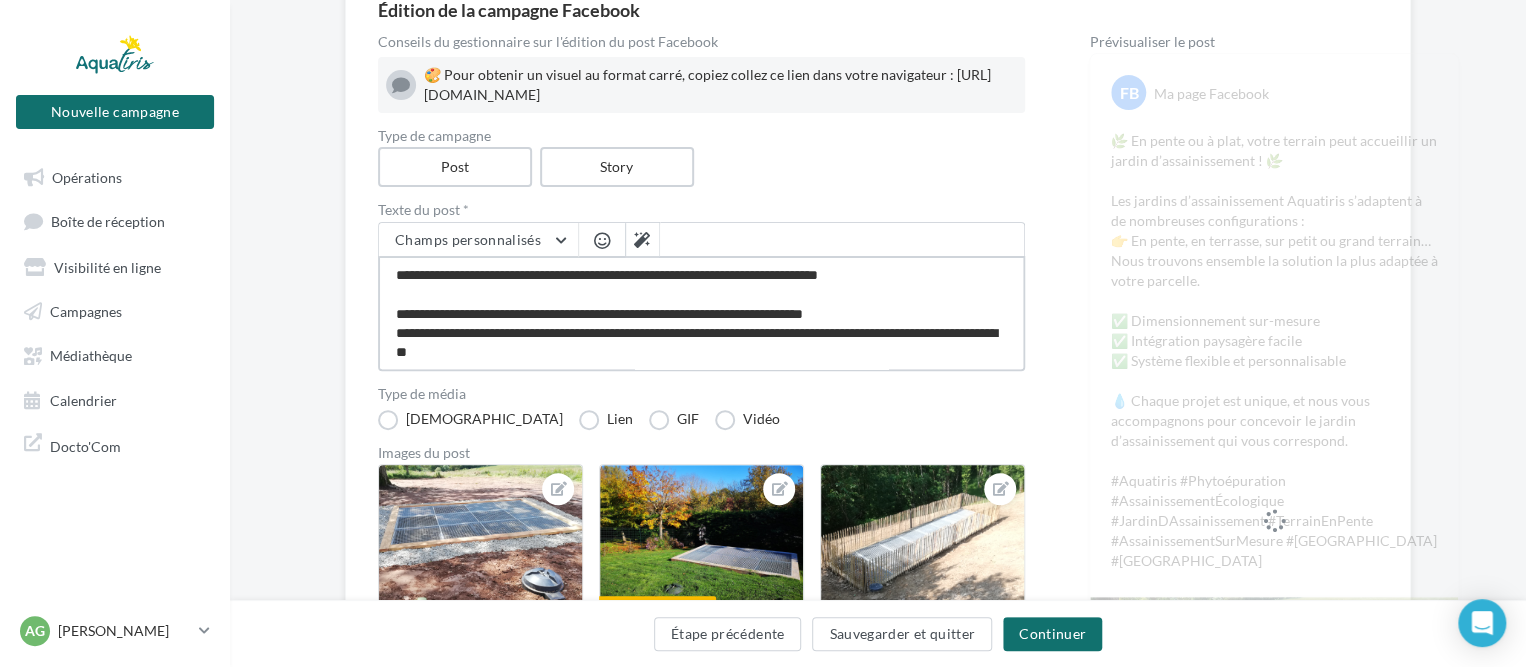 type on "**********" 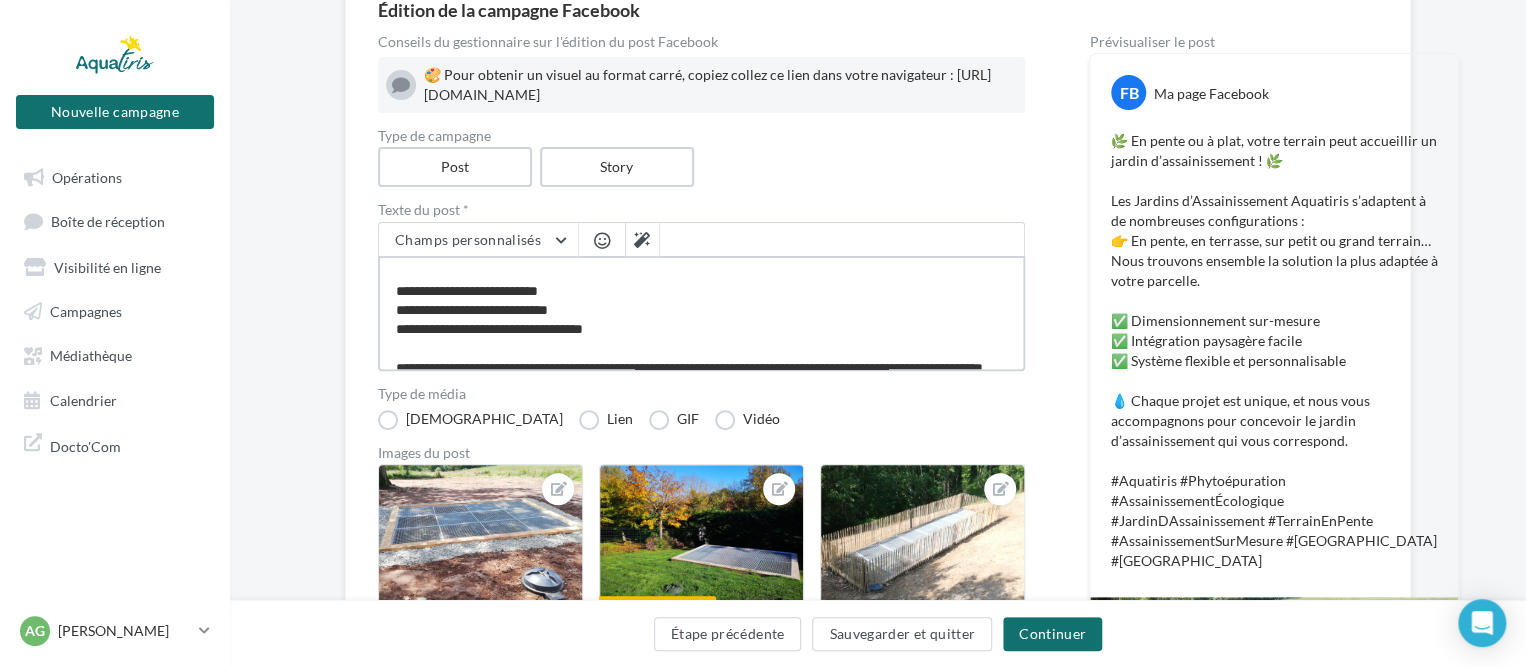 scroll, scrollTop: 192, scrollLeft: 0, axis: vertical 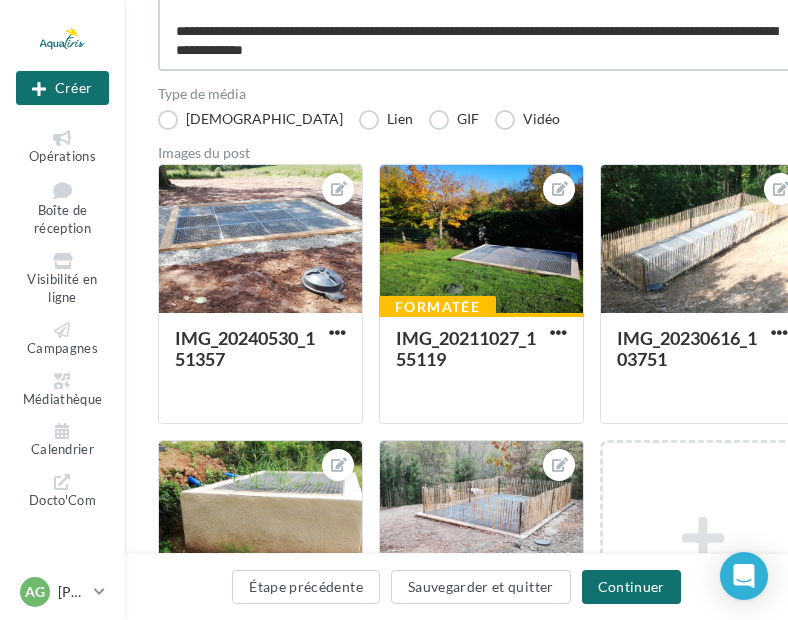 type on "**********" 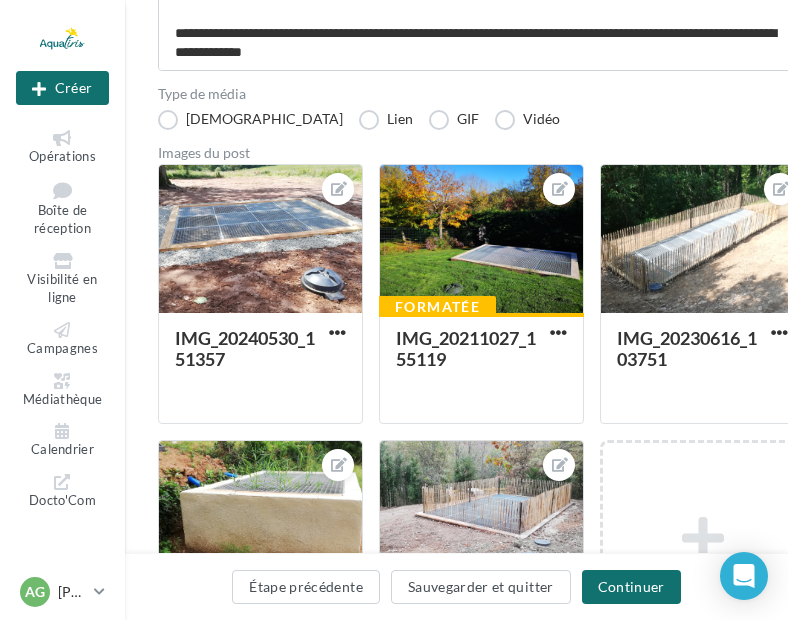 scroll, scrollTop: 191, scrollLeft: 0, axis: vertical 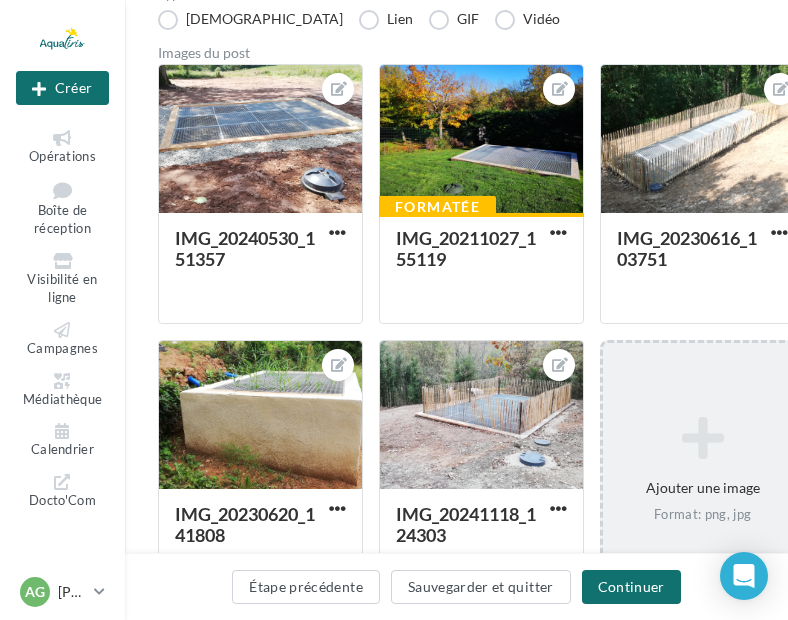 click at bounding box center (702, 438) 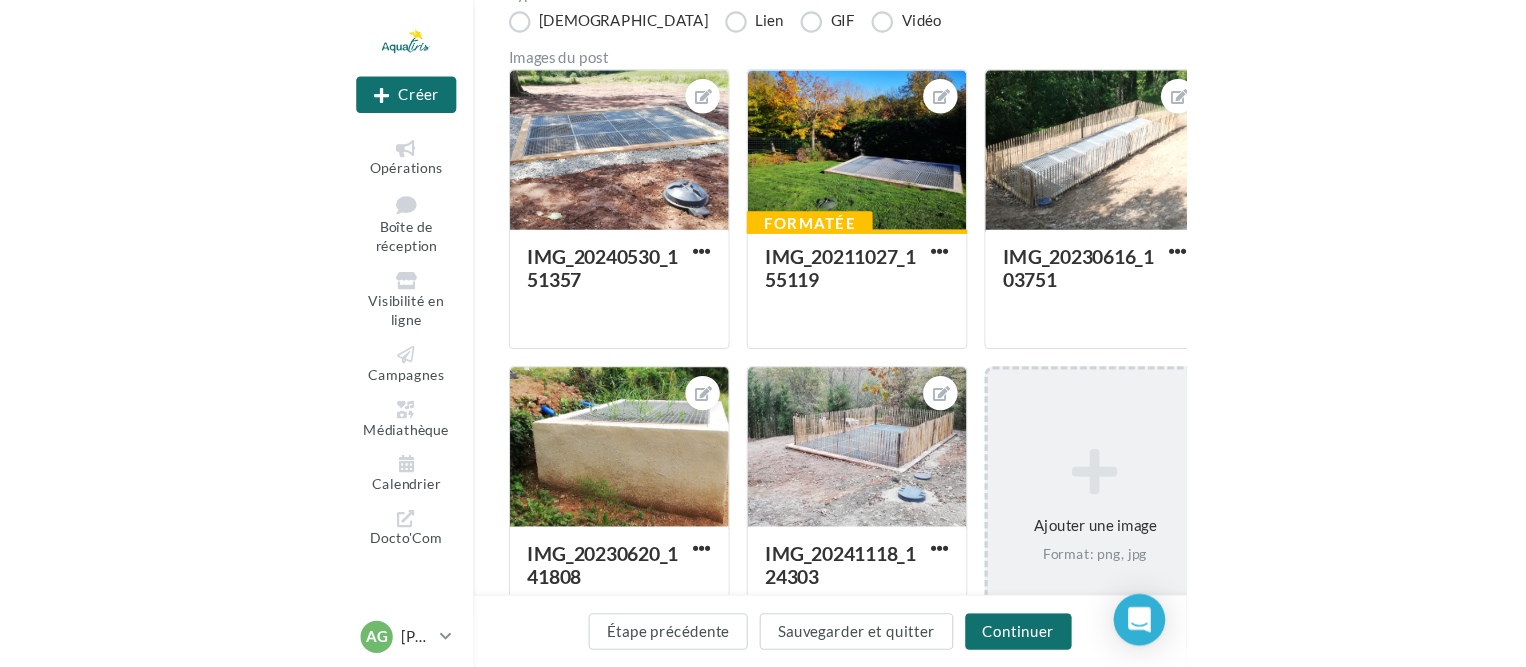 scroll, scrollTop: 191, scrollLeft: 0, axis: vertical 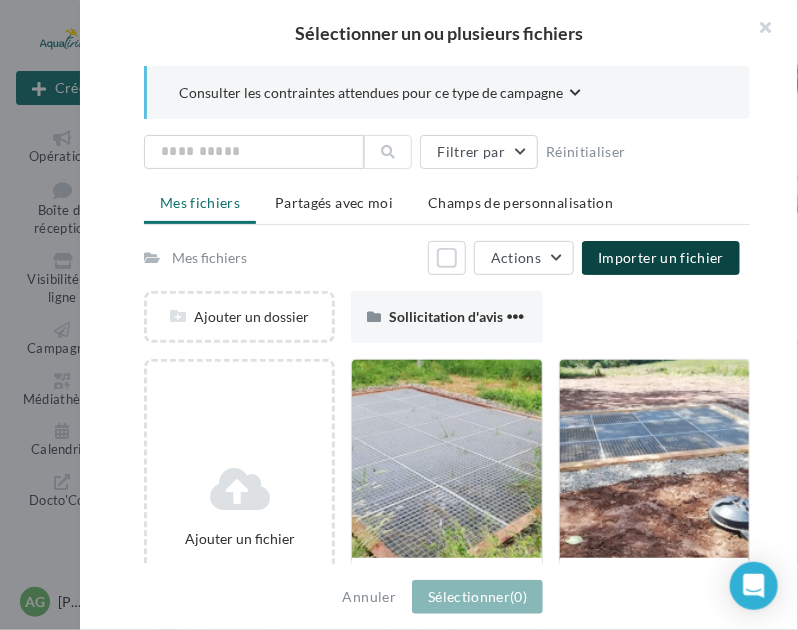 click on "Importer un fichier" at bounding box center [661, 258] 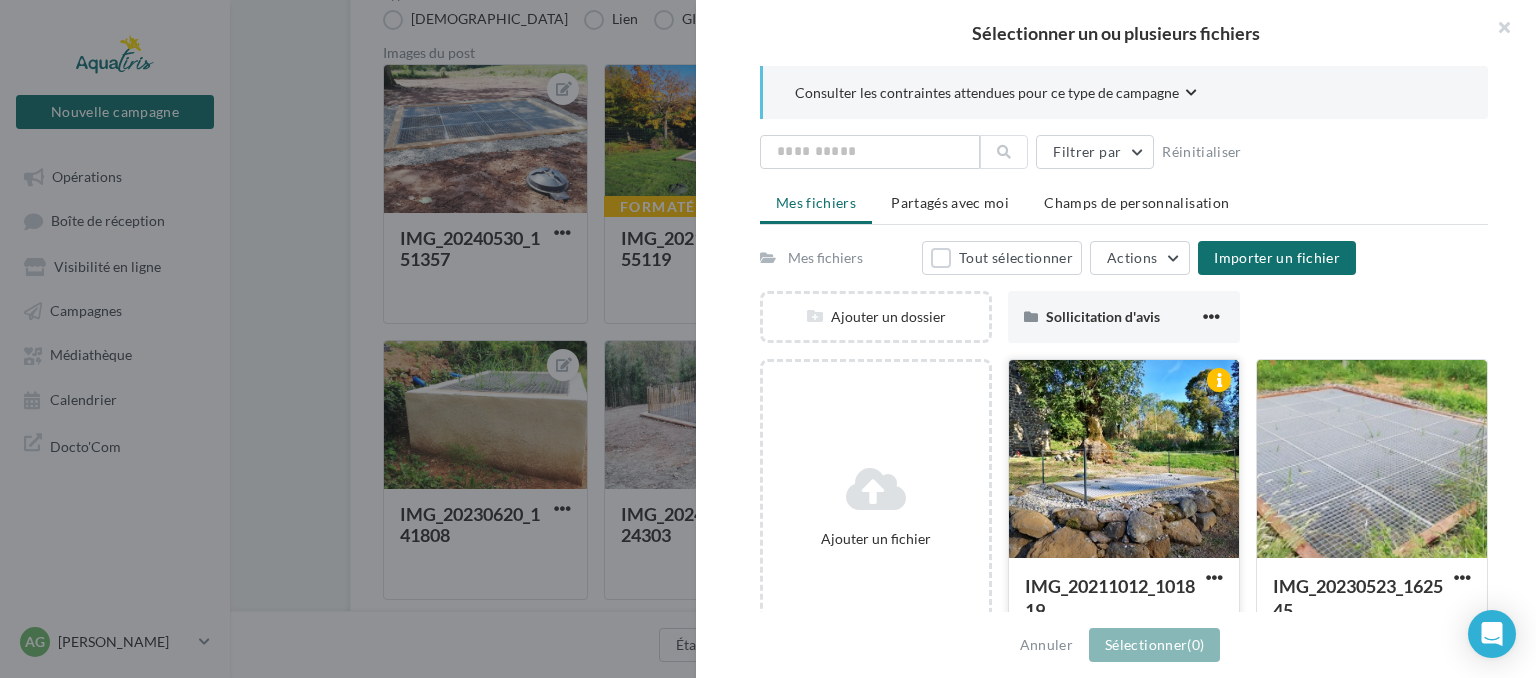 click at bounding box center [1124, 460] 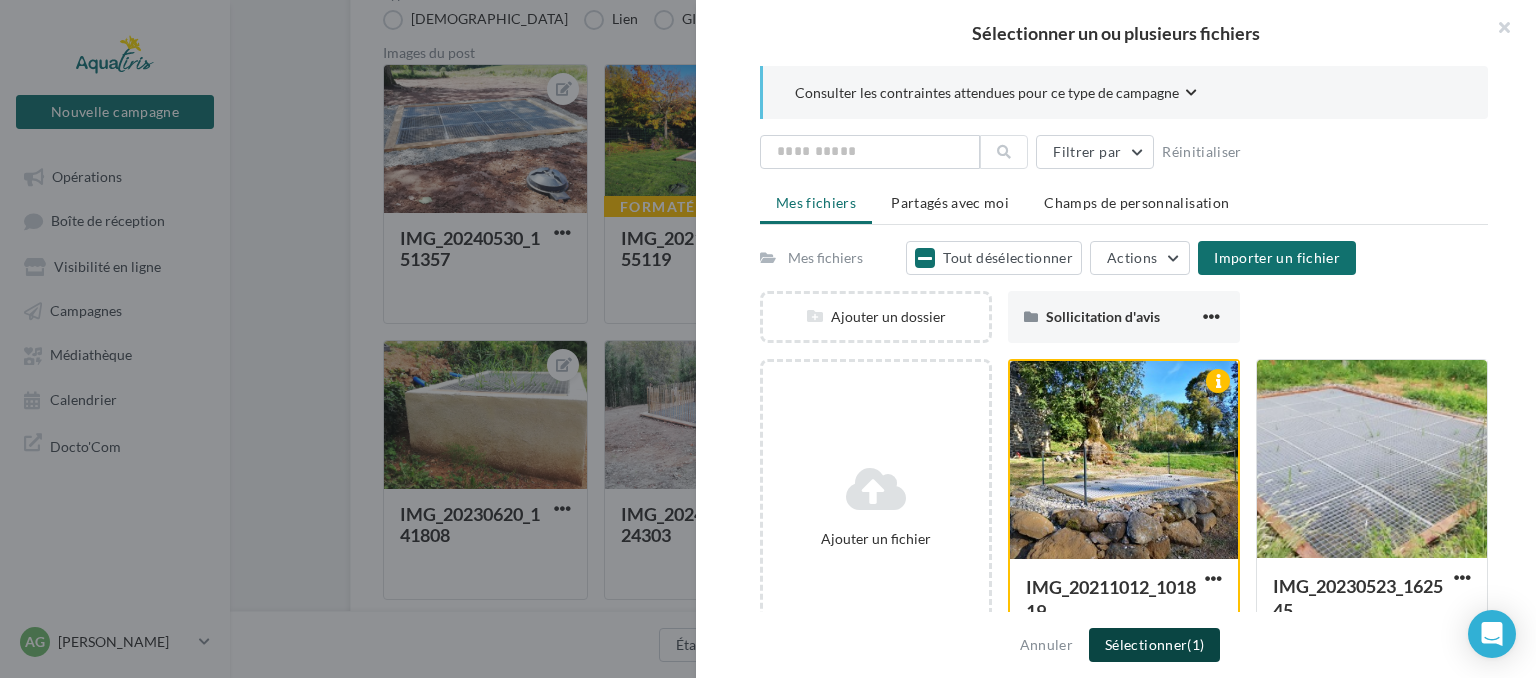 click on "Sélectionner   (1)" at bounding box center (1154, 645) 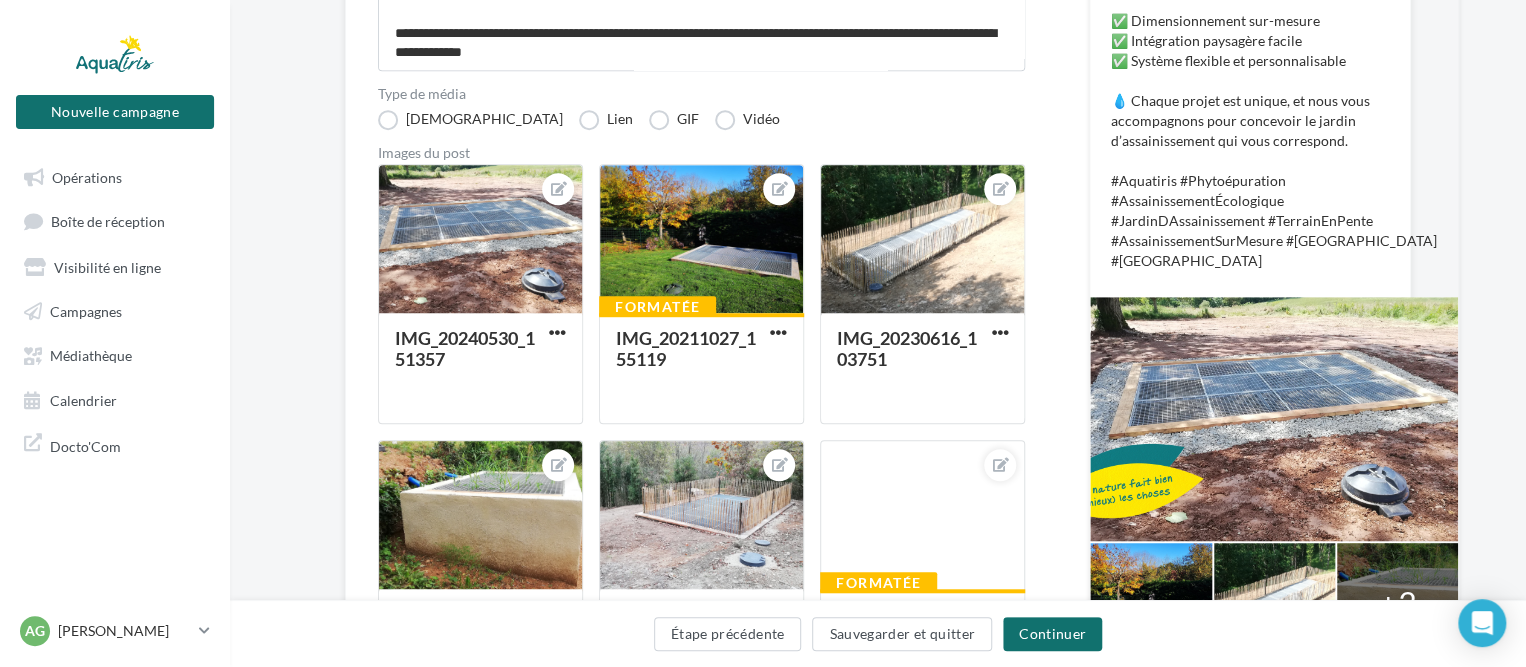 scroll, scrollTop: 600, scrollLeft: 0, axis: vertical 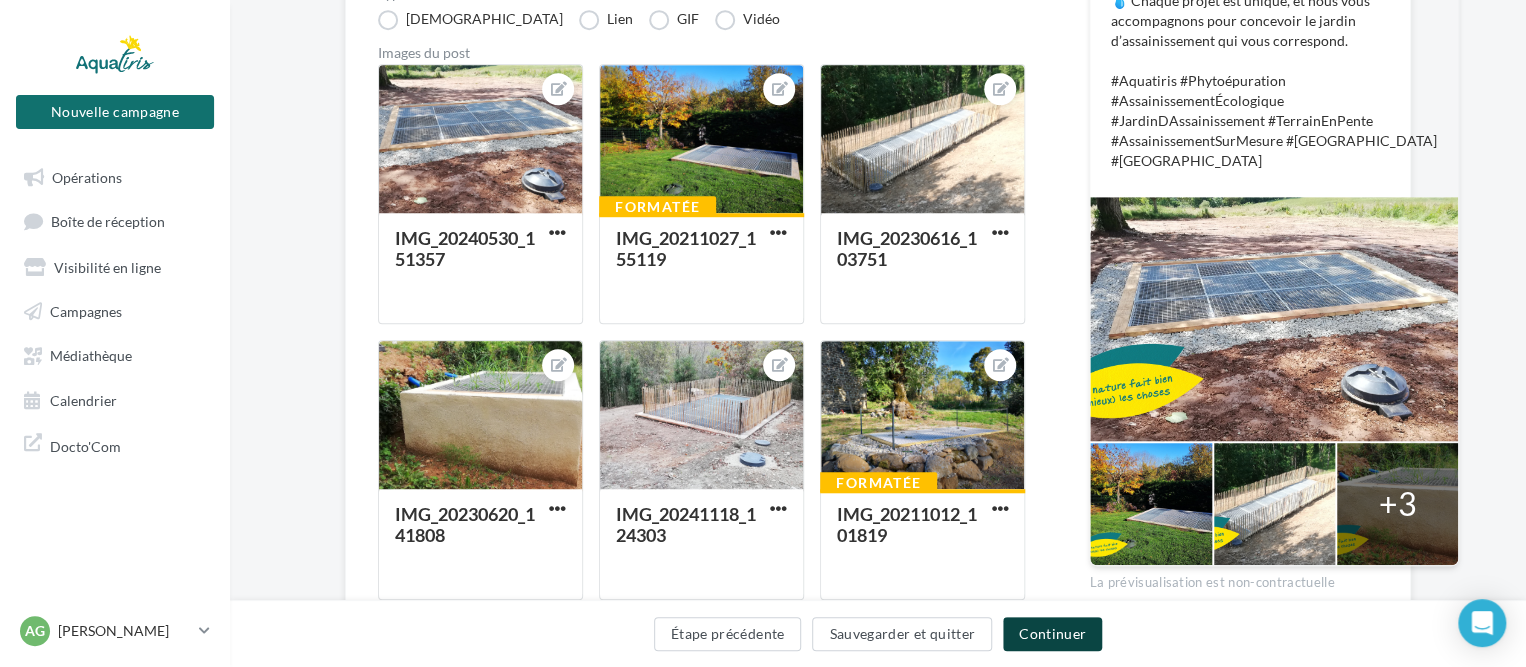 click on "Continuer" at bounding box center (1052, 634) 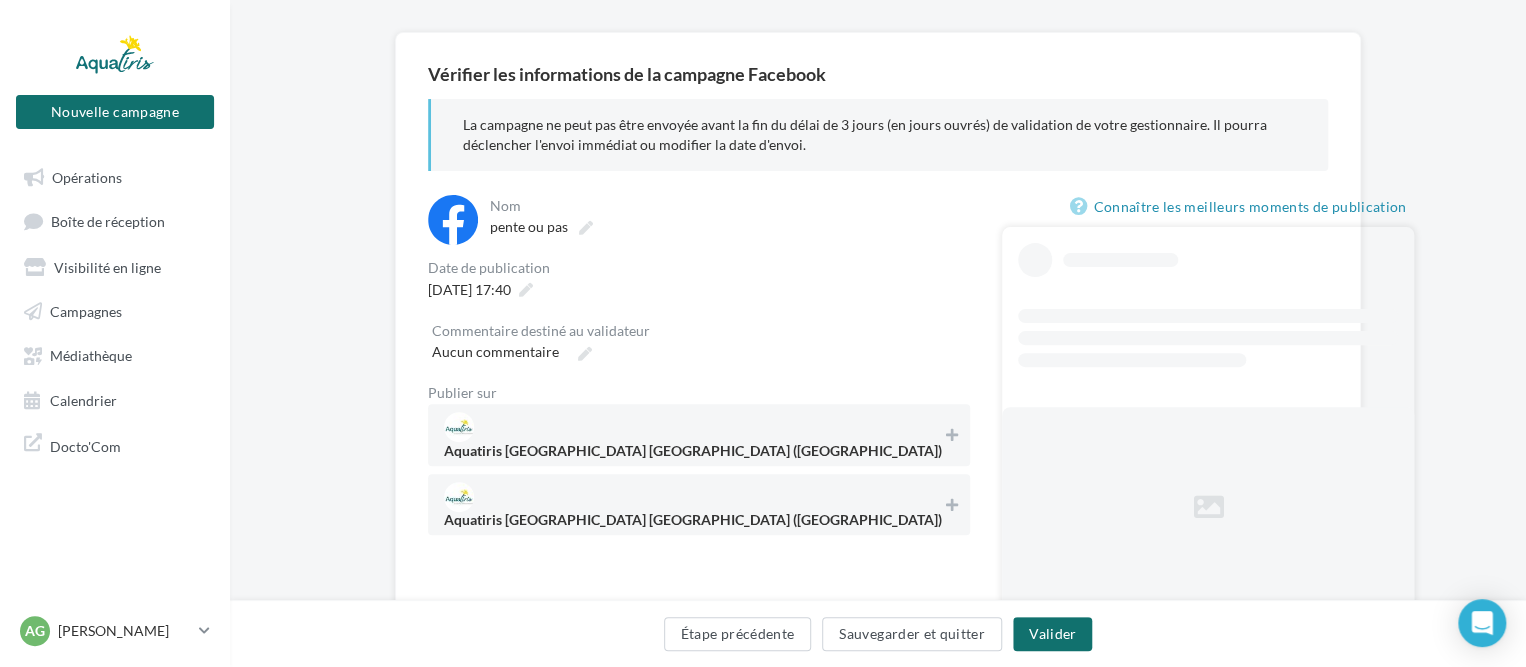 scroll, scrollTop: 158, scrollLeft: 0, axis: vertical 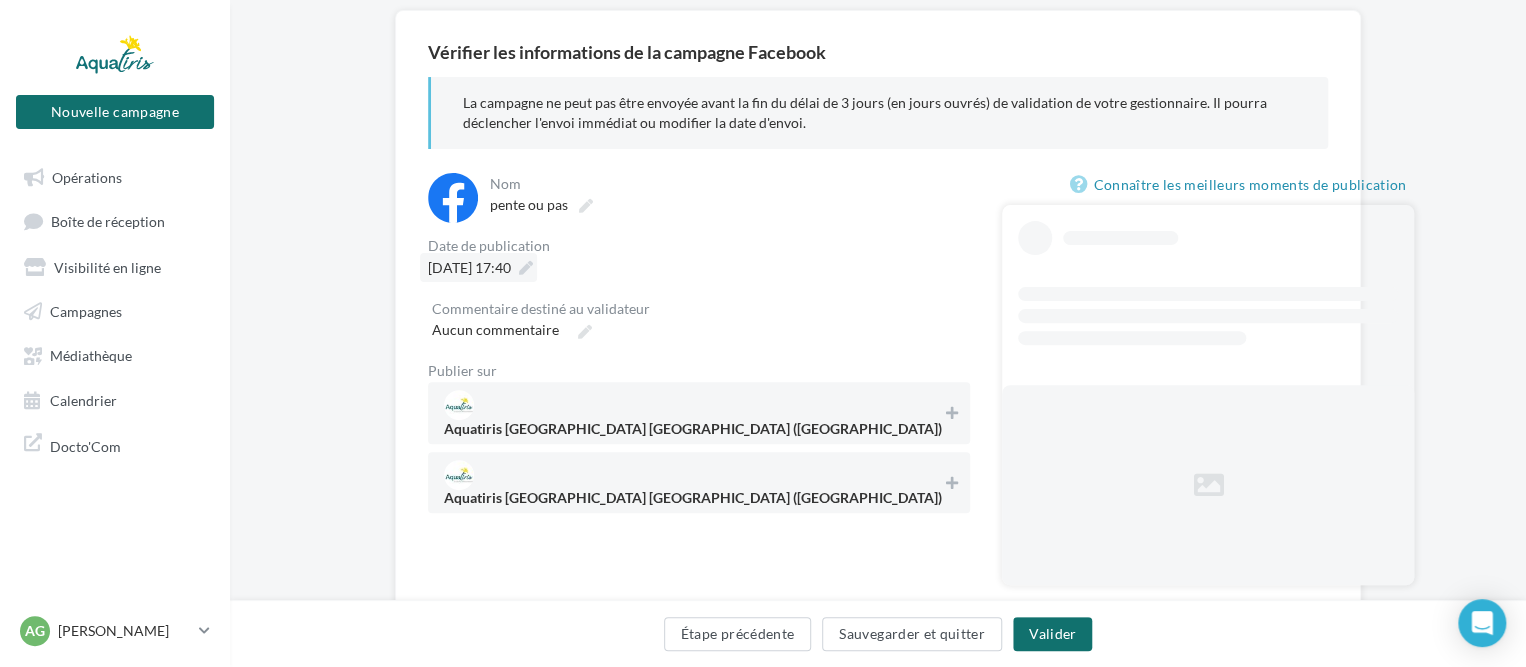 click on "[DATE] 17:40" at bounding box center [478, 267] 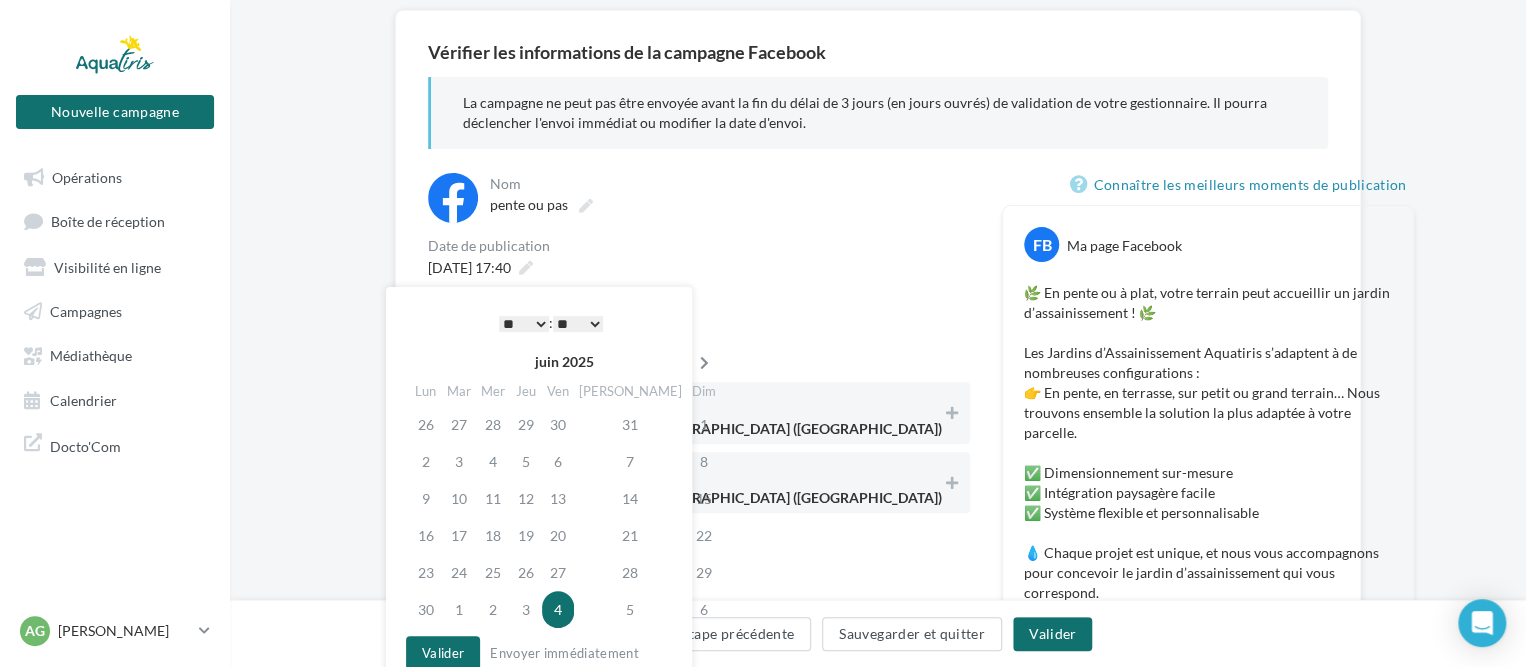 click at bounding box center (704, 363) 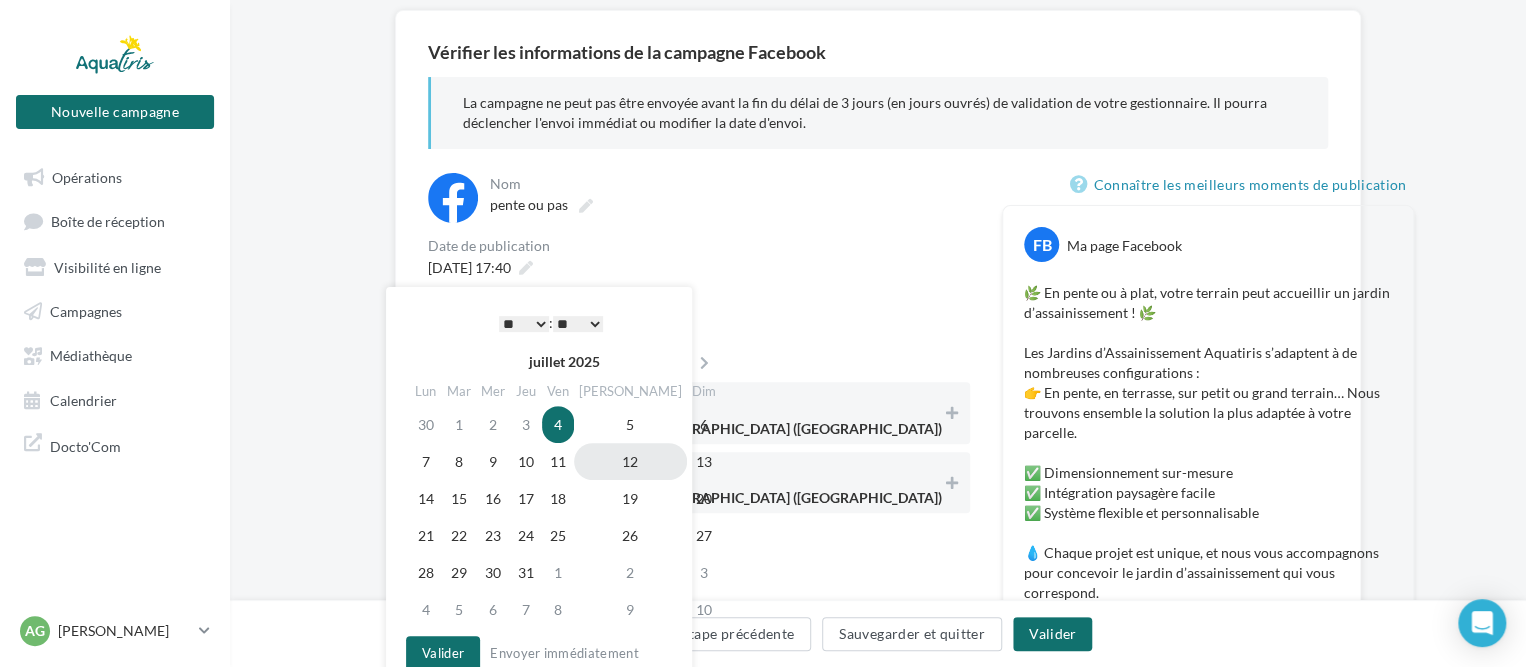 click on "12" at bounding box center [630, 461] 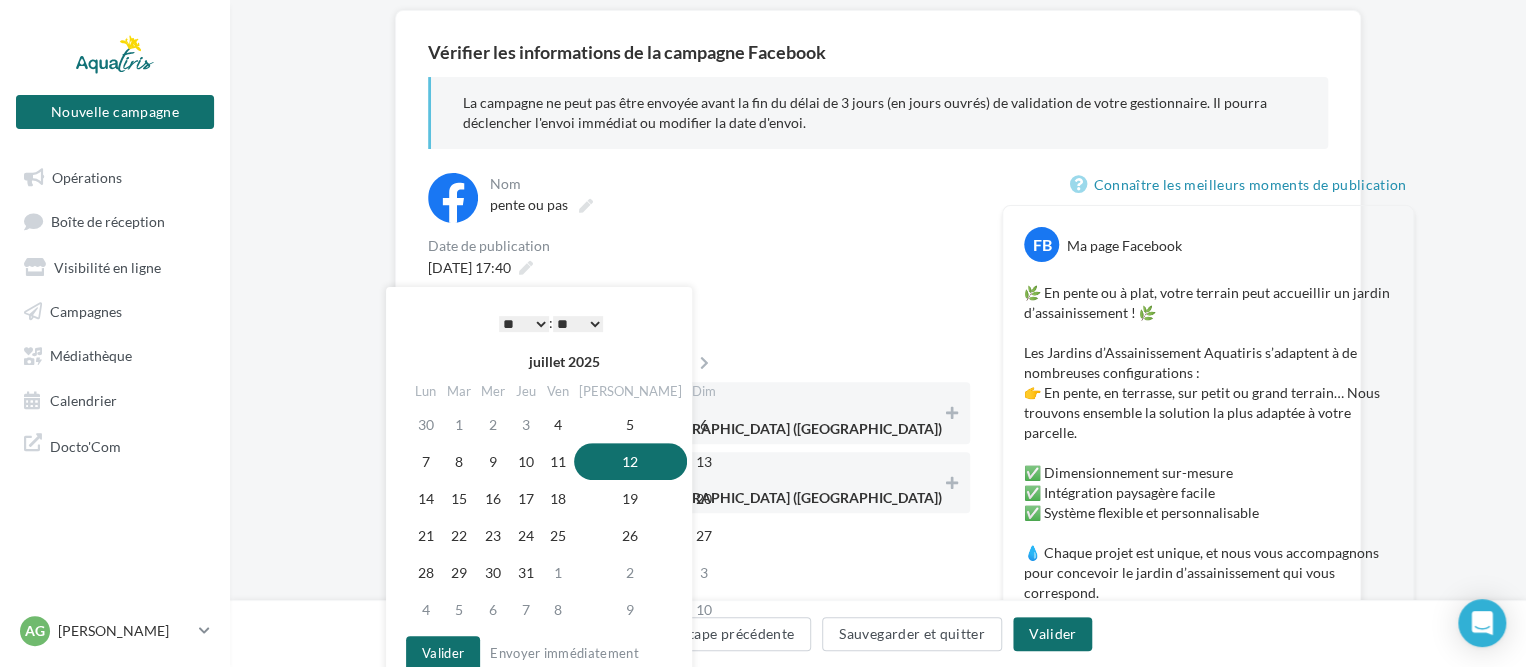 click on "* * * * * * * * * * ** ** ** ** ** ** ** ** ** ** ** ** ** **" at bounding box center (524, 324) 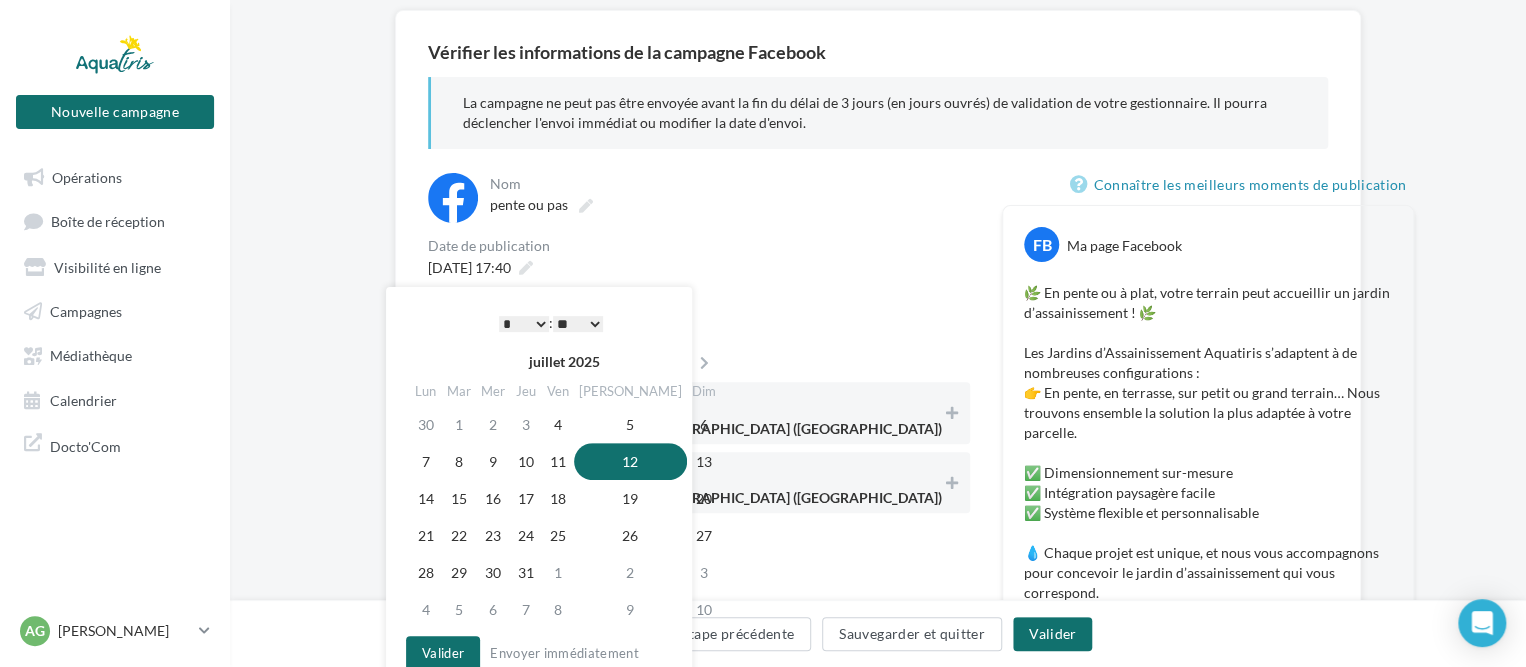 click on "** ** ** ** ** **" at bounding box center [578, 324] 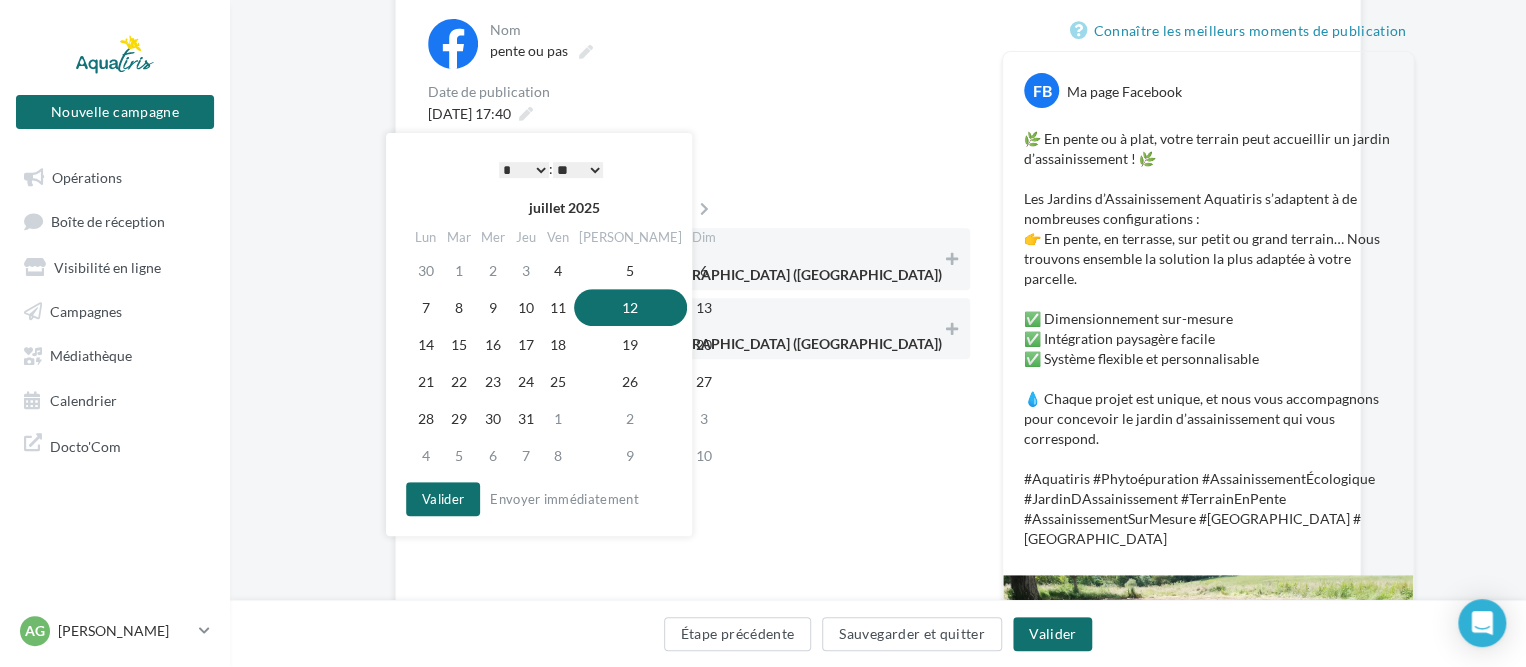 scroll, scrollTop: 358, scrollLeft: 0, axis: vertical 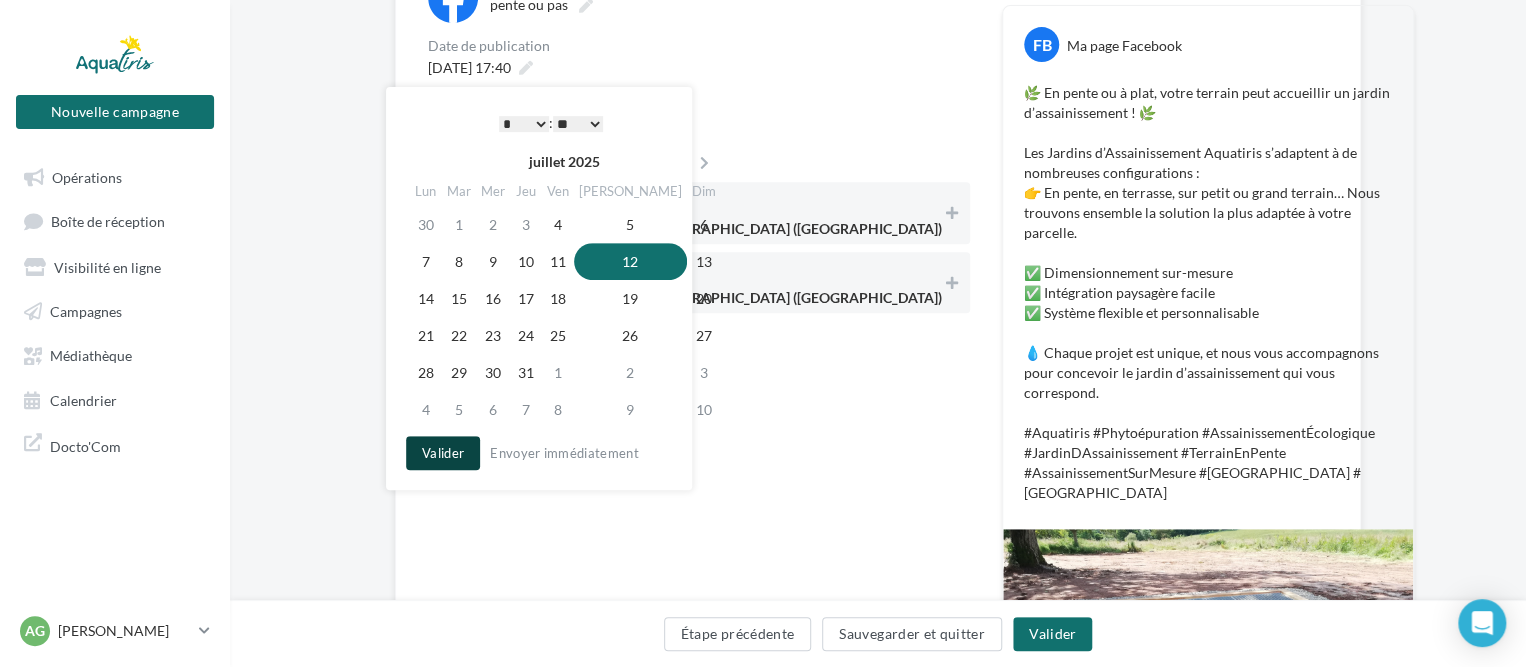 click on "Valider" at bounding box center (443, 453) 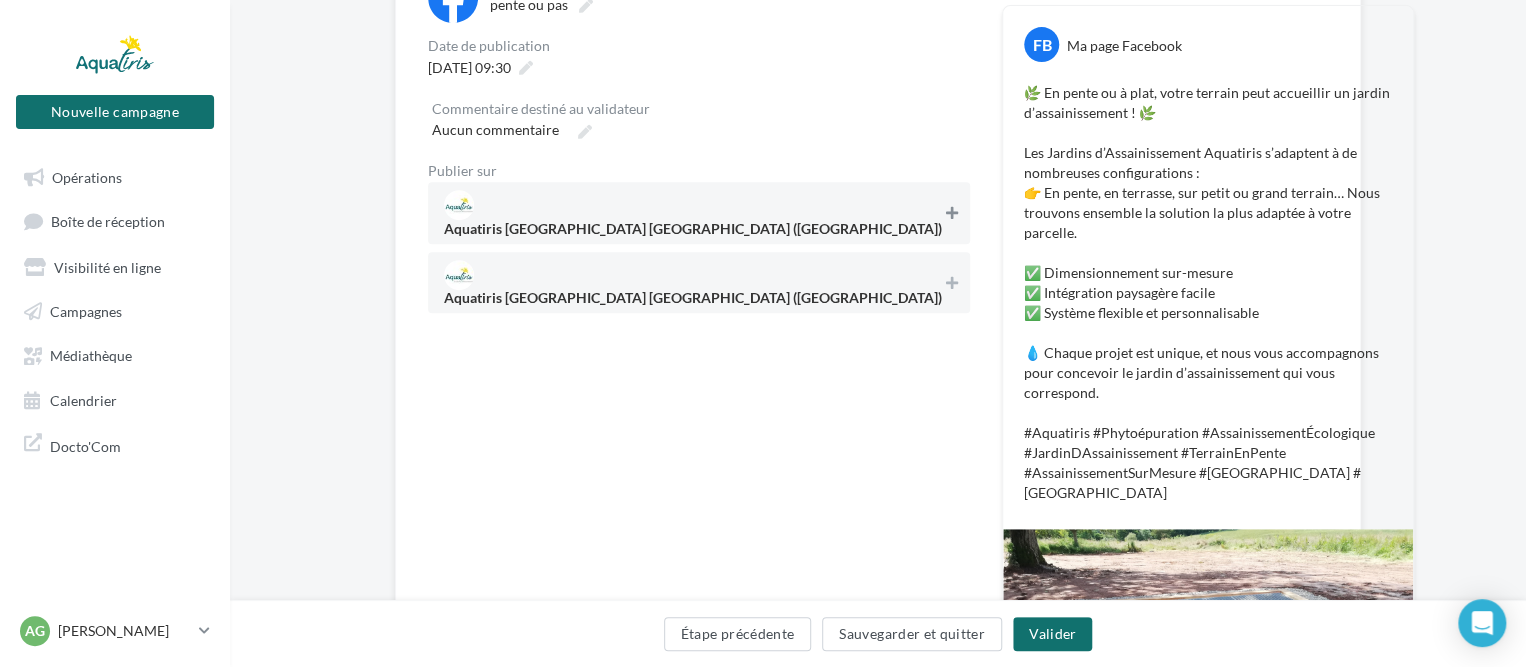 click at bounding box center [952, 213] 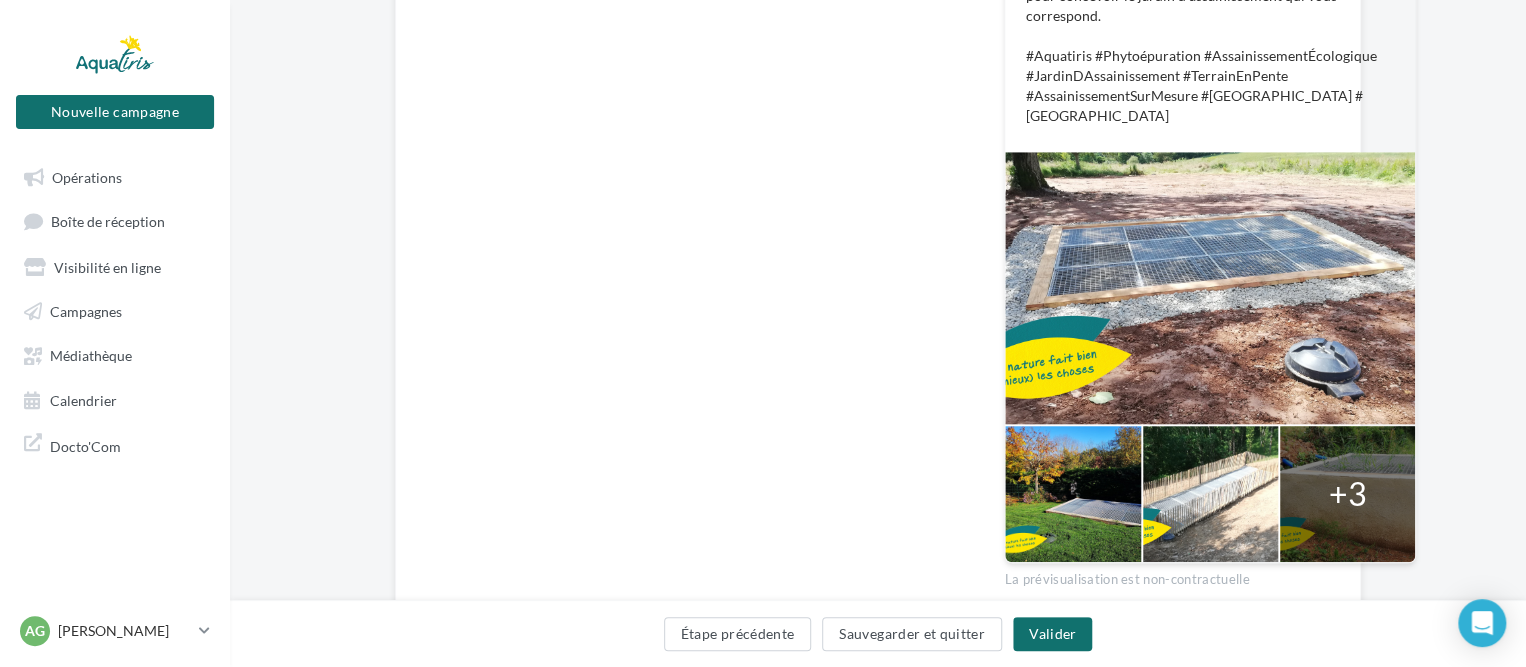 scroll, scrollTop: 787, scrollLeft: 0, axis: vertical 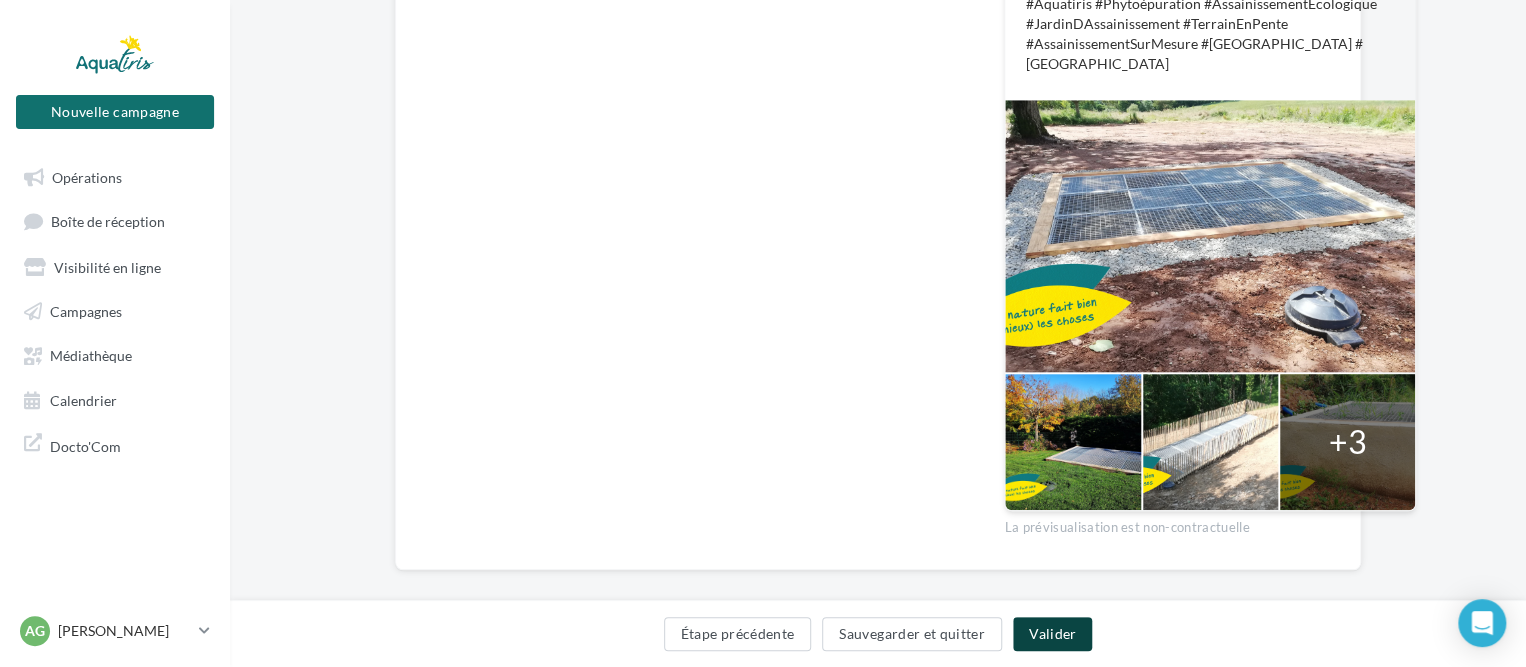 click on "Valider" at bounding box center [1052, 634] 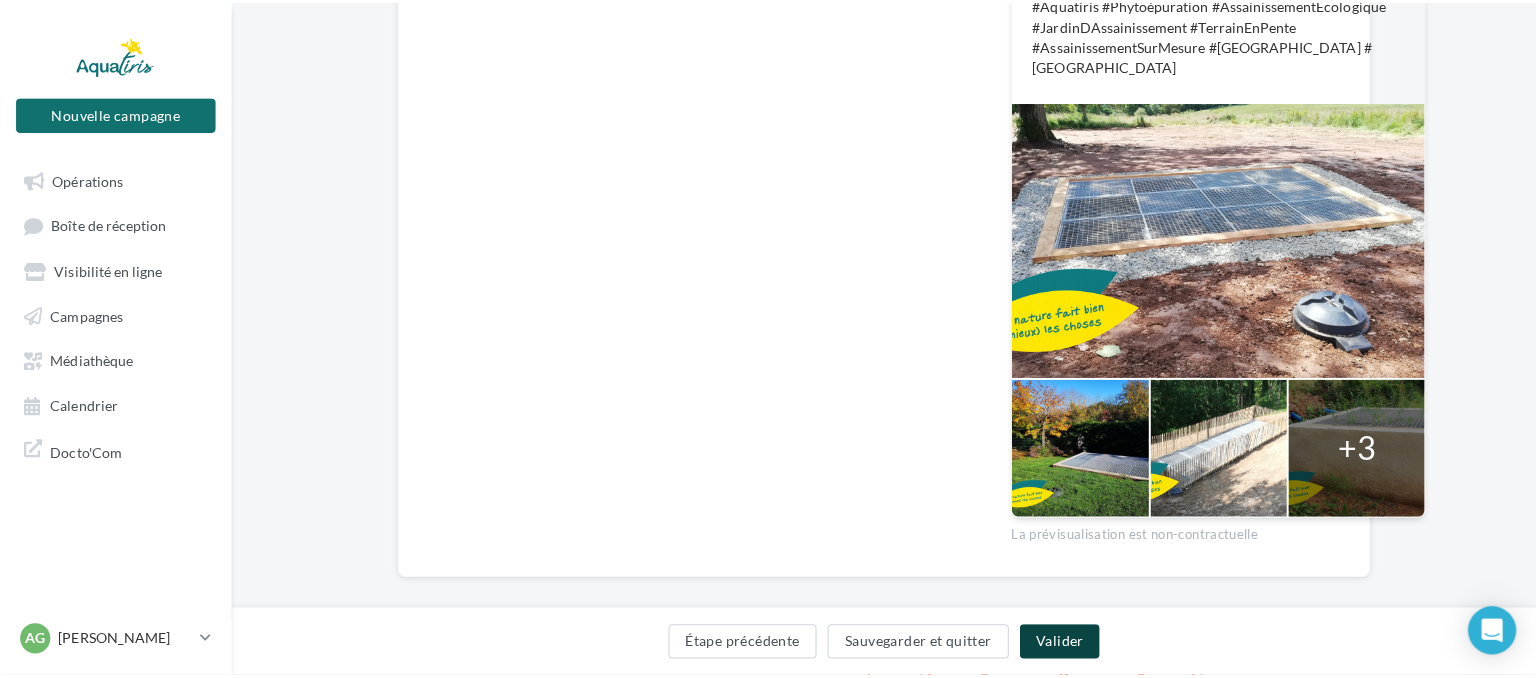 scroll, scrollTop: 776, scrollLeft: 0, axis: vertical 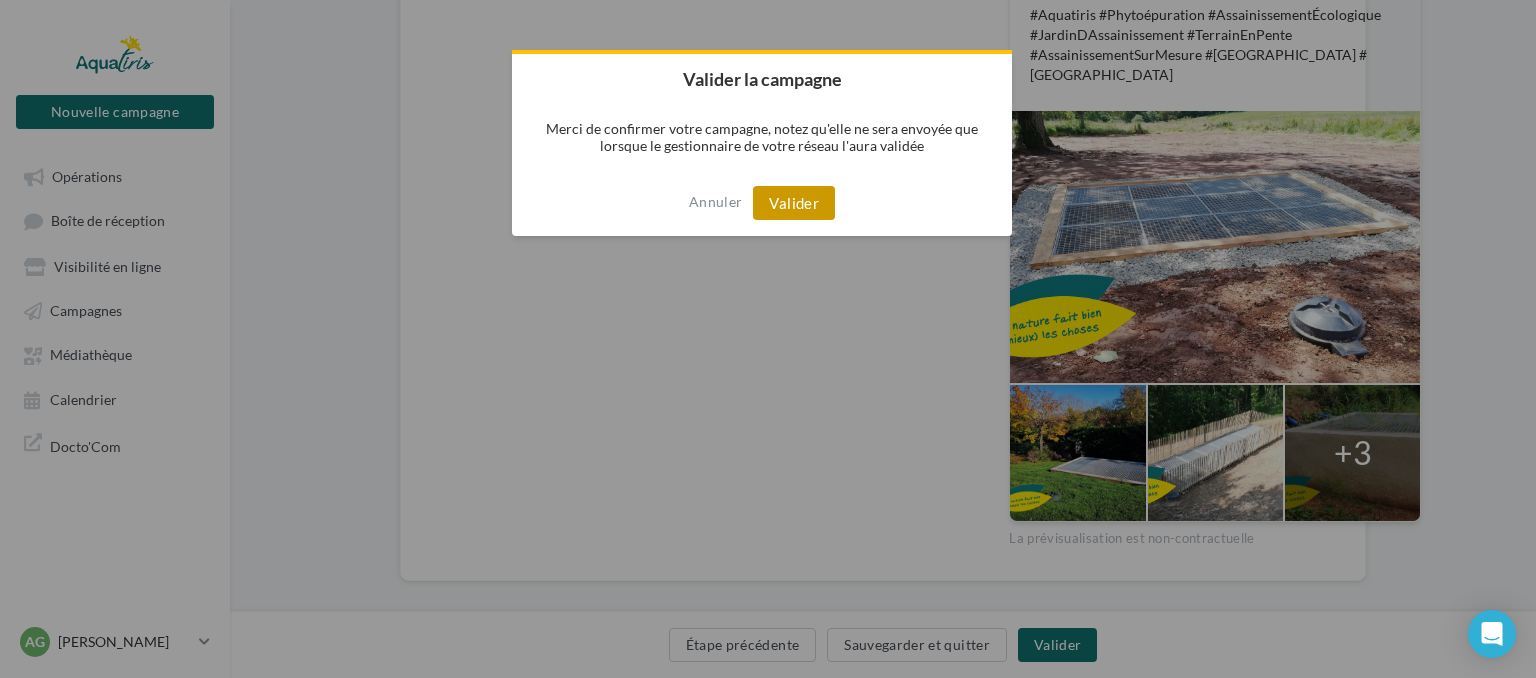 click on "Valider" at bounding box center [794, 203] 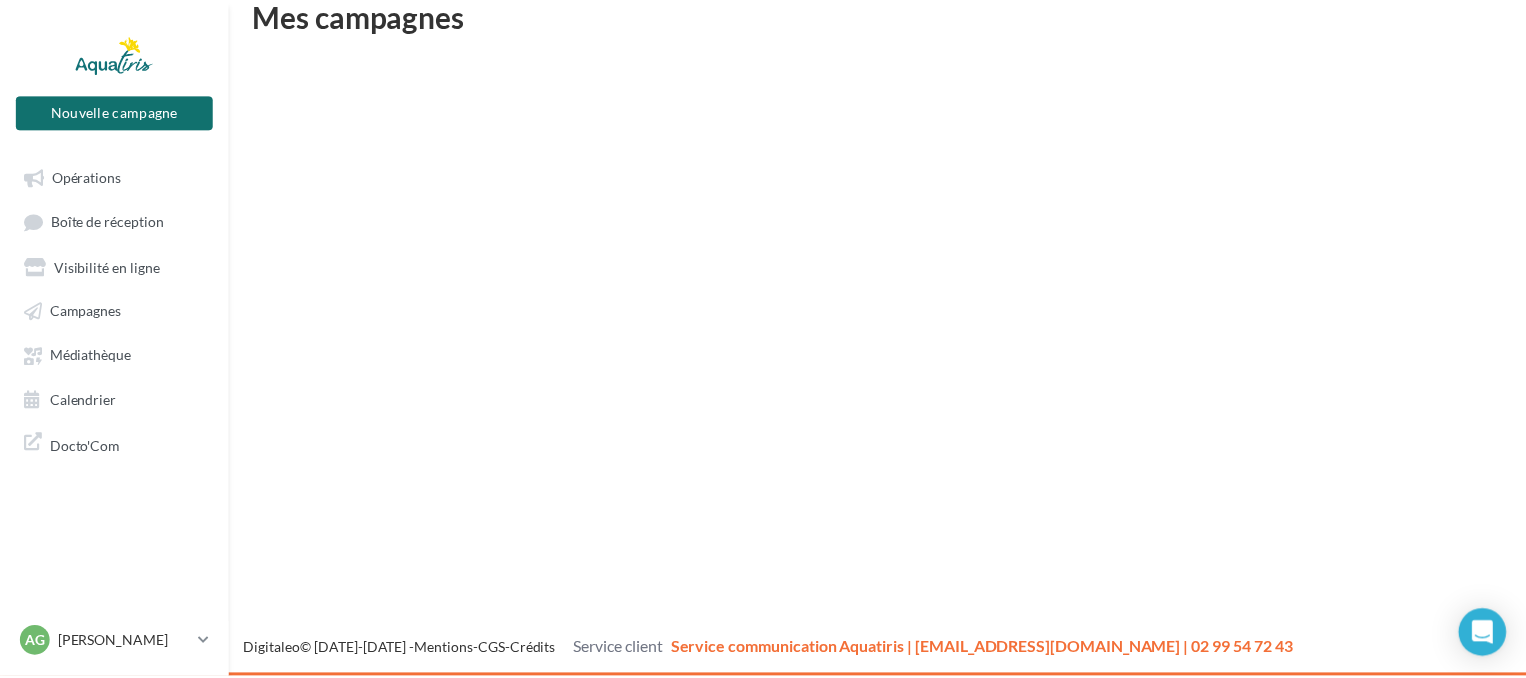 scroll, scrollTop: 32, scrollLeft: 0, axis: vertical 